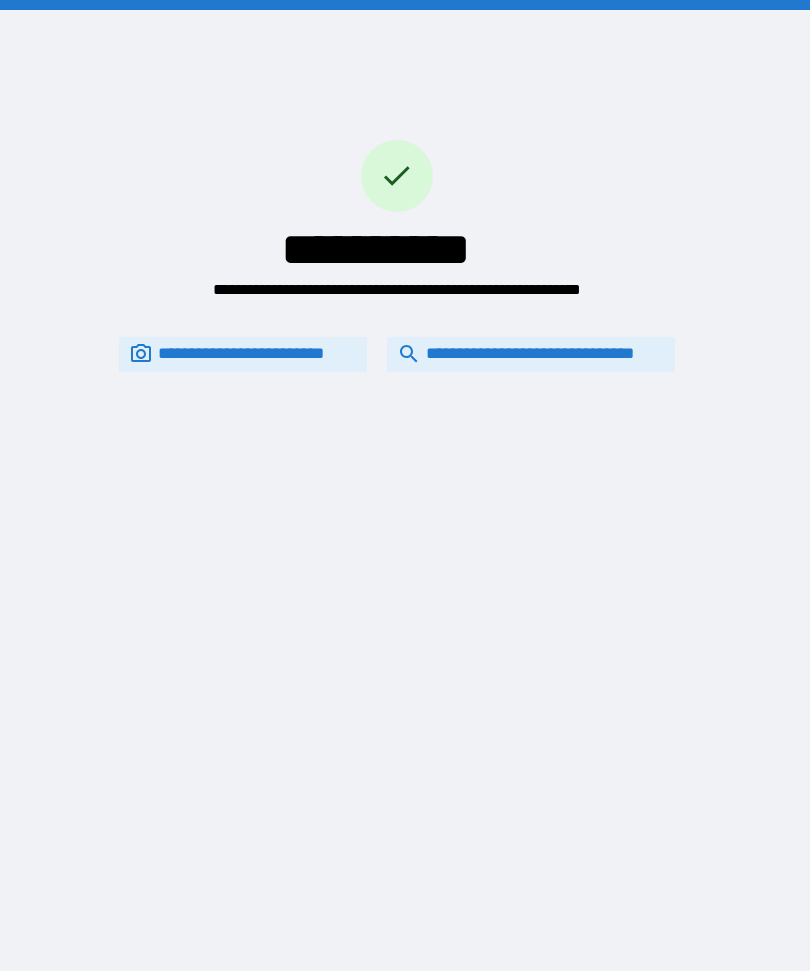 scroll, scrollTop: 67, scrollLeft: 0, axis: vertical 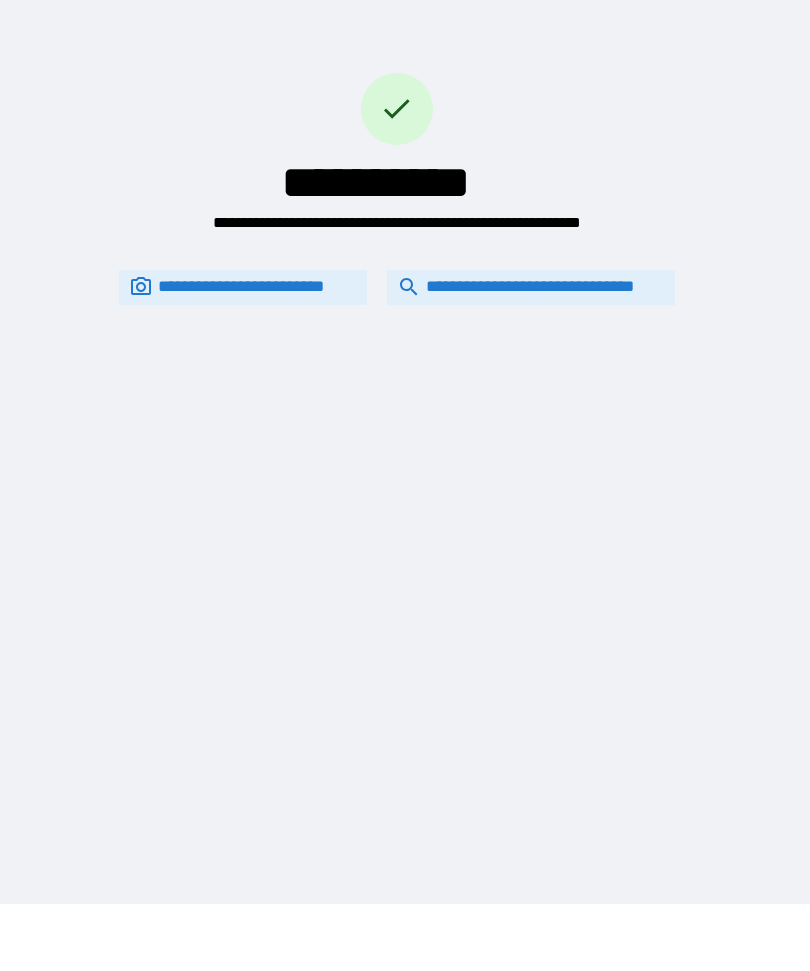 click on "**********" at bounding box center [531, 287] 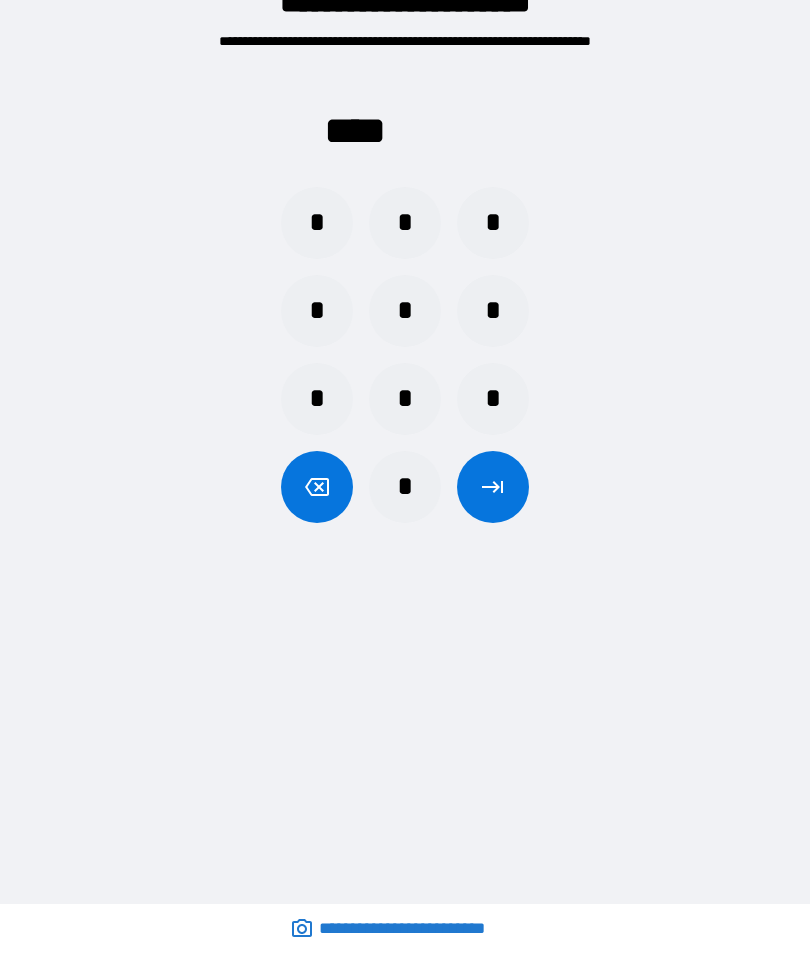 click on "*" at bounding box center (317, 223) 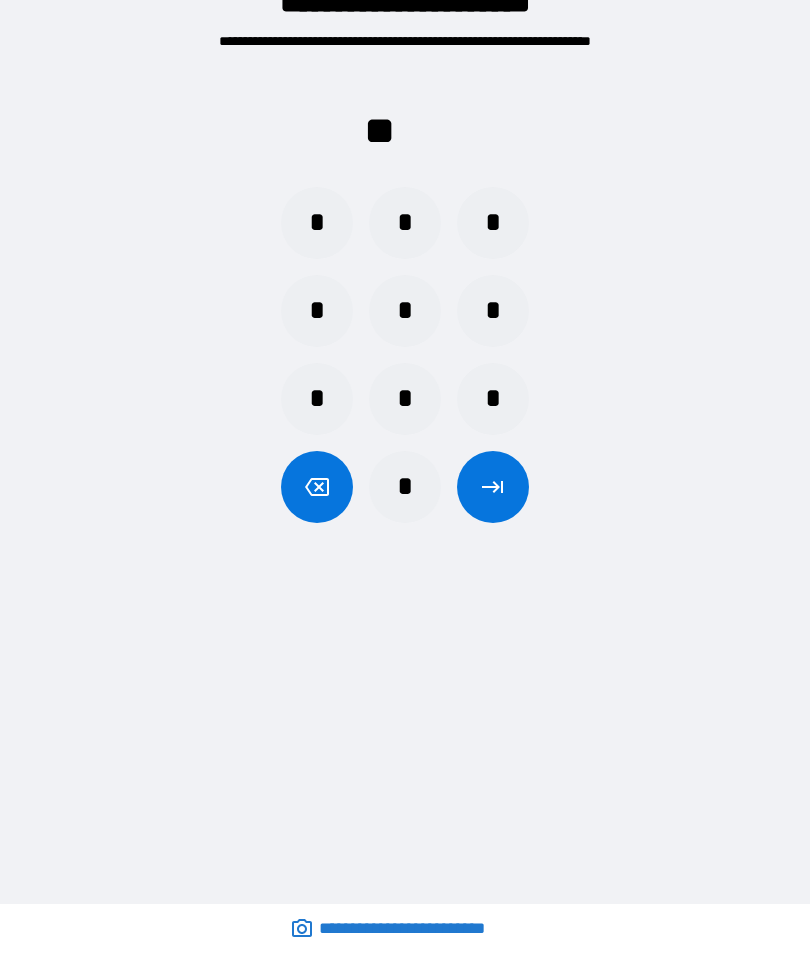 click on "*" at bounding box center [405, 487] 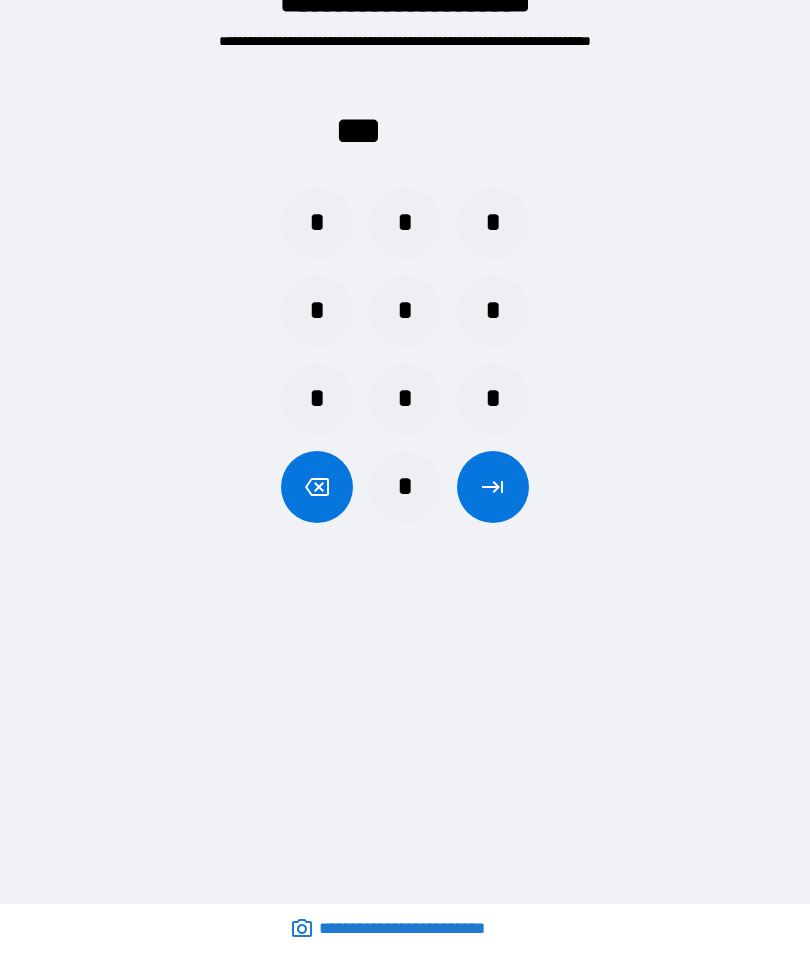 click on "*" at bounding box center (317, 399) 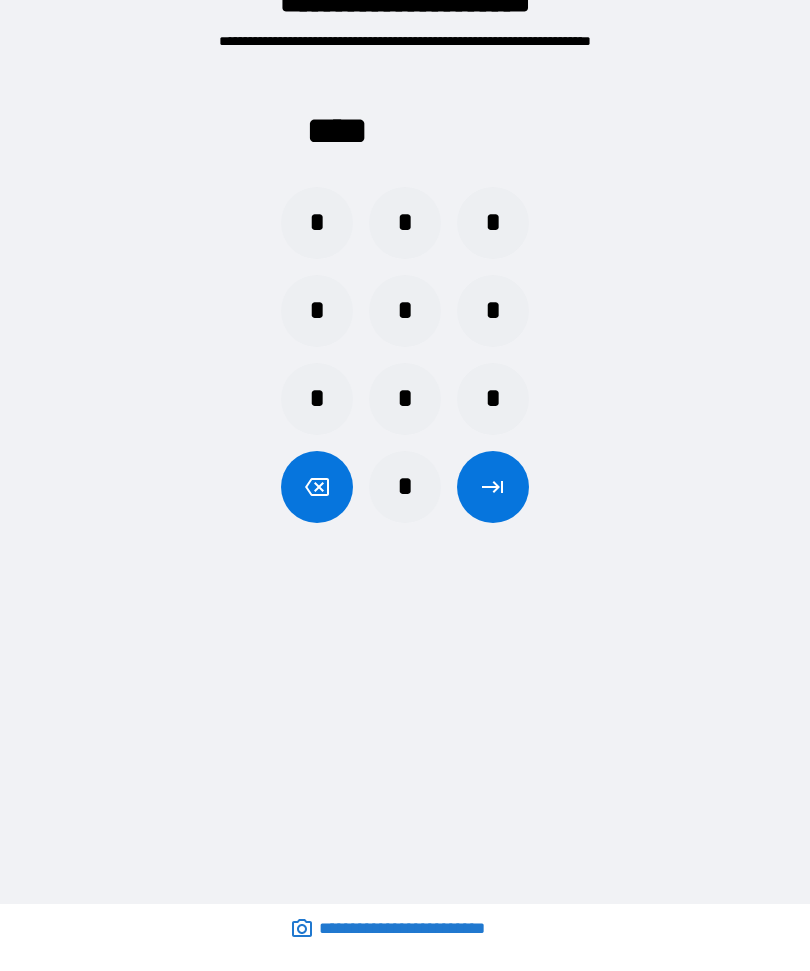 click 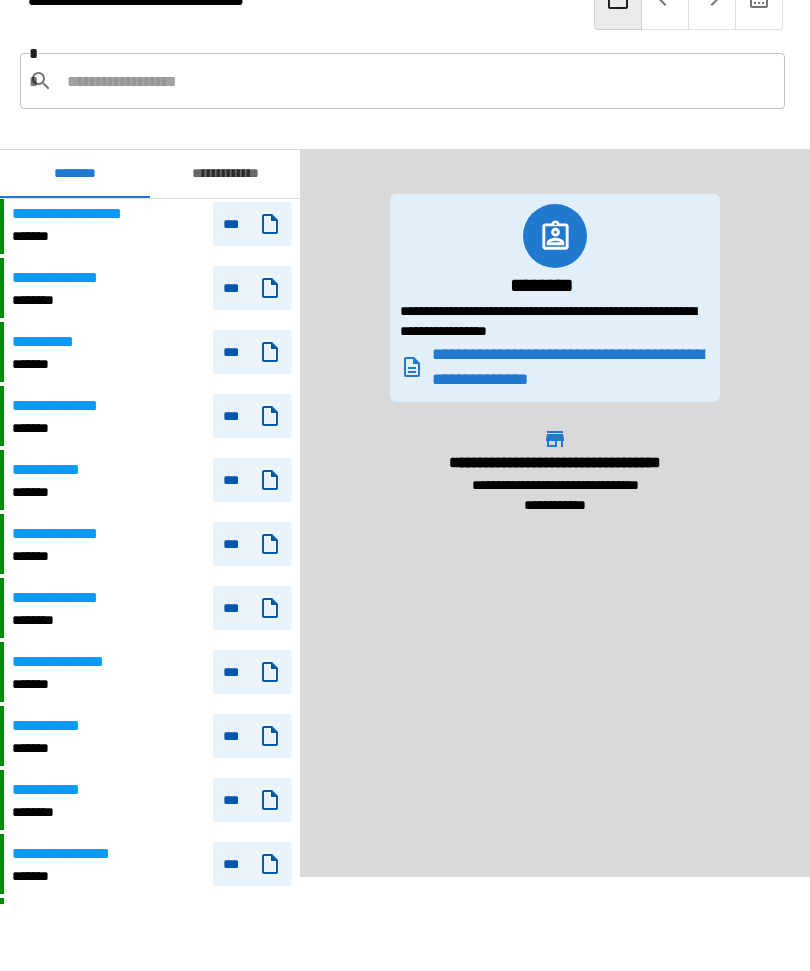 scroll, scrollTop: 434, scrollLeft: 0, axis: vertical 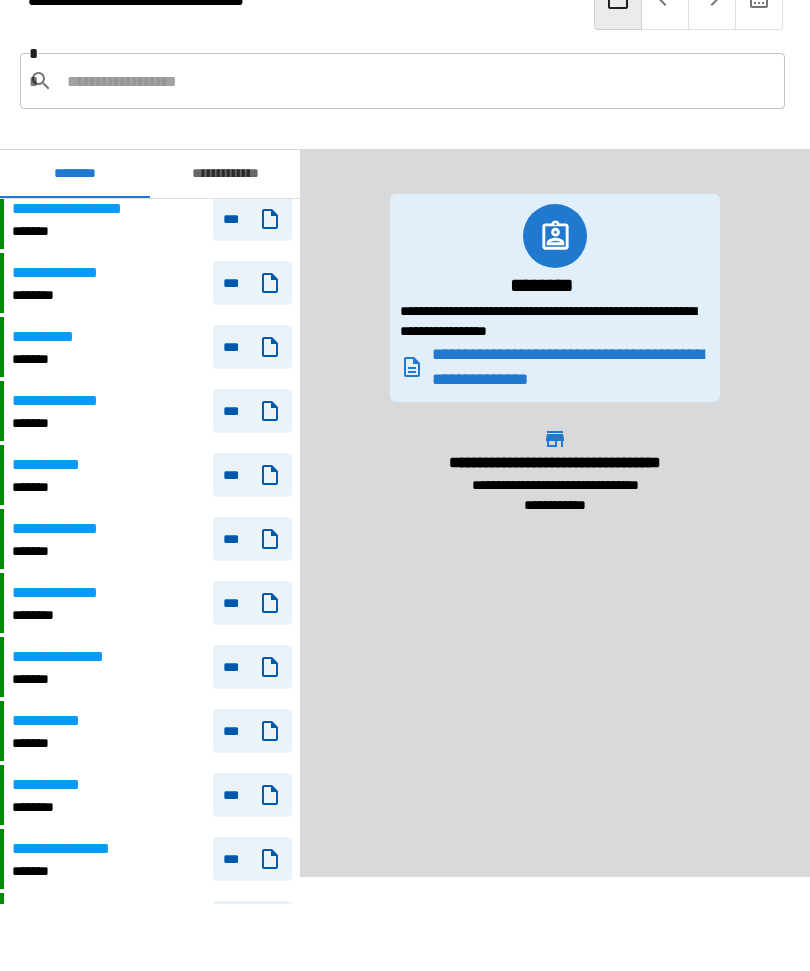 click on "***" at bounding box center (252, 603) 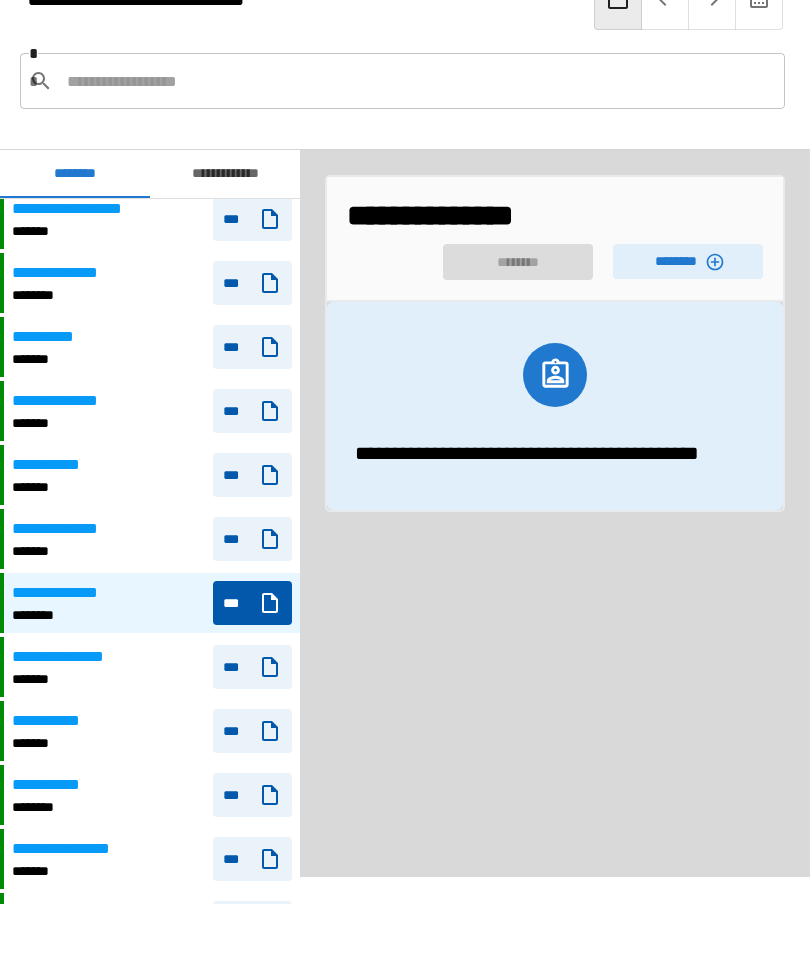 click on "********" at bounding box center (688, 261) 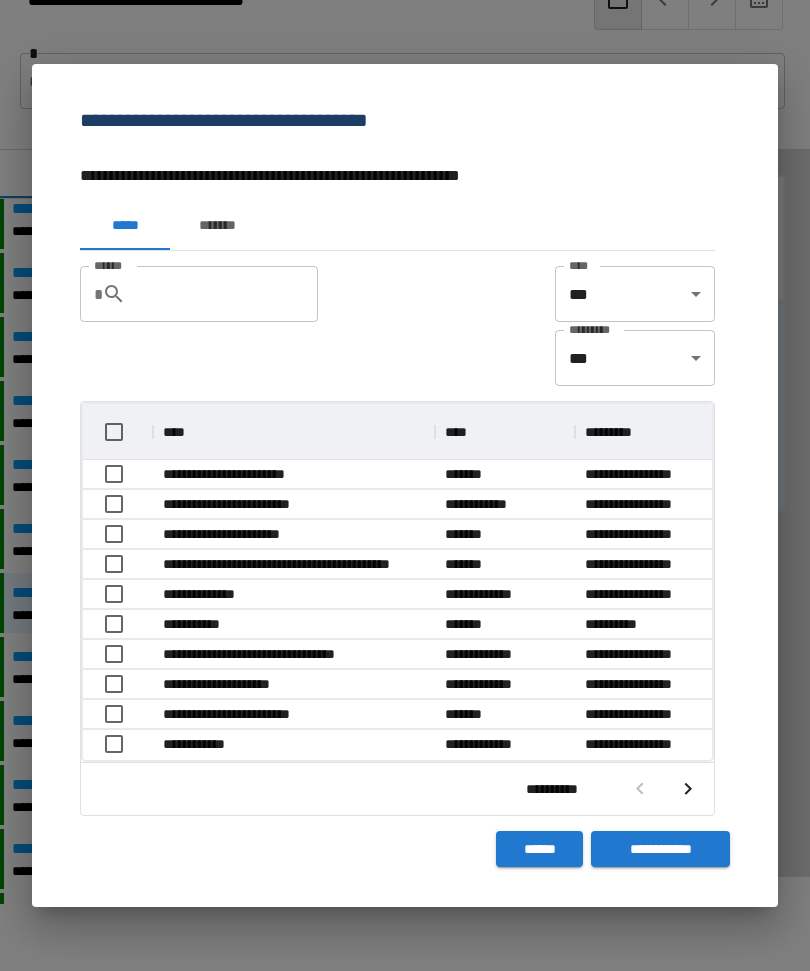 scroll, scrollTop: 356, scrollLeft: 629, axis: both 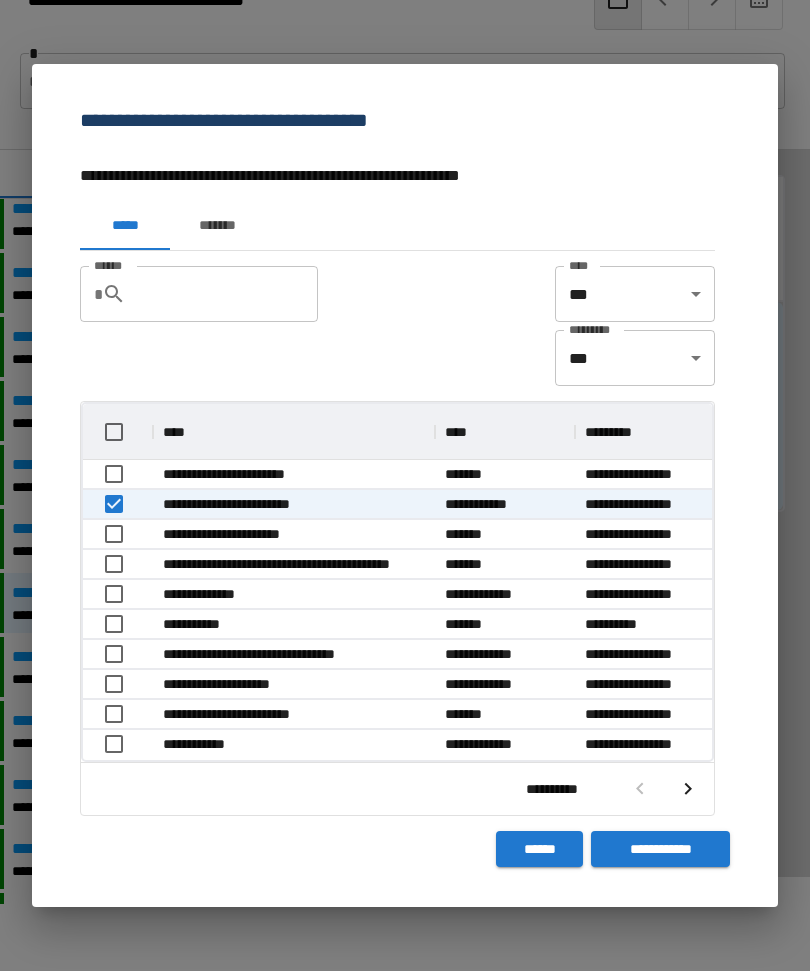 click on "**********" at bounding box center (660, 849) 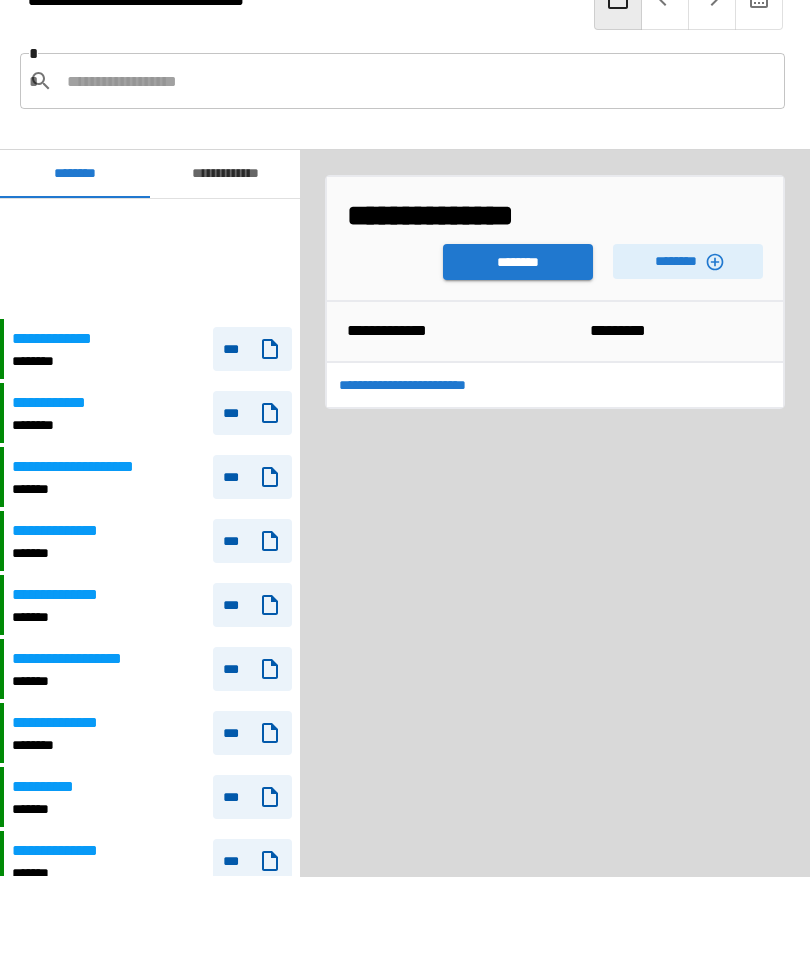 scroll, scrollTop: 120, scrollLeft: 0, axis: vertical 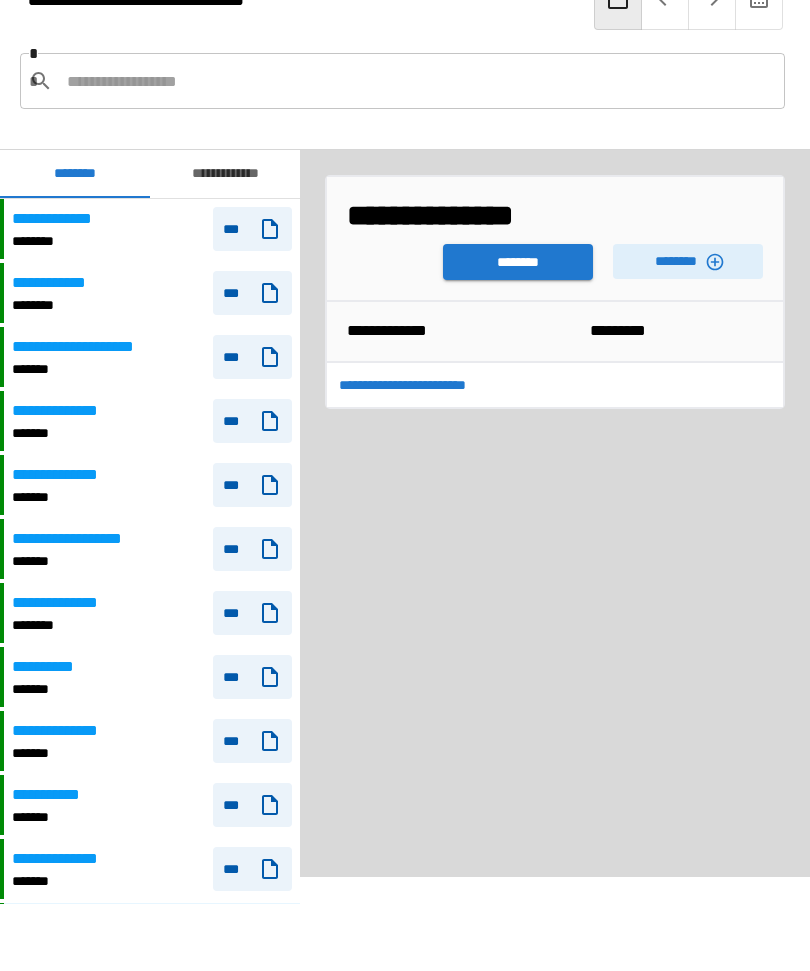 click on "********" at bounding box center (518, 262) 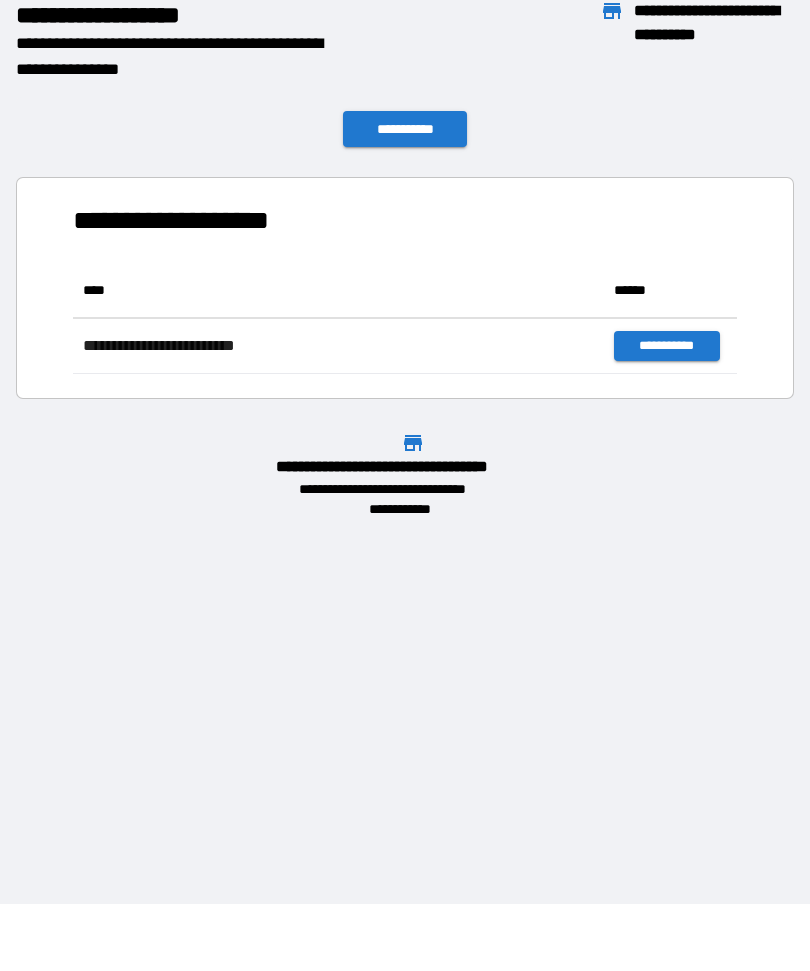scroll, scrollTop: 1, scrollLeft: 1, axis: both 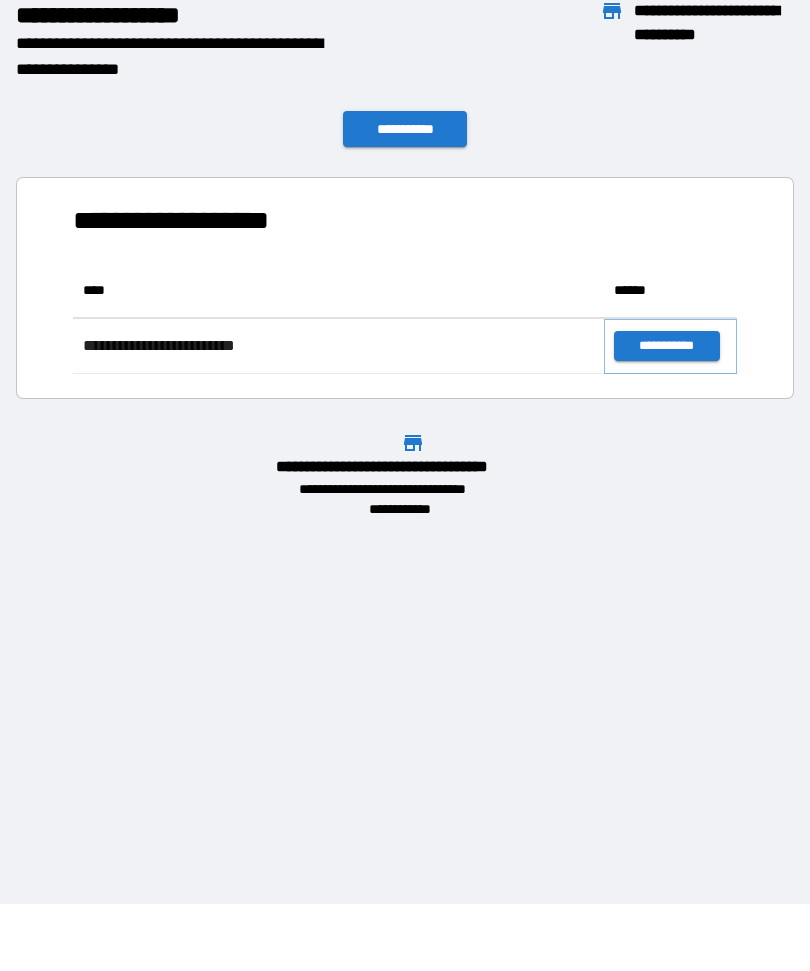click on "**********" at bounding box center (666, 346) 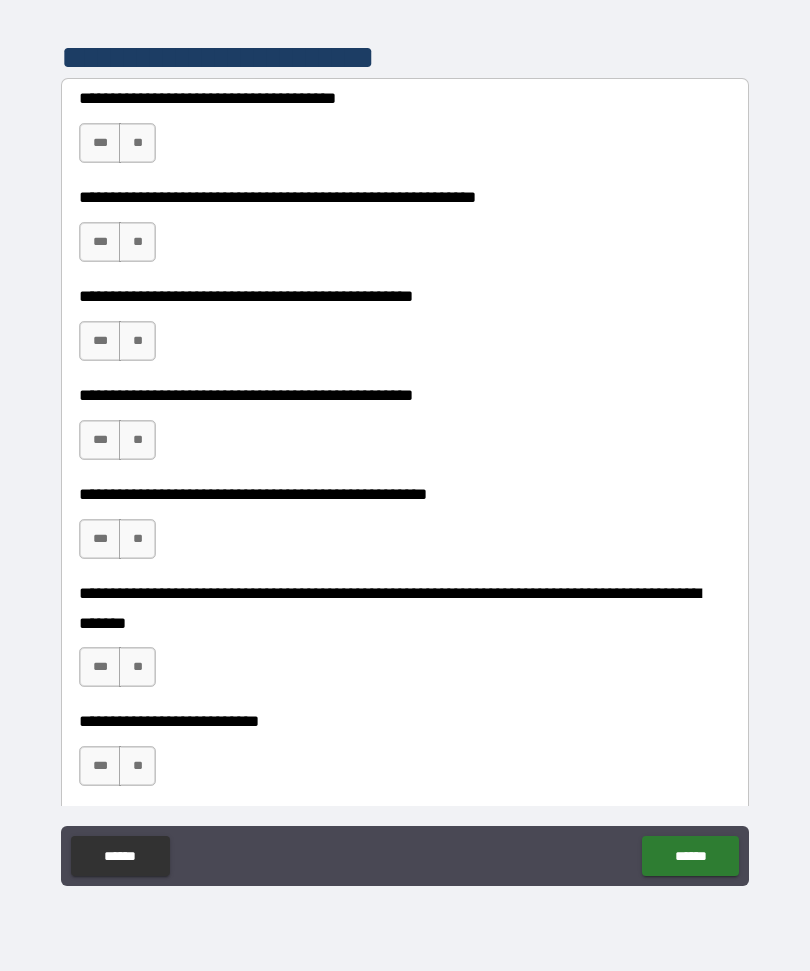 scroll, scrollTop: 427, scrollLeft: 0, axis: vertical 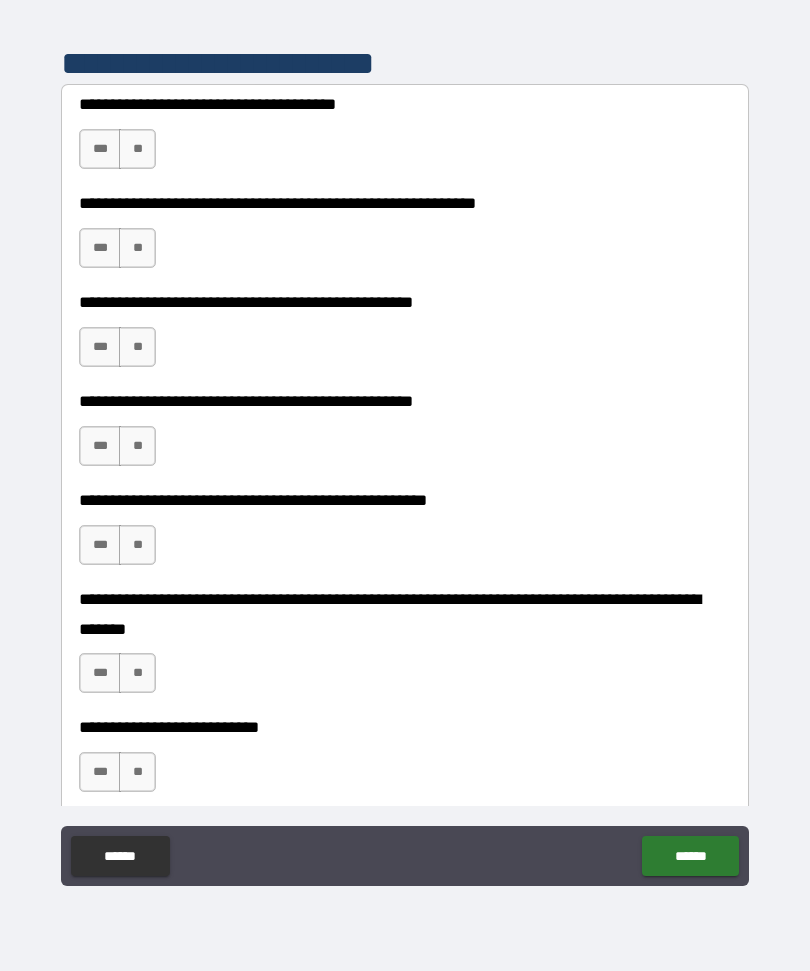 click on "***" at bounding box center (100, 149) 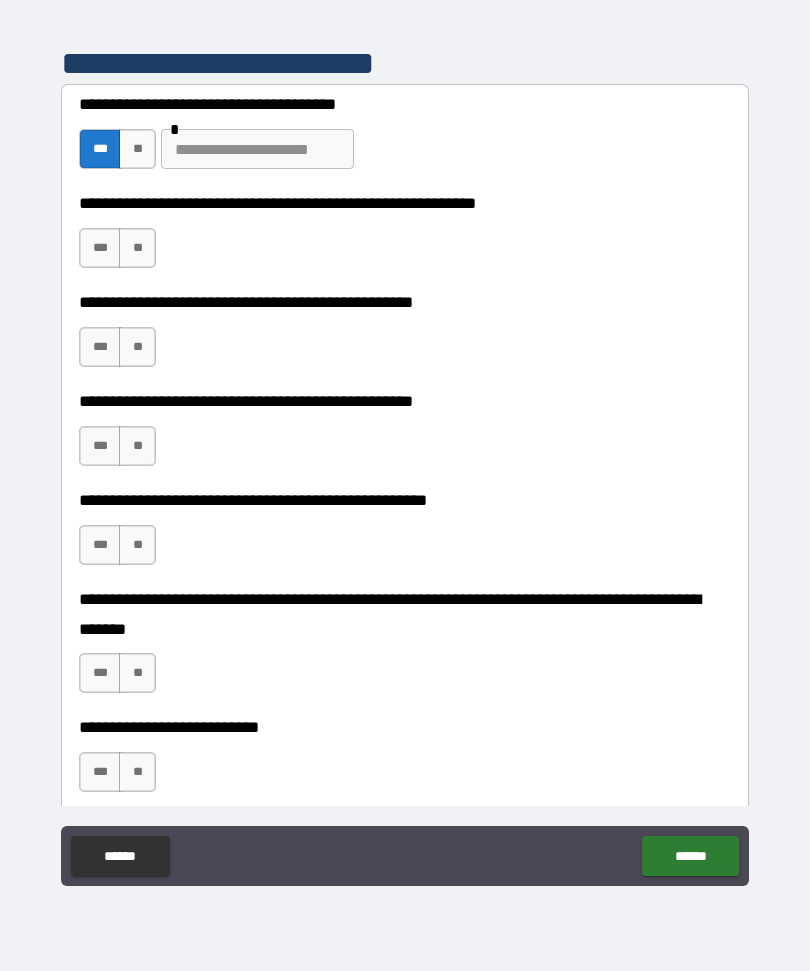 click on "***" at bounding box center [100, 248] 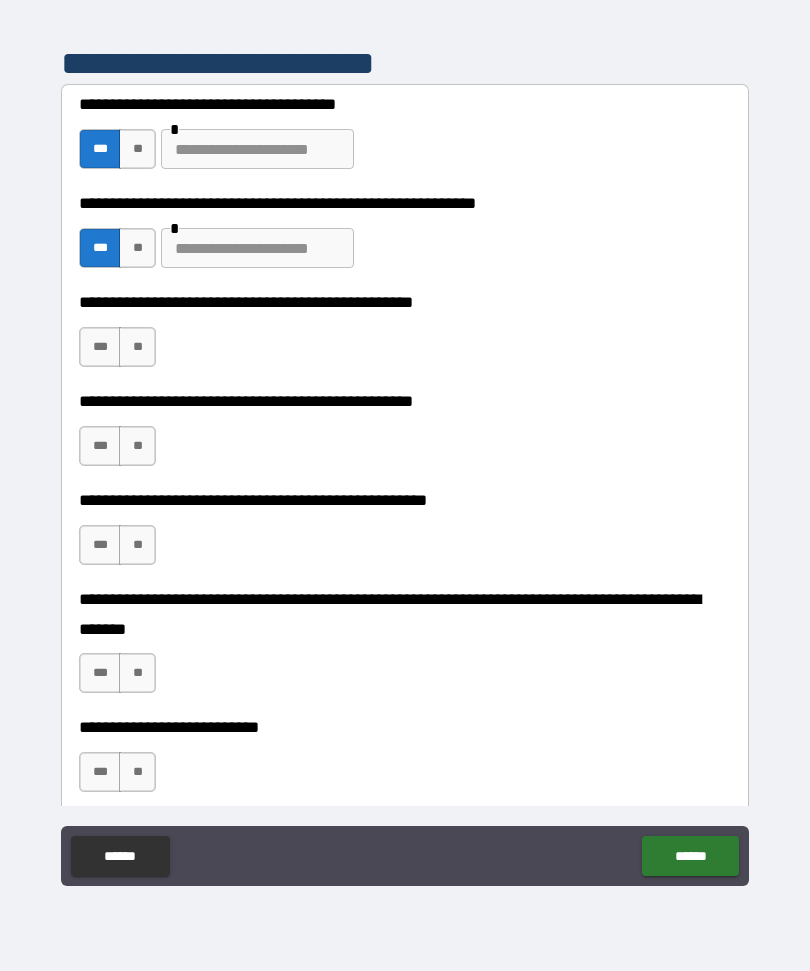 click at bounding box center (257, 149) 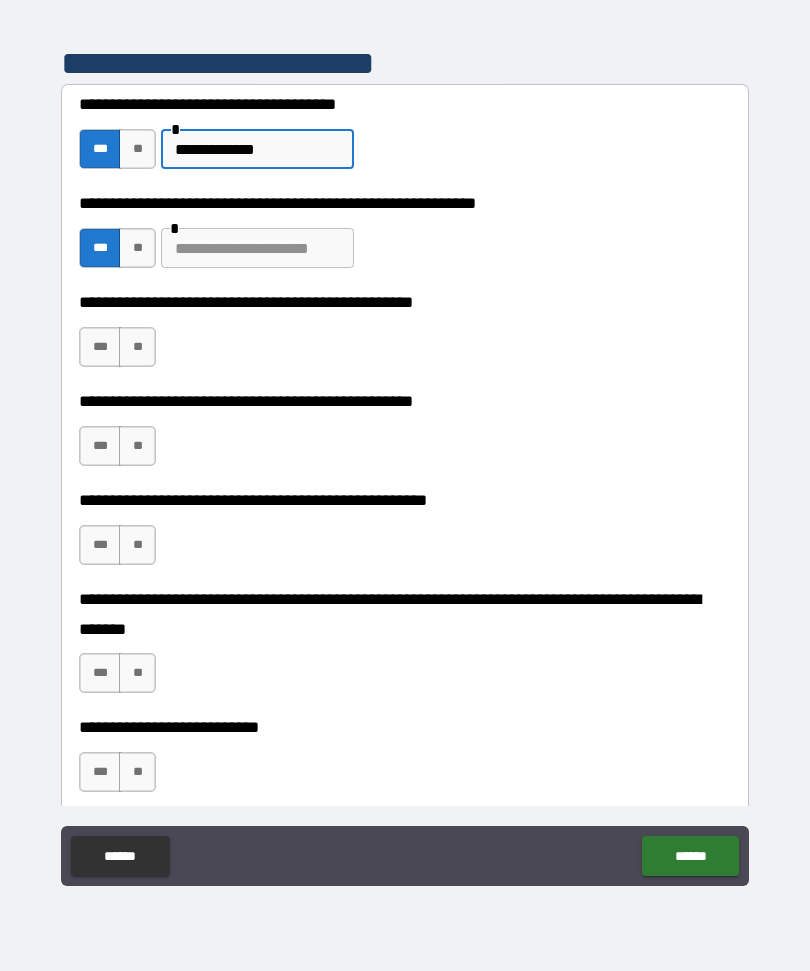 type on "**********" 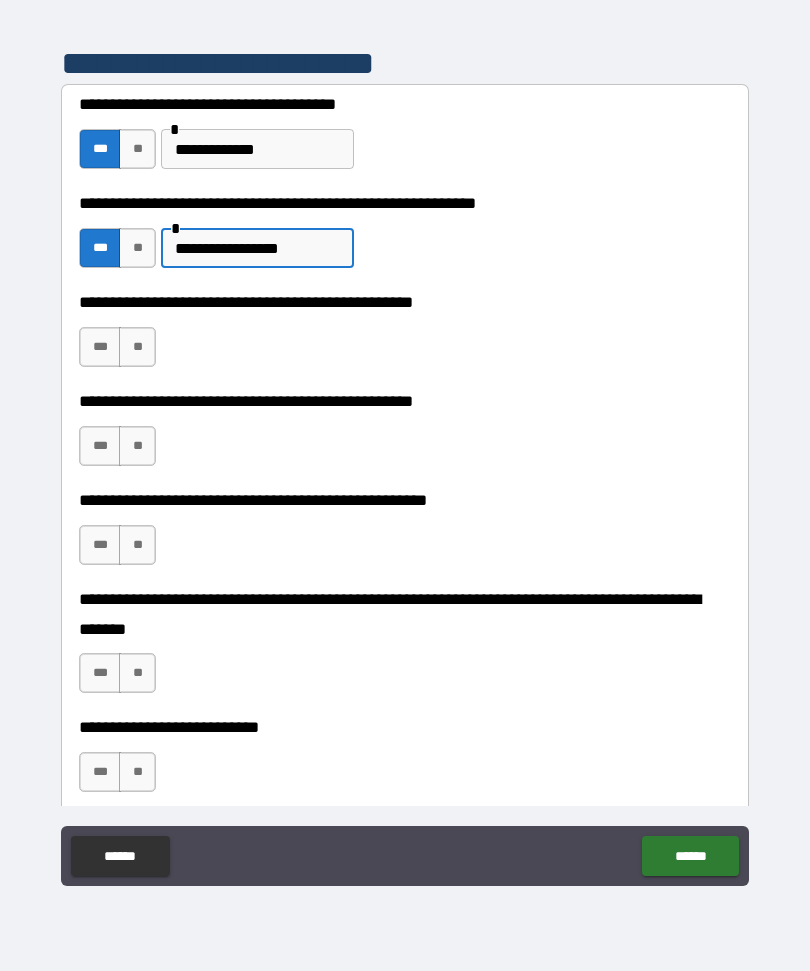 type on "**********" 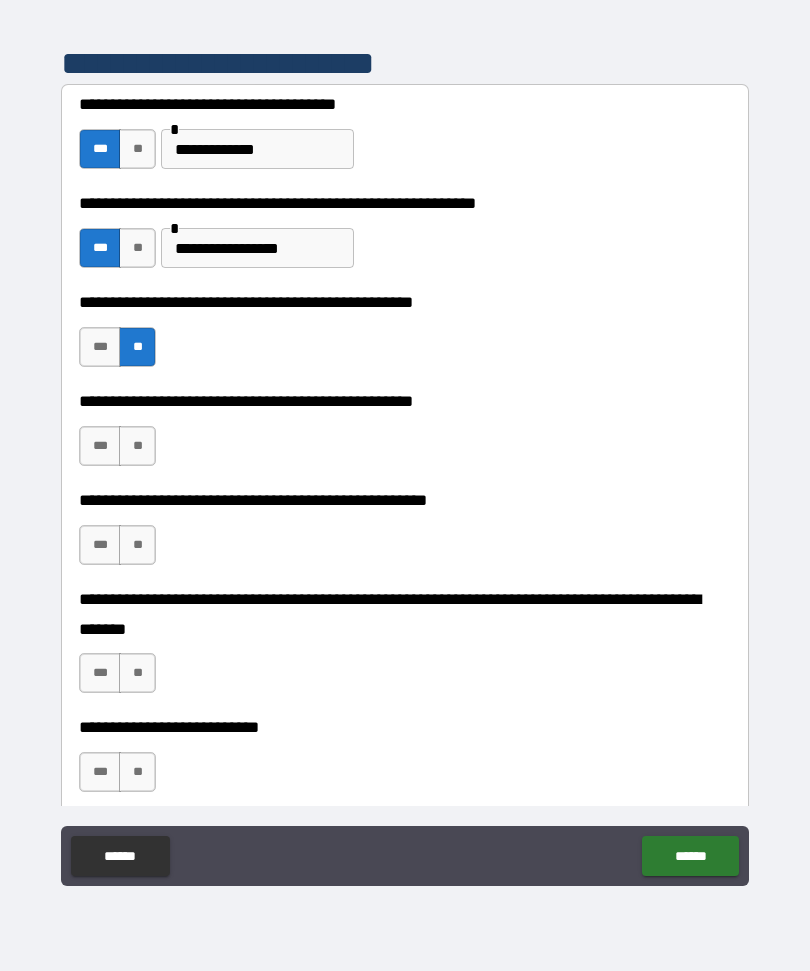 click on "***" at bounding box center [100, 446] 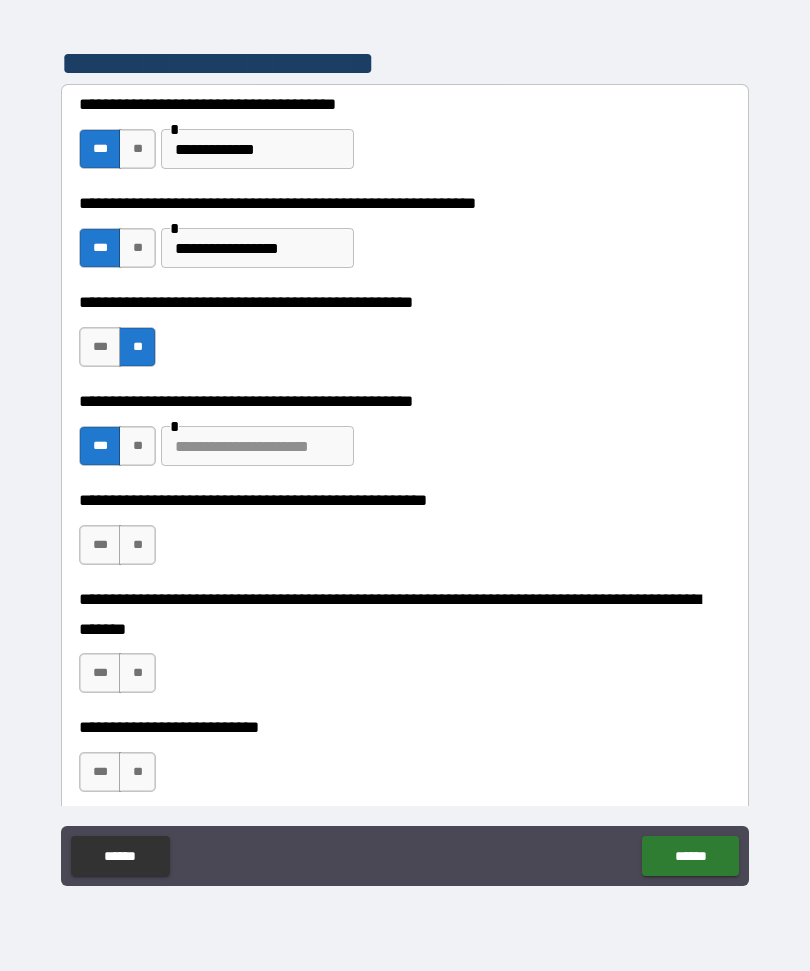 click at bounding box center [257, 446] 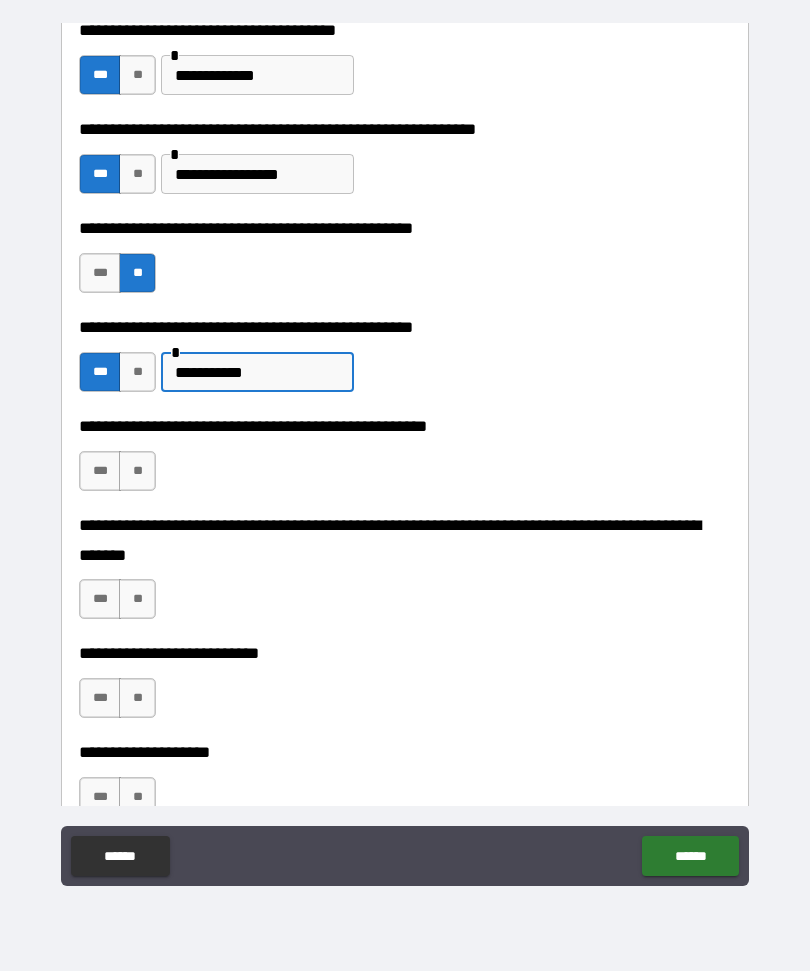 scroll, scrollTop: 514, scrollLeft: 0, axis: vertical 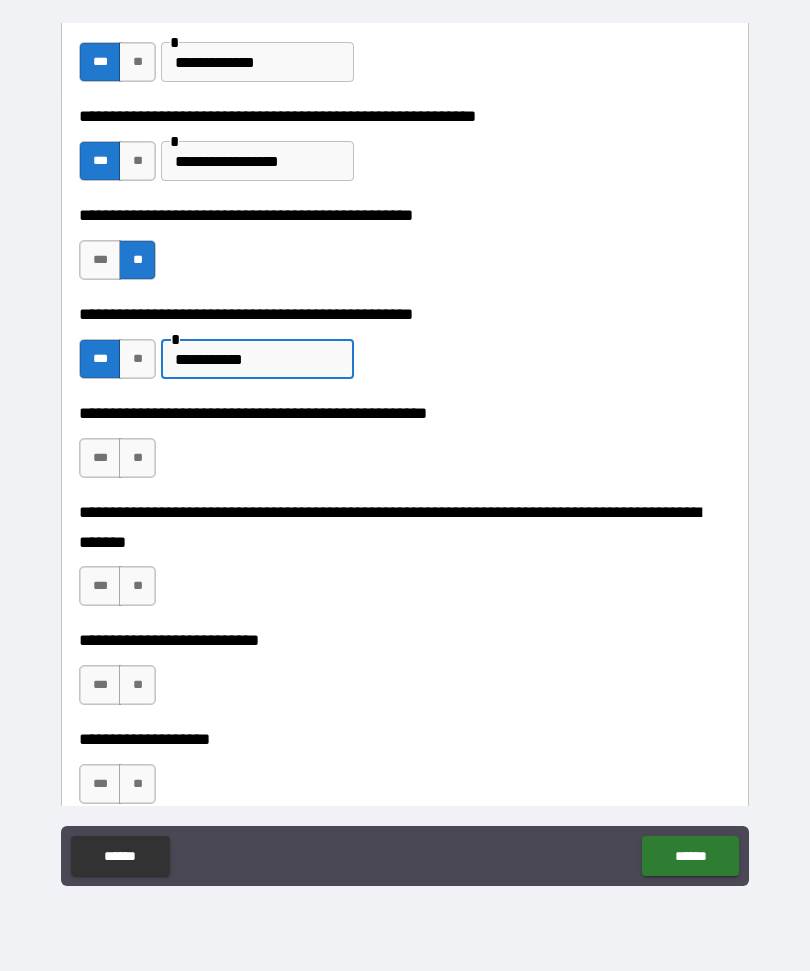 type on "**********" 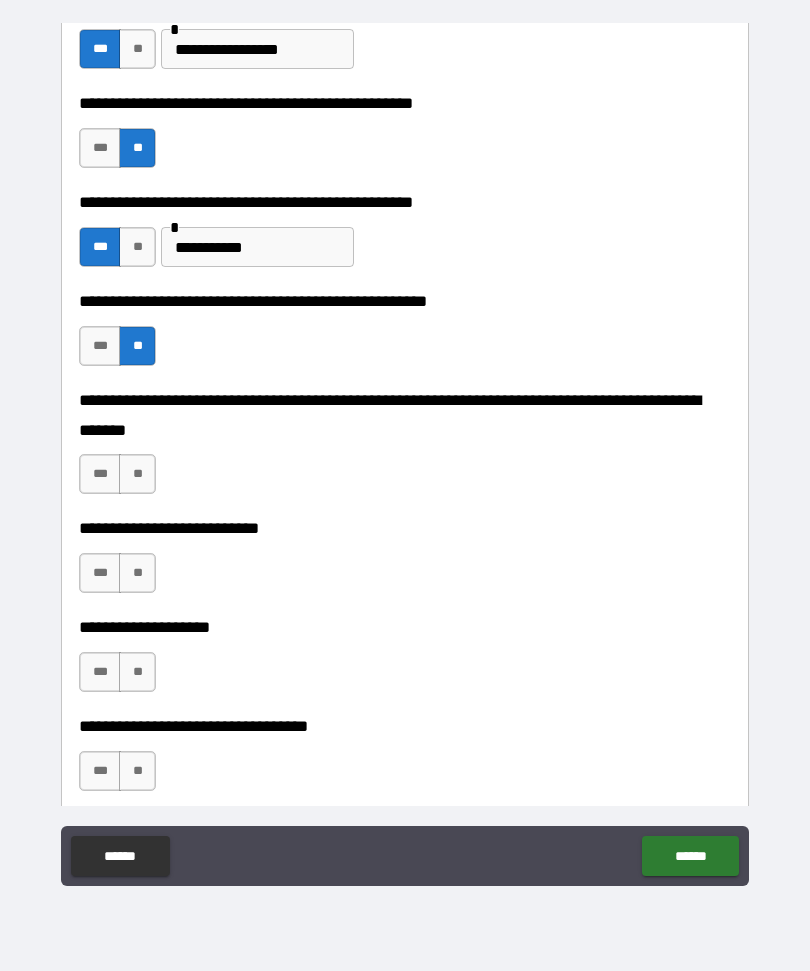 scroll, scrollTop: 627, scrollLeft: 0, axis: vertical 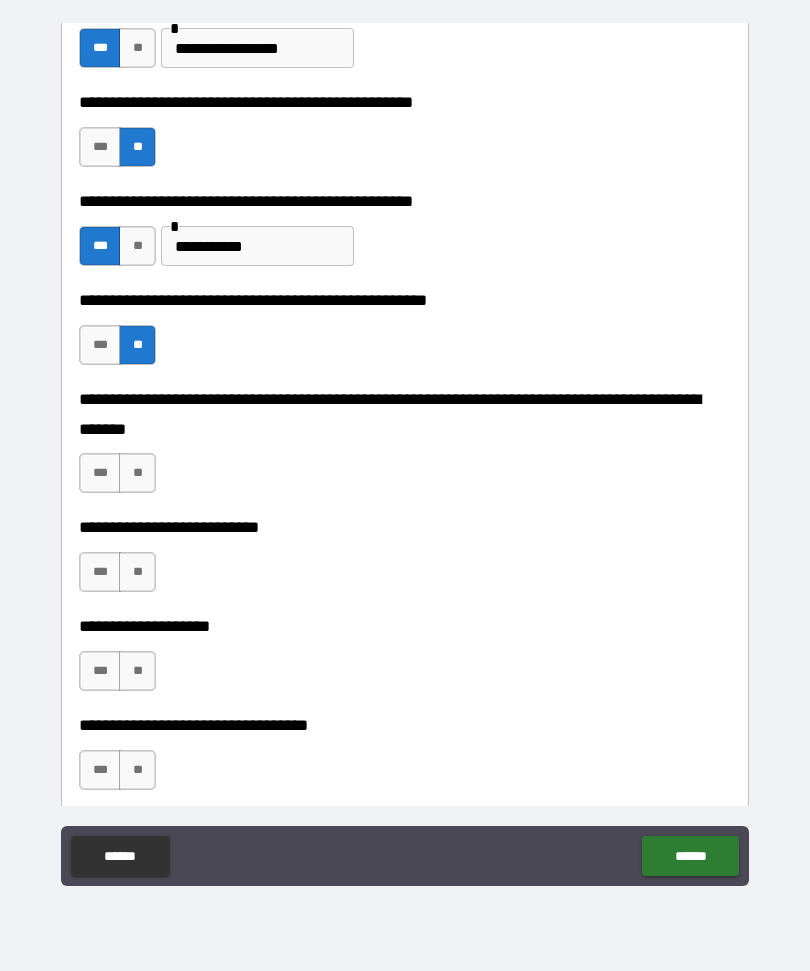 click on "**" at bounding box center [137, 473] 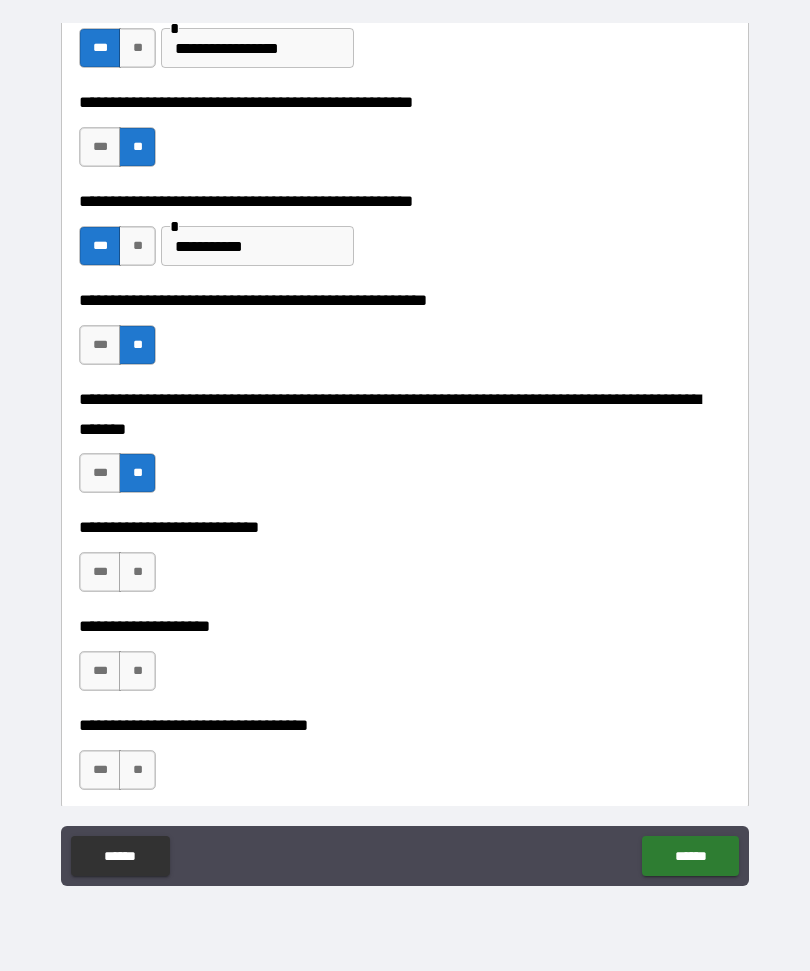 click on "**" at bounding box center [137, 572] 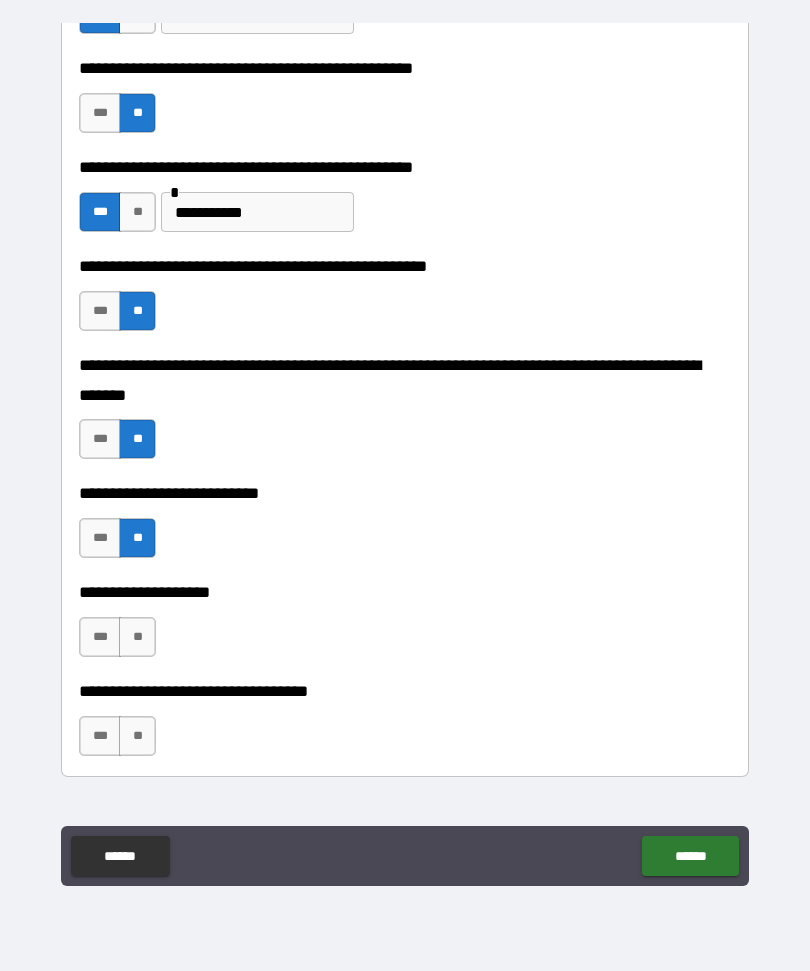 scroll, scrollTop: 693, scrollLeft: 0, axis: vertical 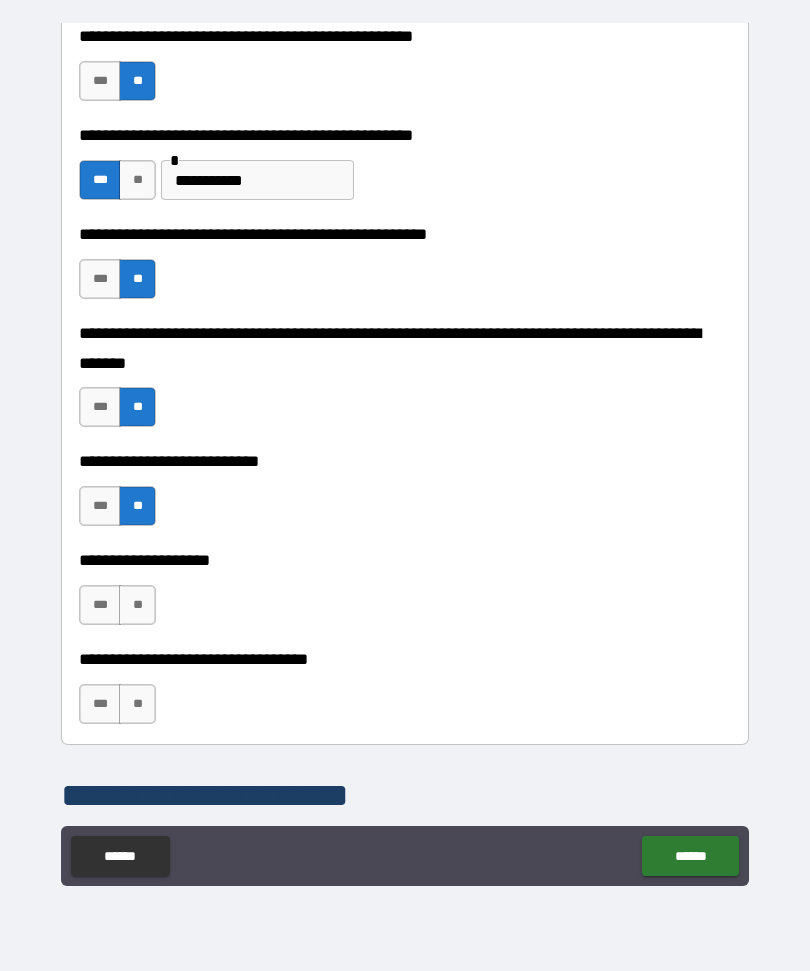click on "**" at bounding box center (137, 605) 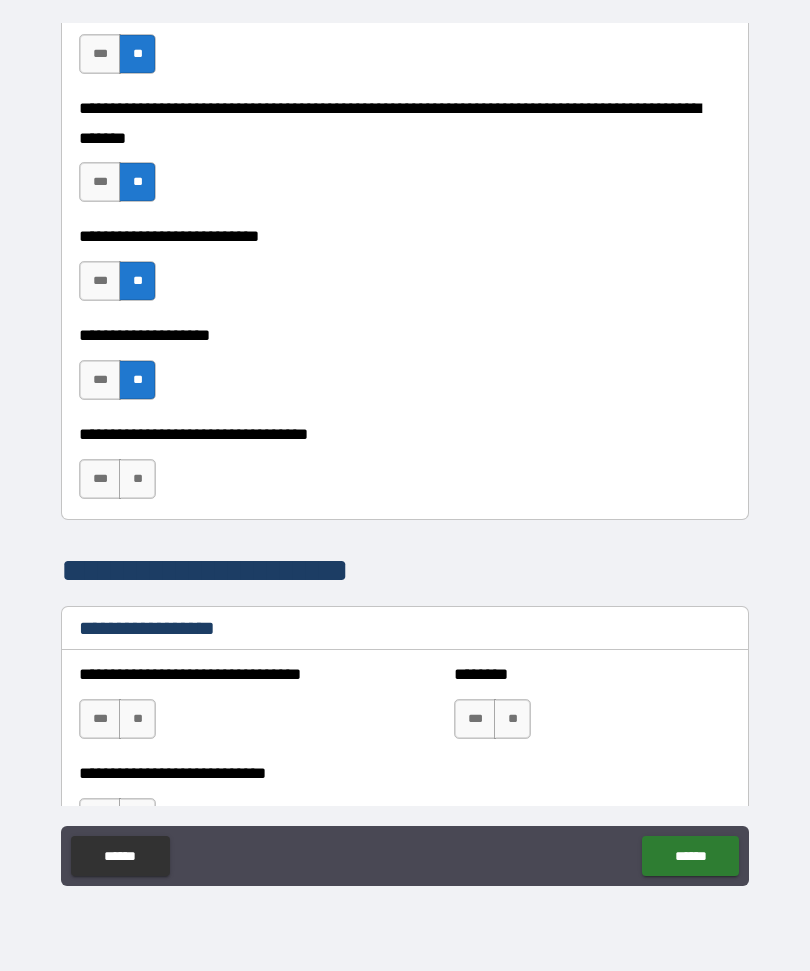 scroll, scrollTop: 921, scrollLeft: 0, axis: vertical 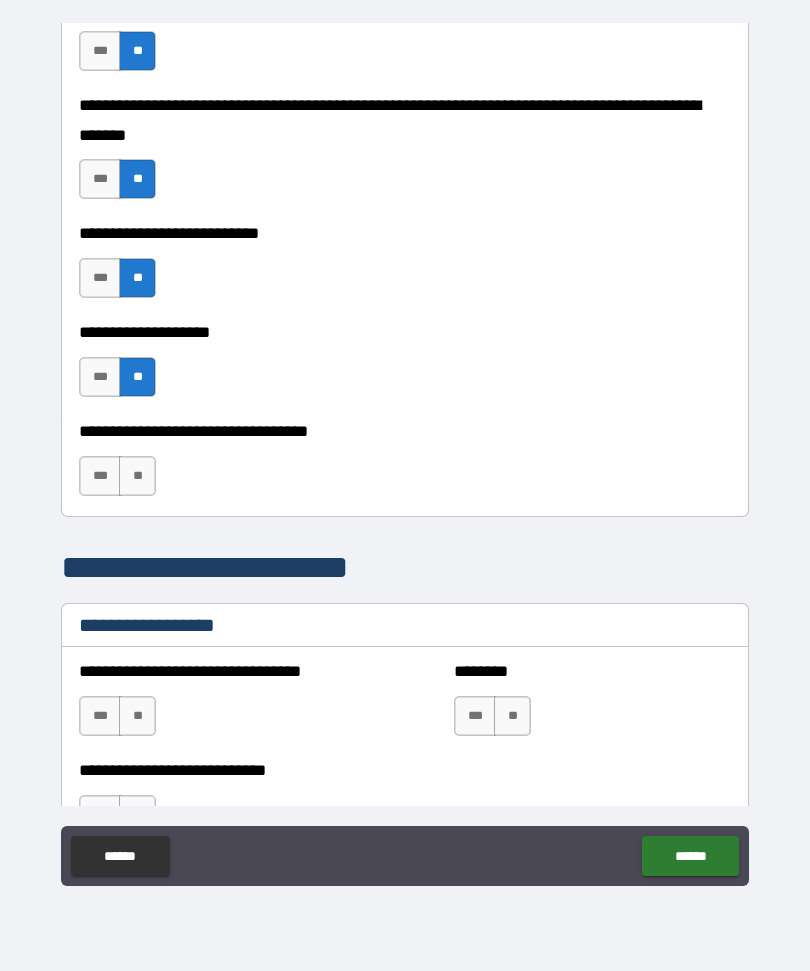 click on "**" at bounding box center (137, 476) 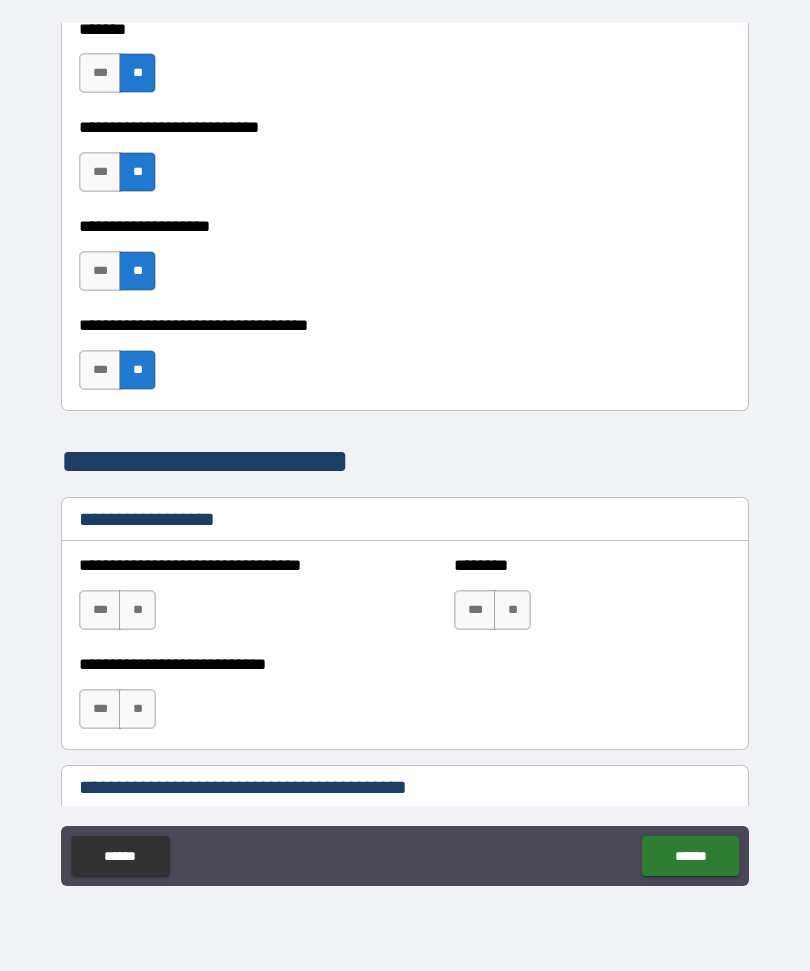scroll, scrollTop: 1029, scrollLeft: 0, axis: vertical 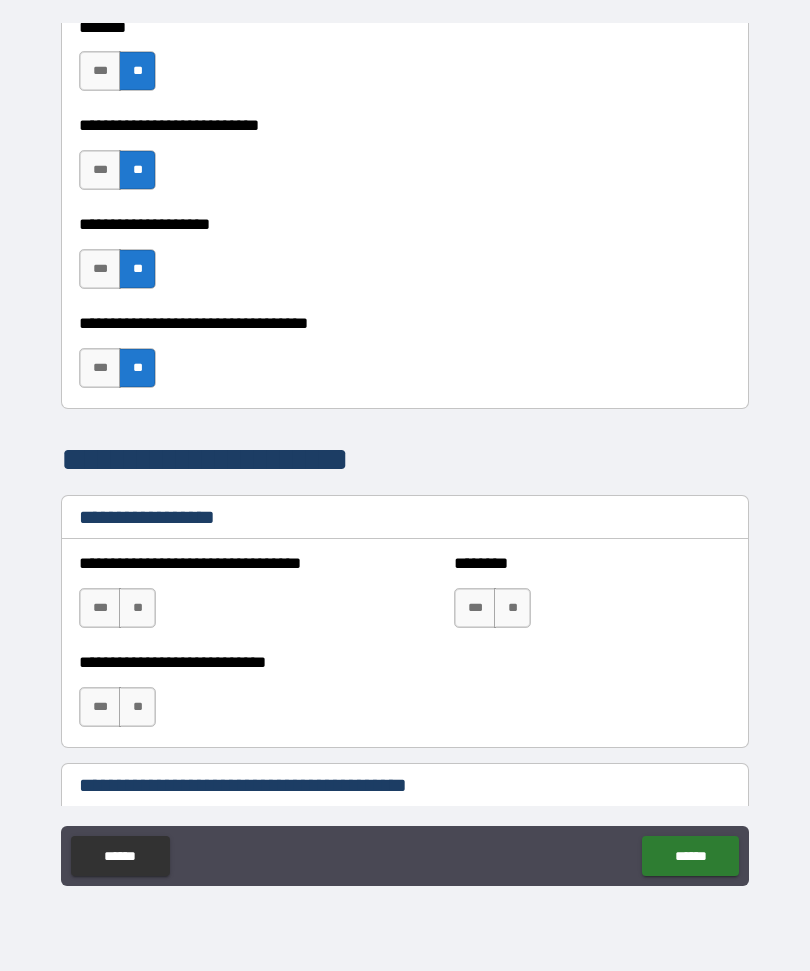 click on "**" at bounding box center [137, 608] 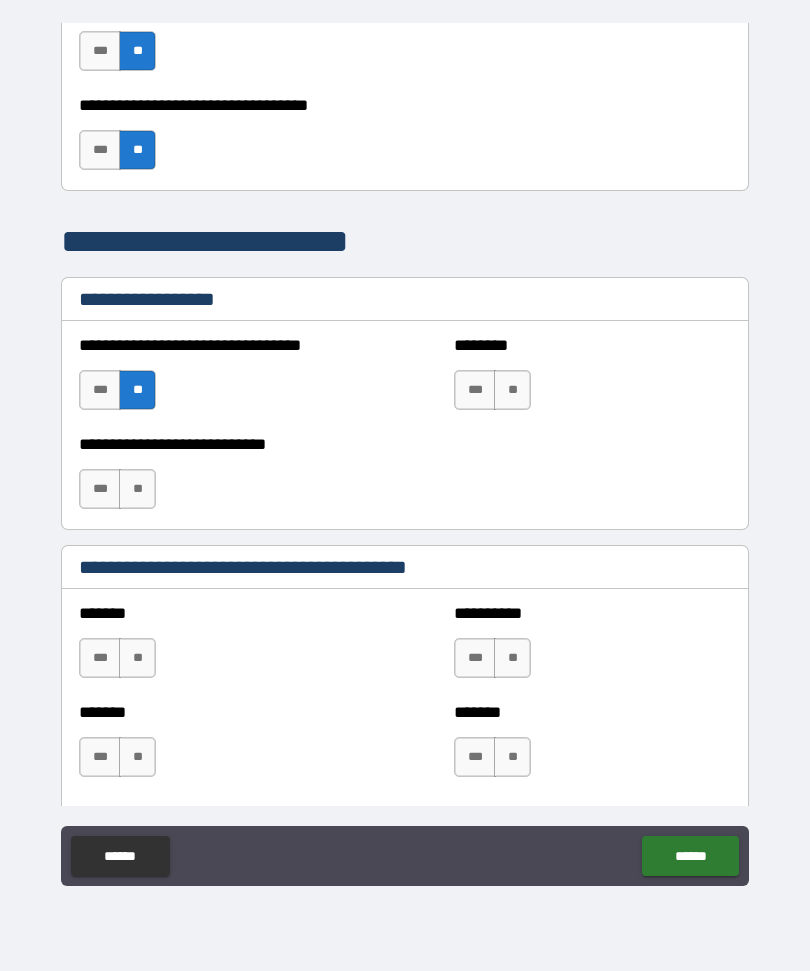 scroll, scrollTop: 1252, scrollLeft: 0, axis: vertical 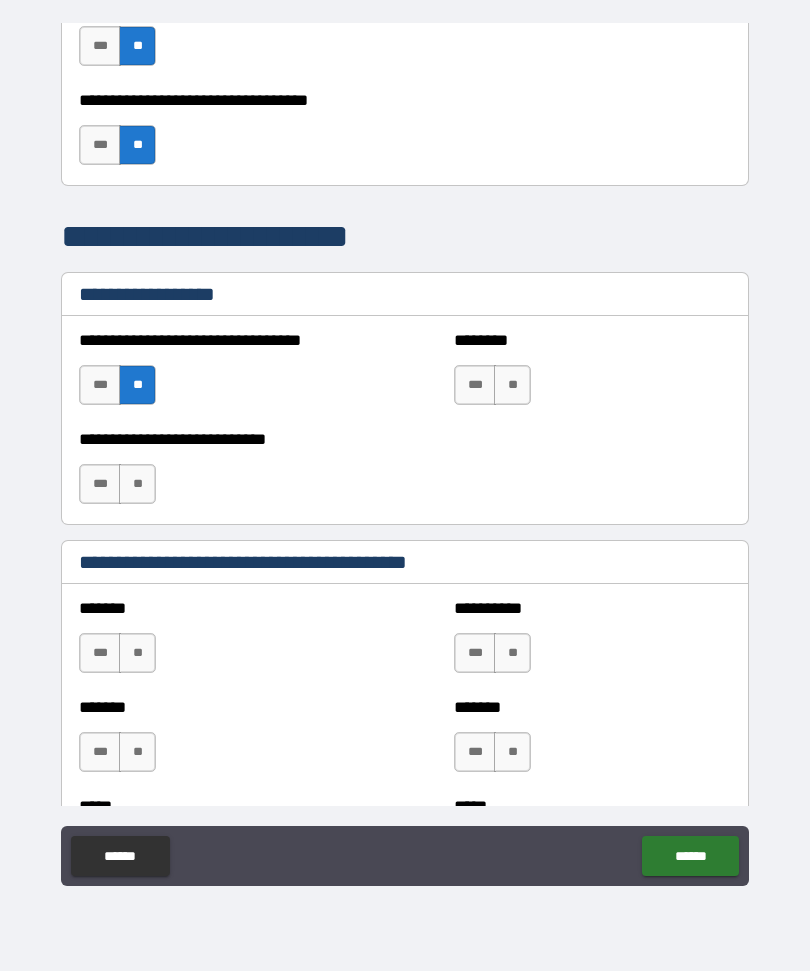 click on "**" at bounding box center [137, 484] 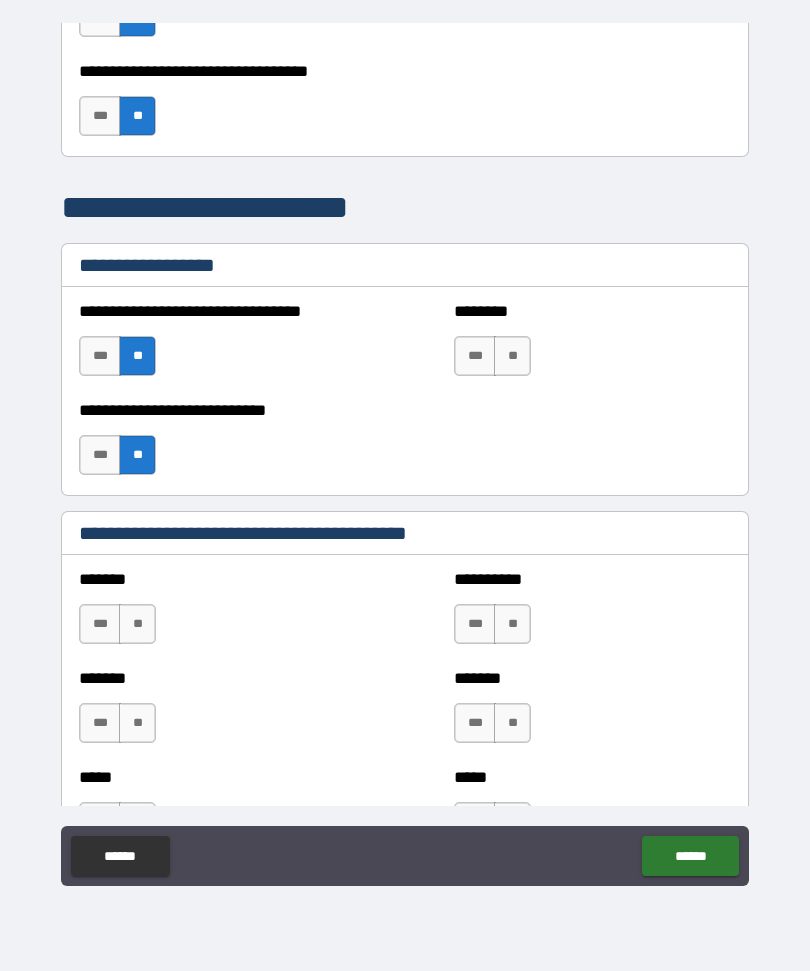 scroll, scrollTop: 1292, scrollLeft: 0, axis: vertical 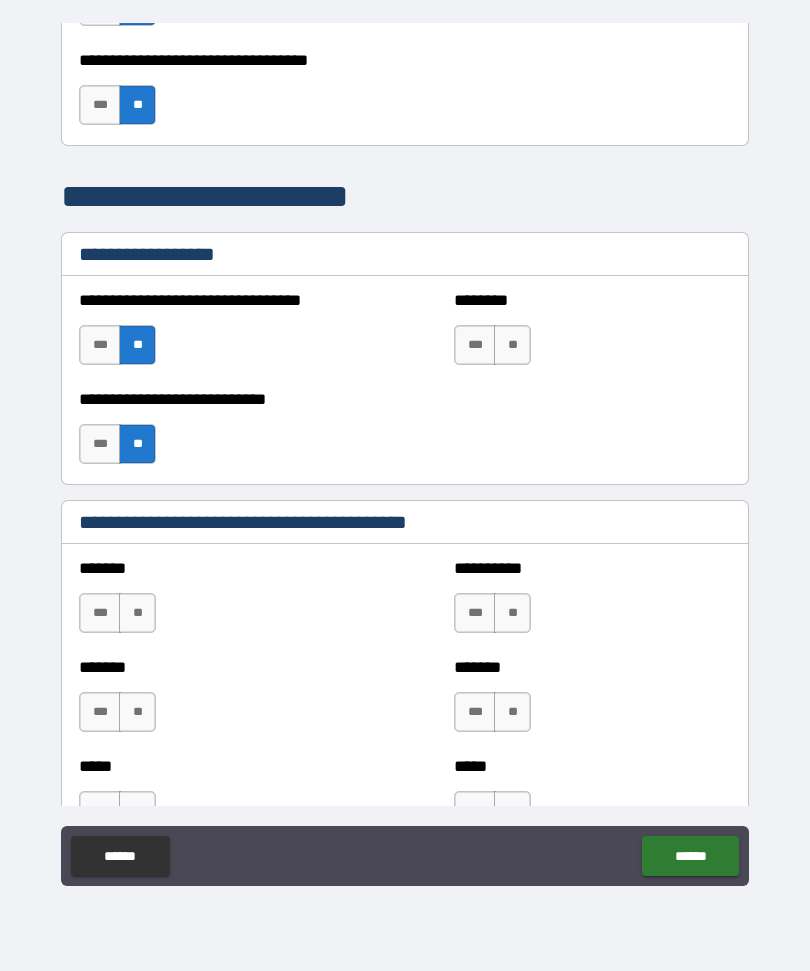 click on "**" at bounding box center [512, 345] 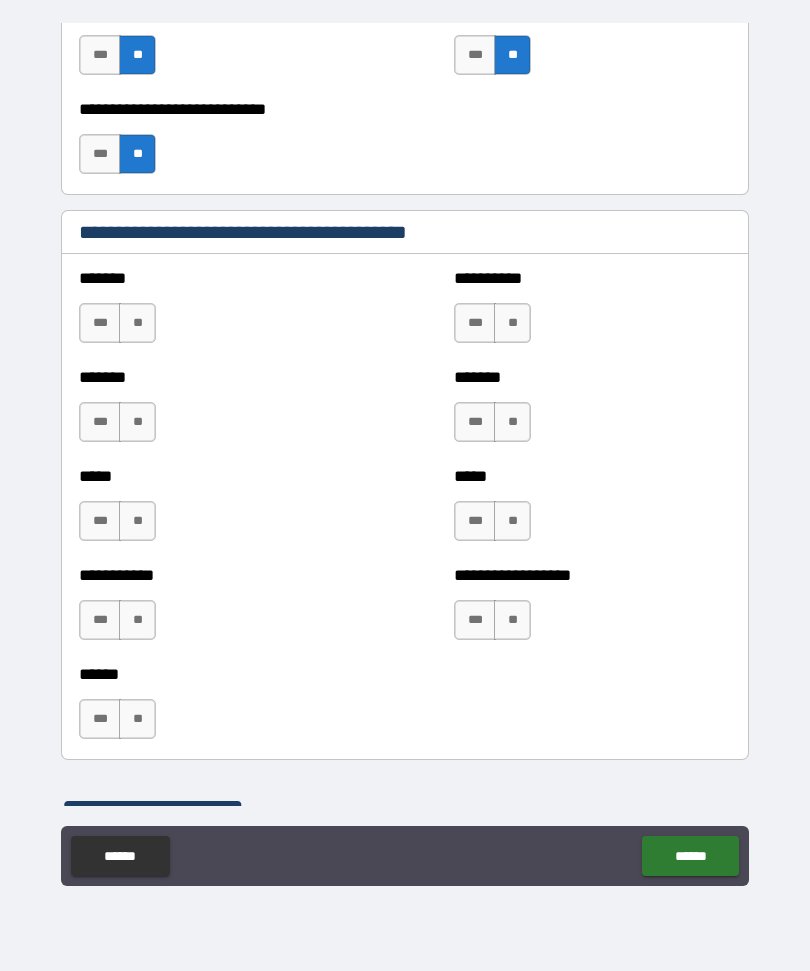 scroll, scrollTop: 1589, scrollLeft: 0, axis: vertical 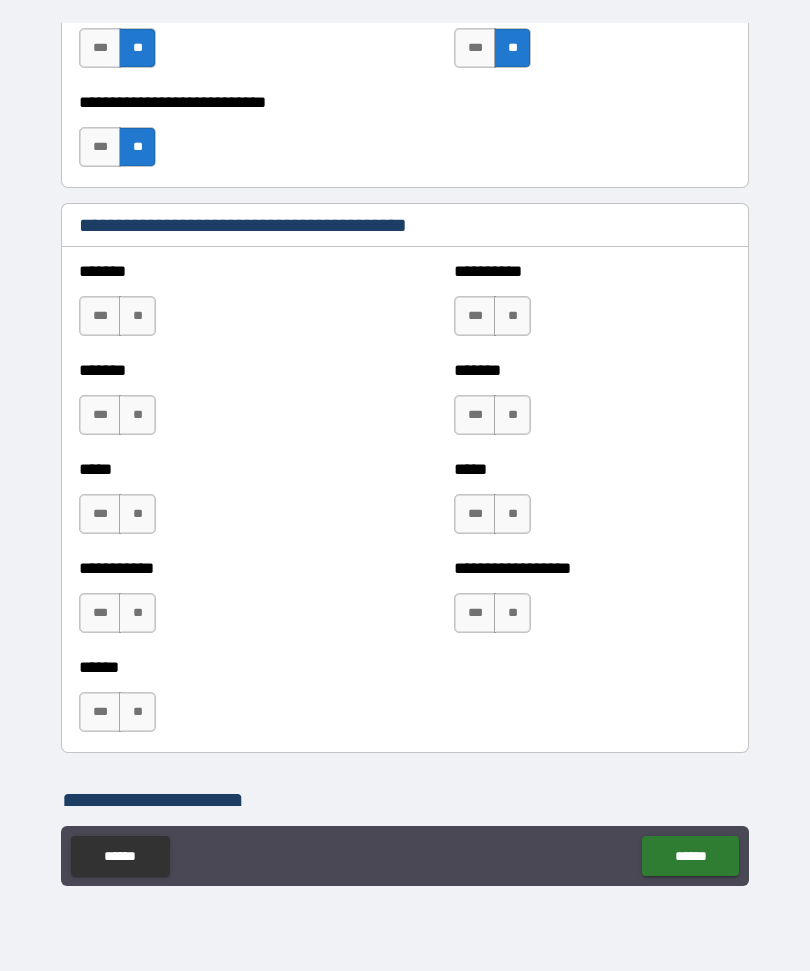 click on "***" at bounding box center [100, 712] 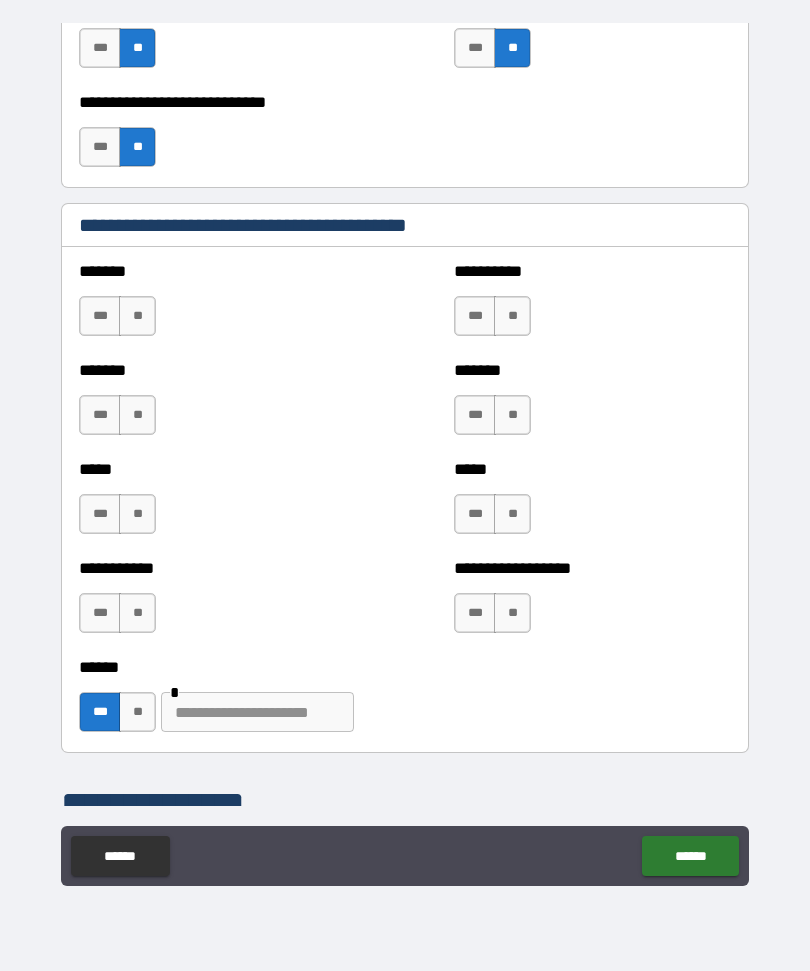 click at bounding box center (257, 712) 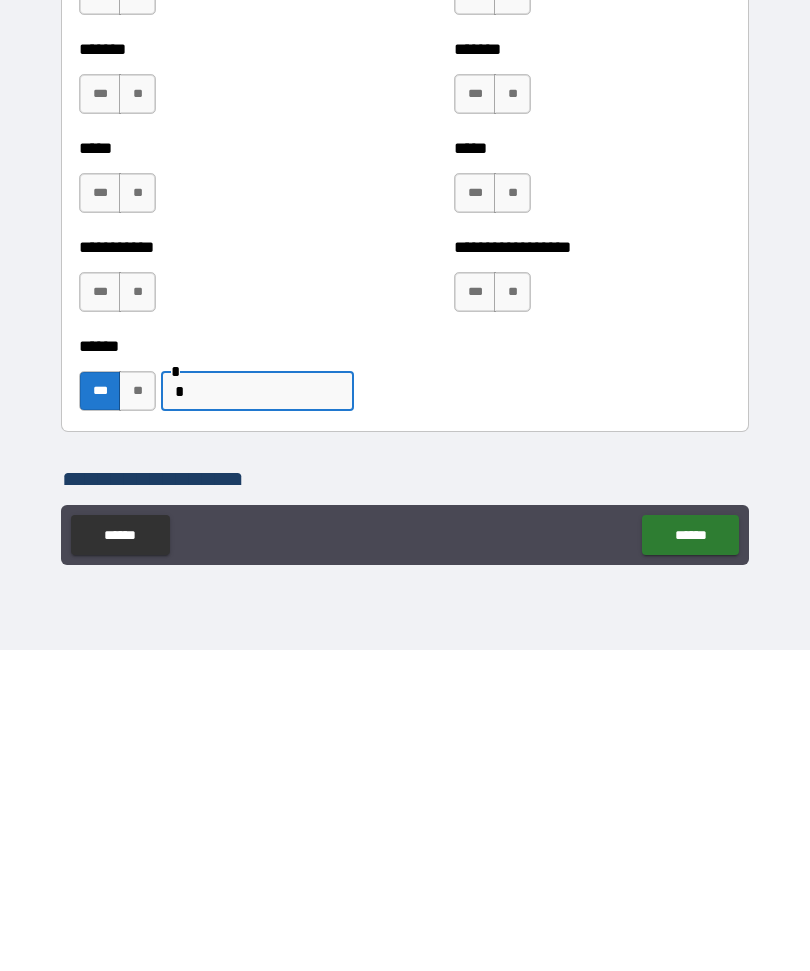 scroll, scrollTop: 67, scrollLeft: 0, axis: vertical 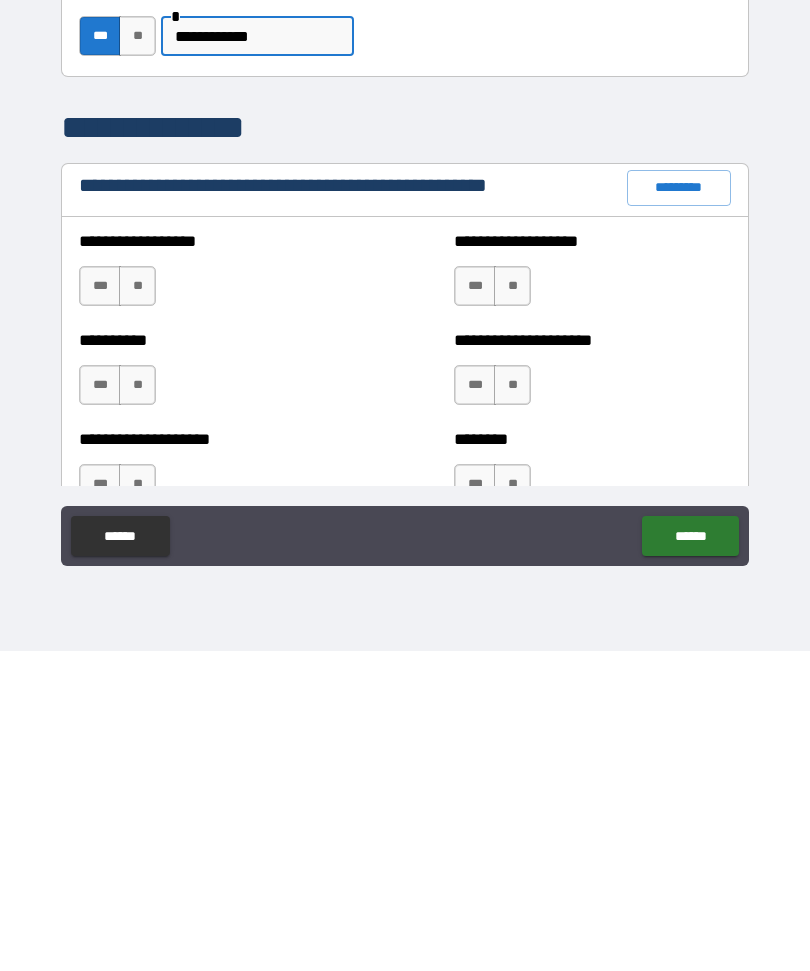 type on "**********" 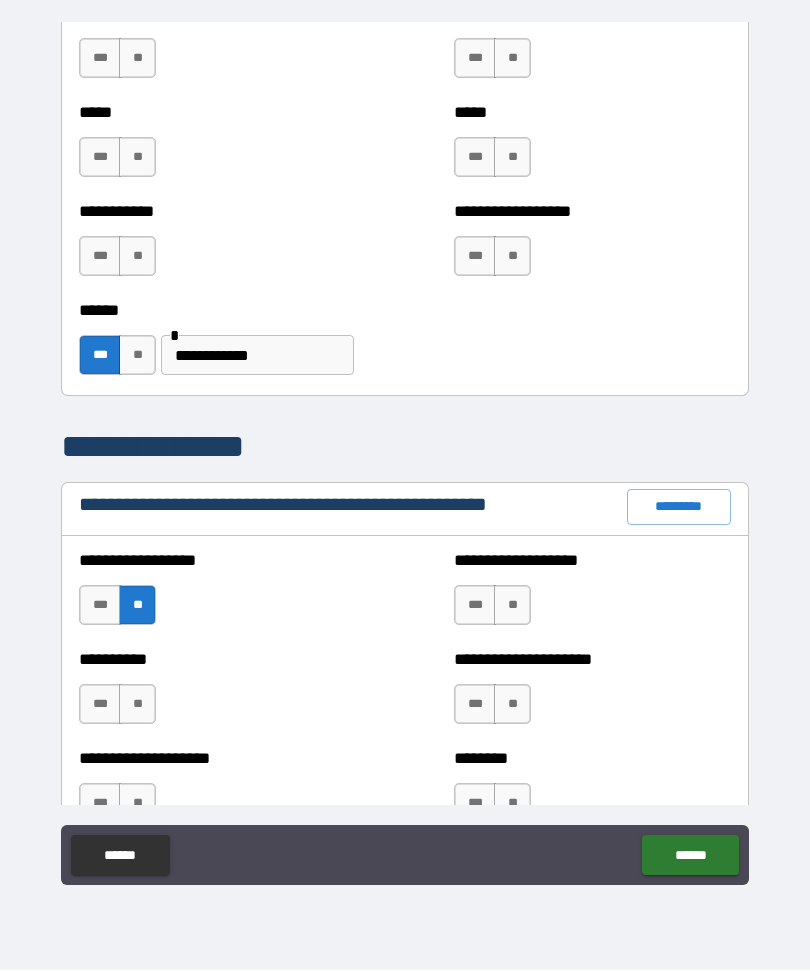 click on "**" at bounding box center (137, 705) 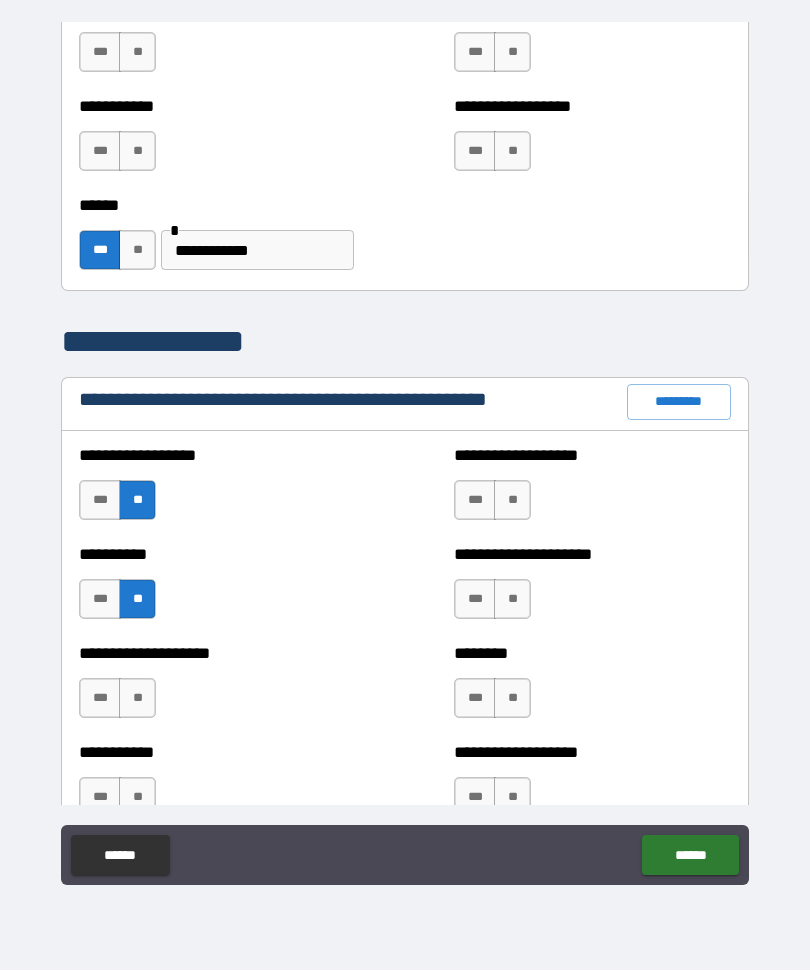scroll, scrollTop: 2071, scrollLeft: 0, axis: vertical 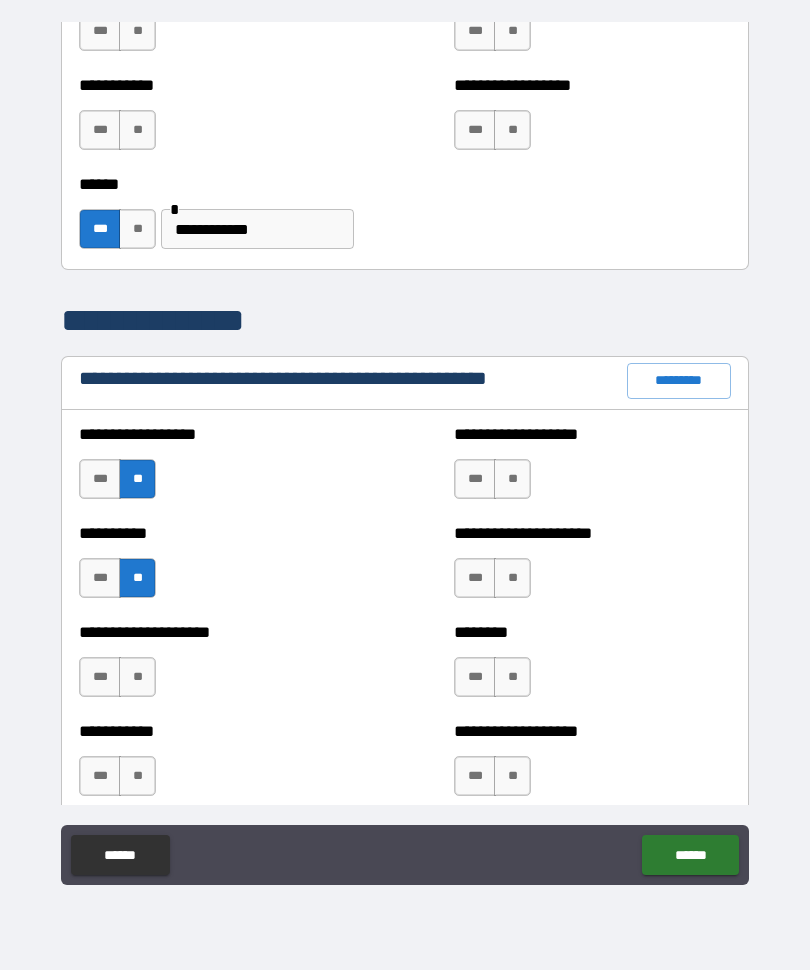 click on "**" at bounding box center [137, 678] 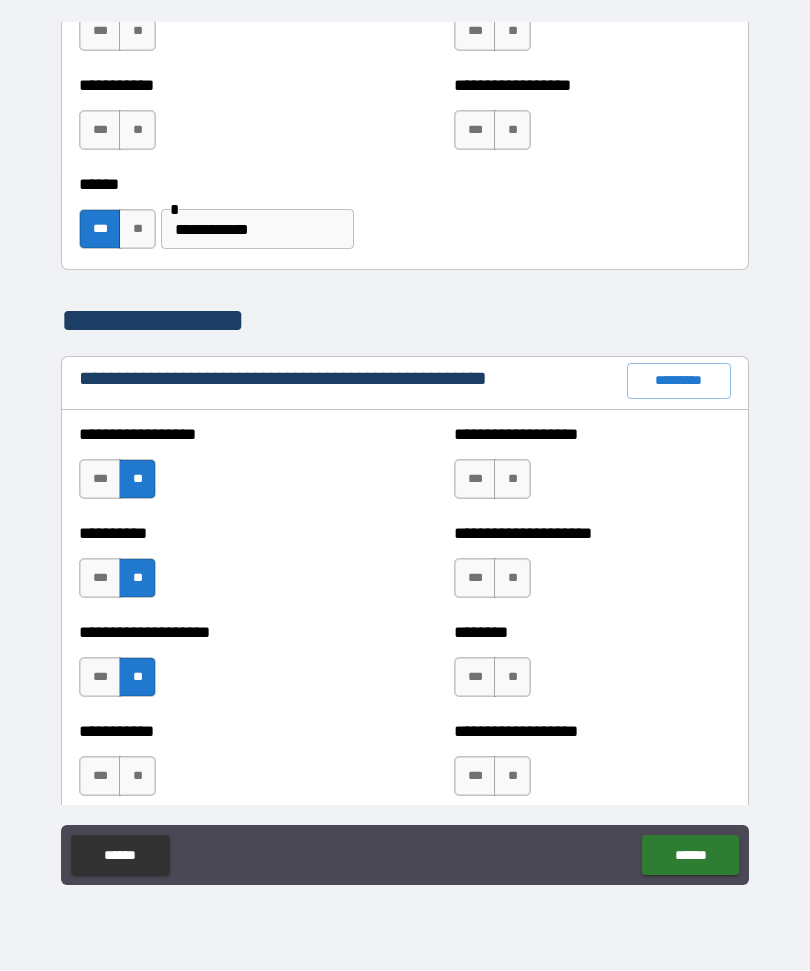 click on "**" at bounding box center [137, 777] 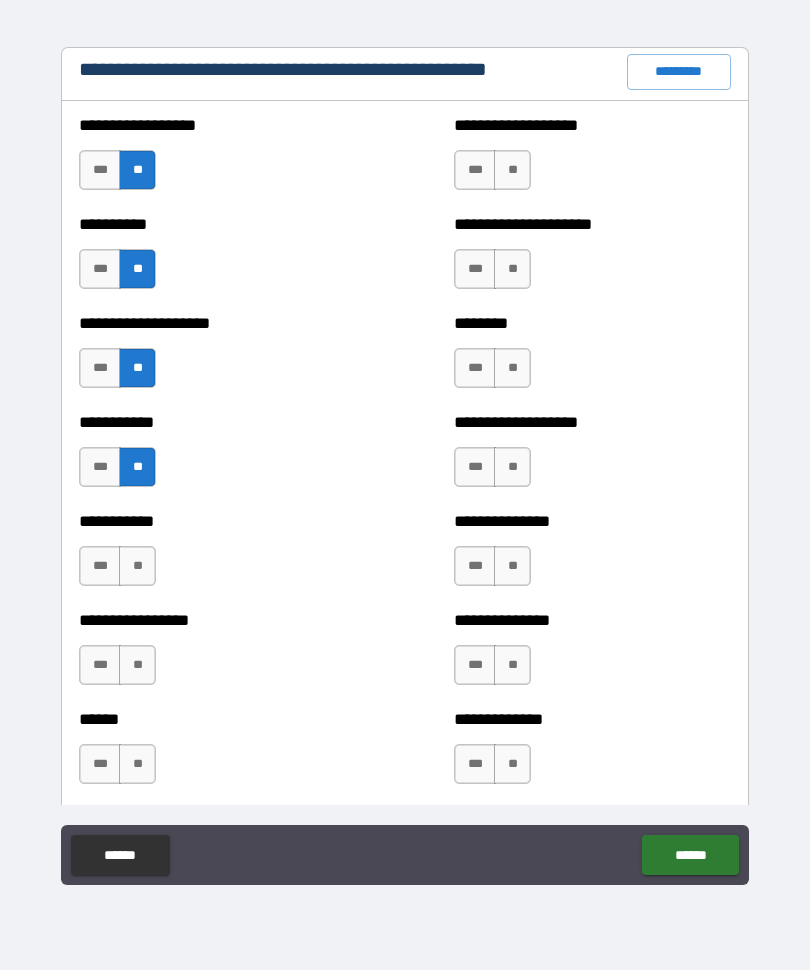 scroll, scrollTop: 2385, scrollLeft: 0, axis: vertical 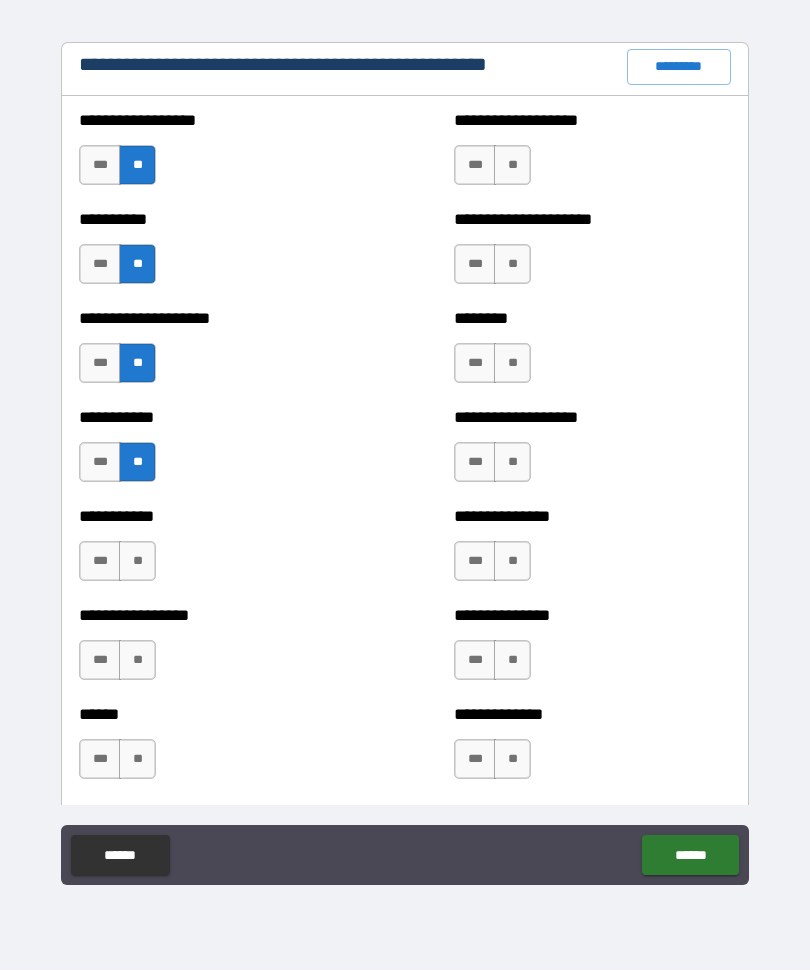 click on "**" at bounding box center (137, 562) 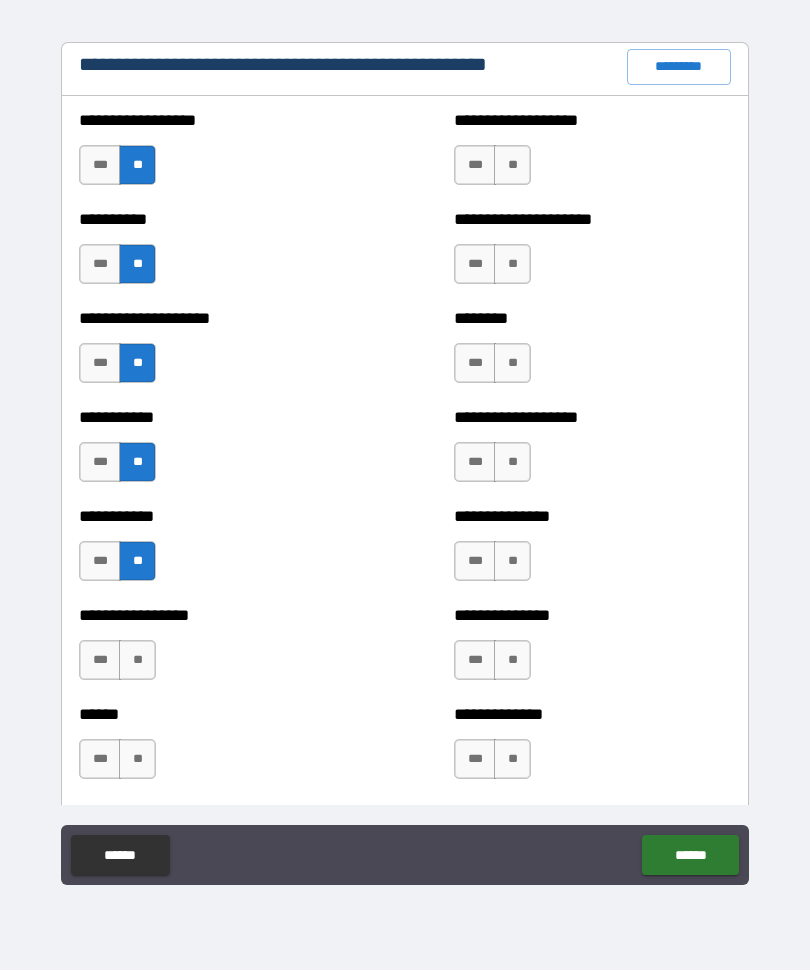 click on "**" at bounding box center (137, 661) 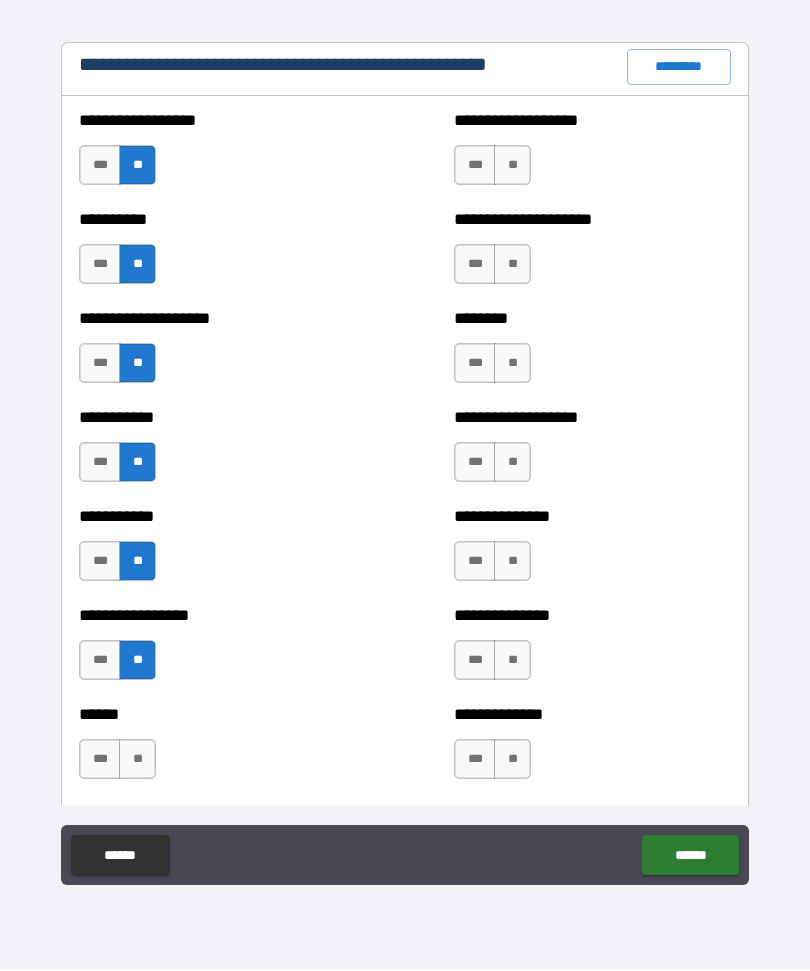 click on "**" at bounding box center (137, 760) 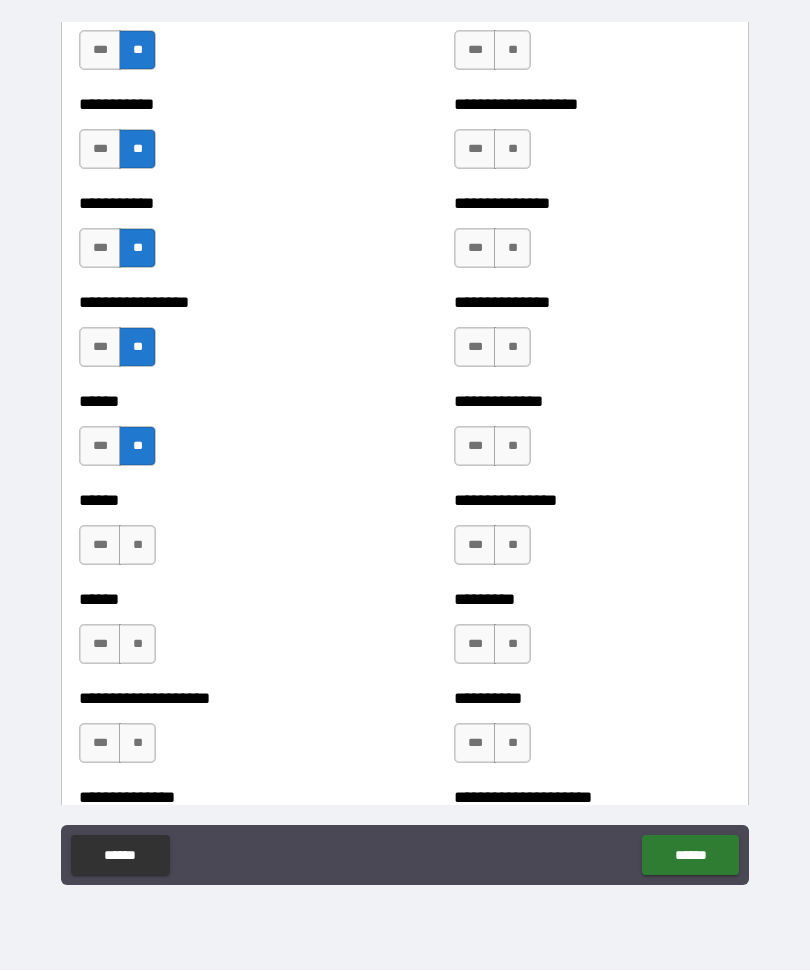 scroll, scrollTop: 2712, scrollLeft: 0, axis: vertical 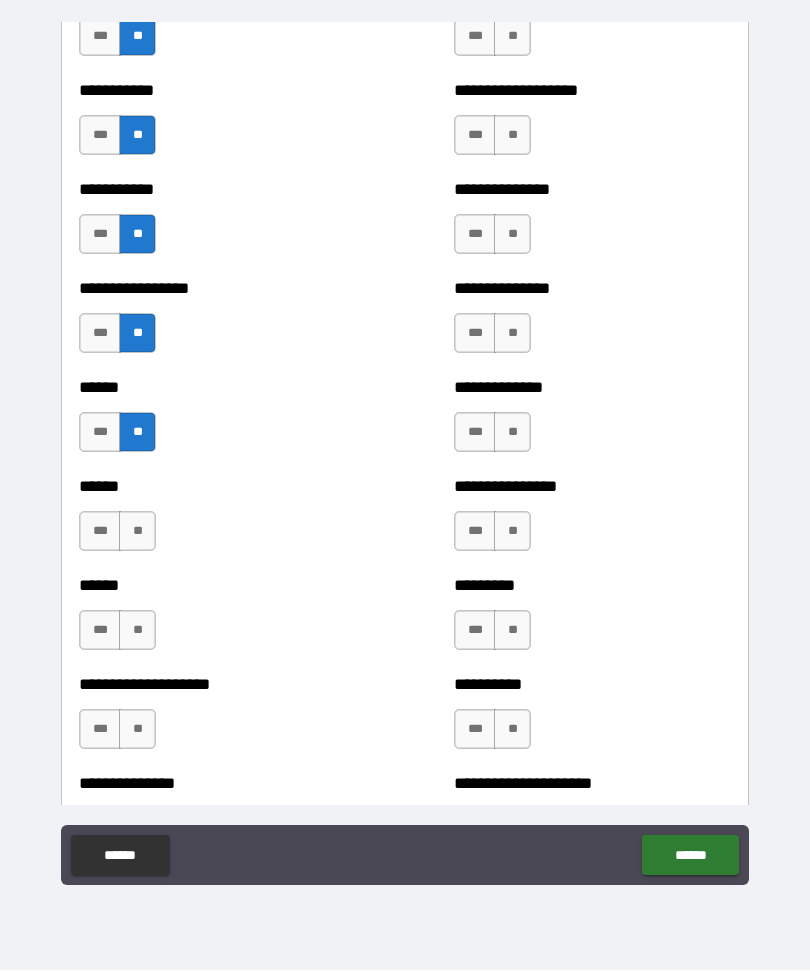 click on "**" at bounding box center (137, 532) 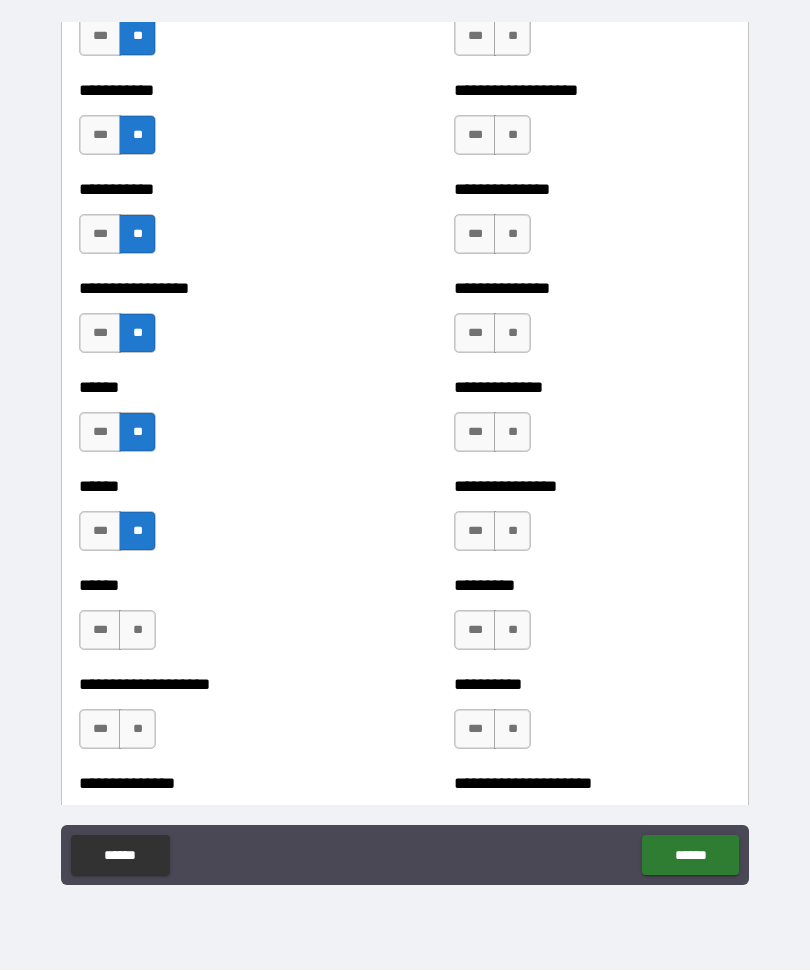 click on "***" at bounding box center [100, 631] 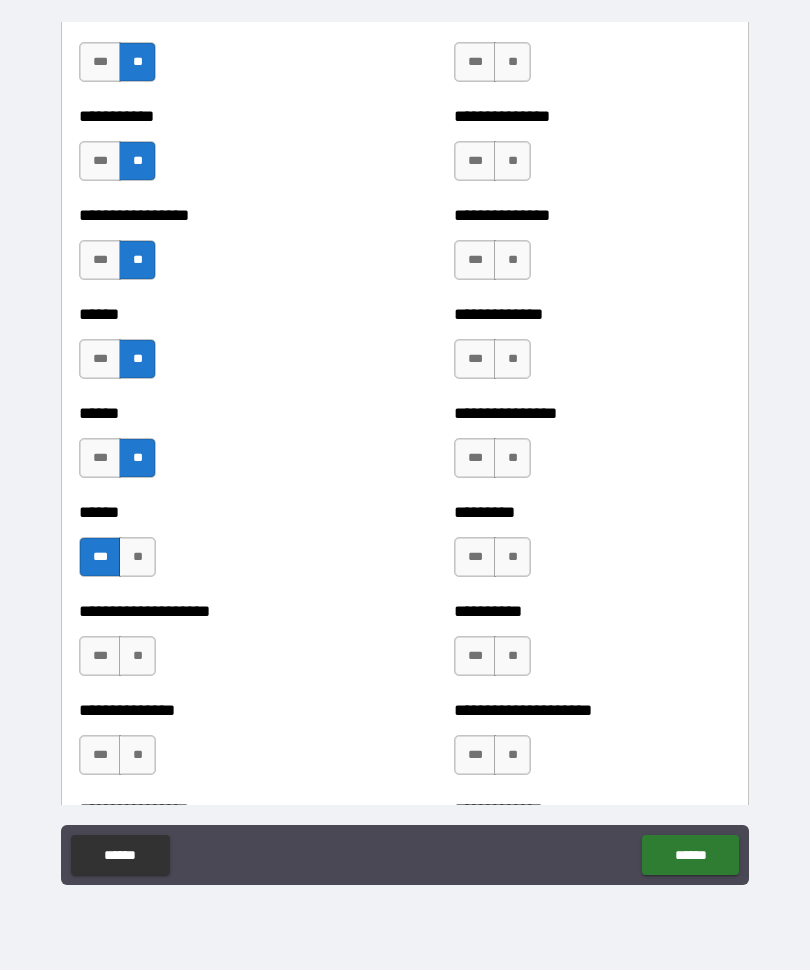 scroll, scrollTop: 2801, scrollLeft: 0, axis: vertical 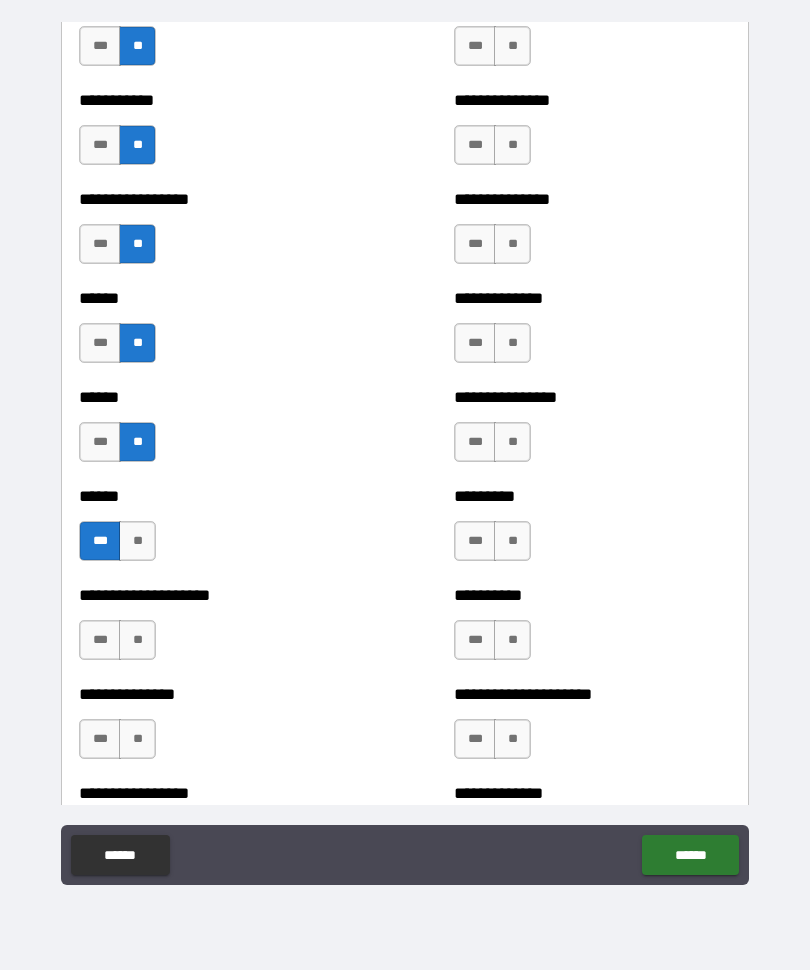 click on "**" at bounding box center (137, 641) 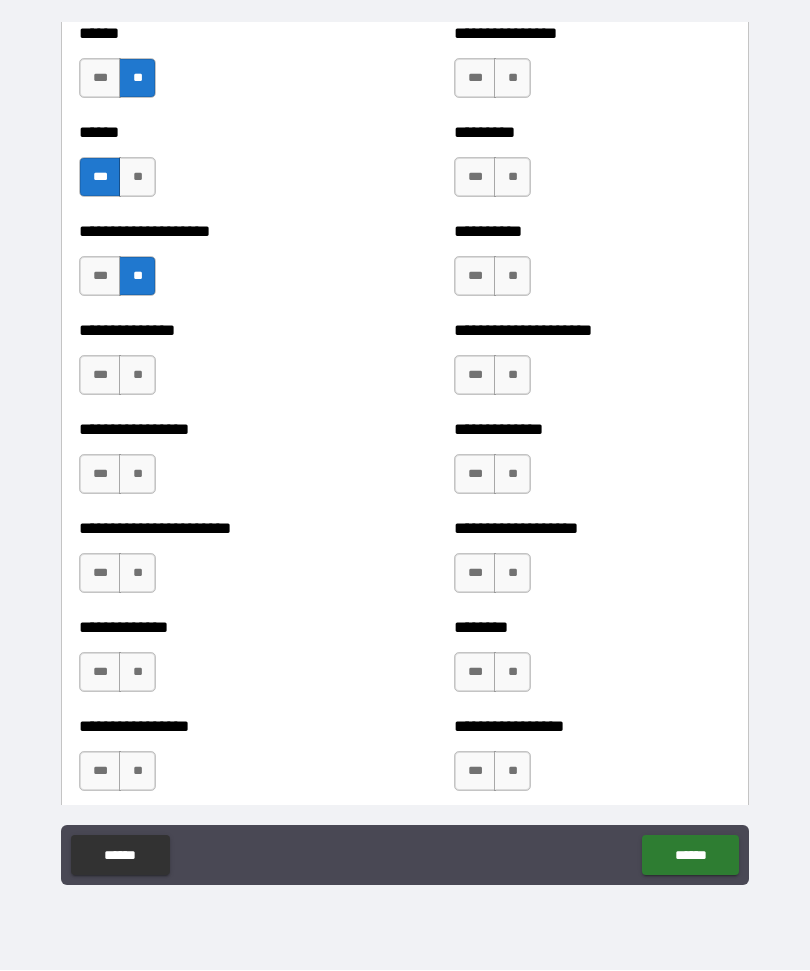 scroll, scrollTop: 3134, scrollLeft: 0, axis: vertical 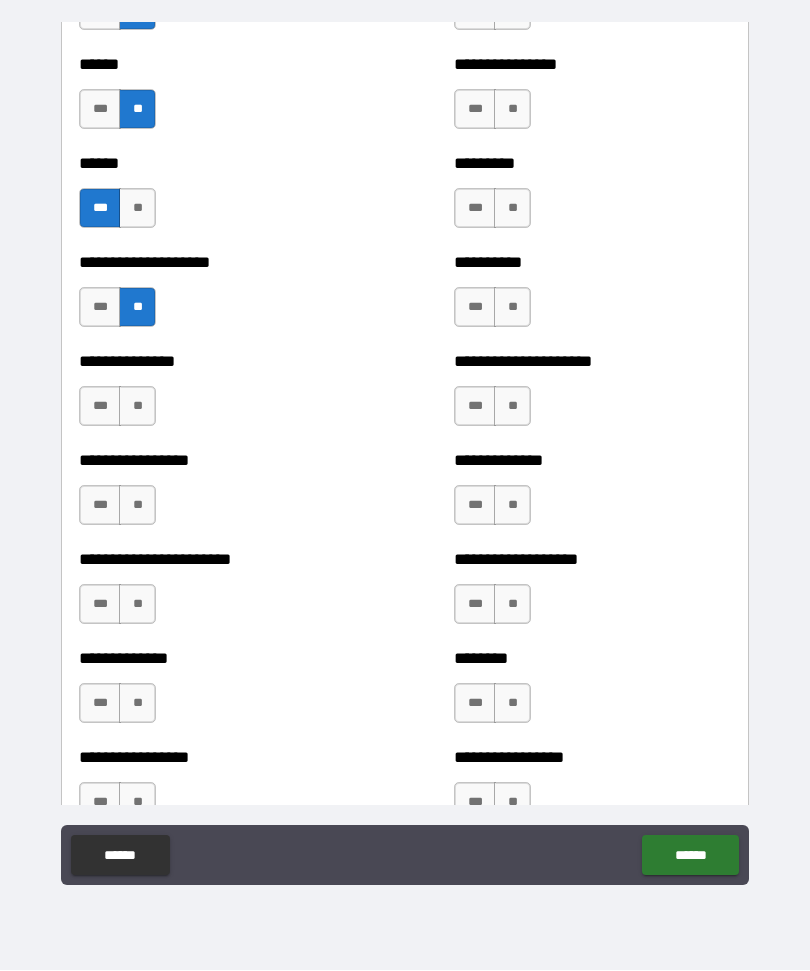 click on "**" at bounding box center (137, 407) 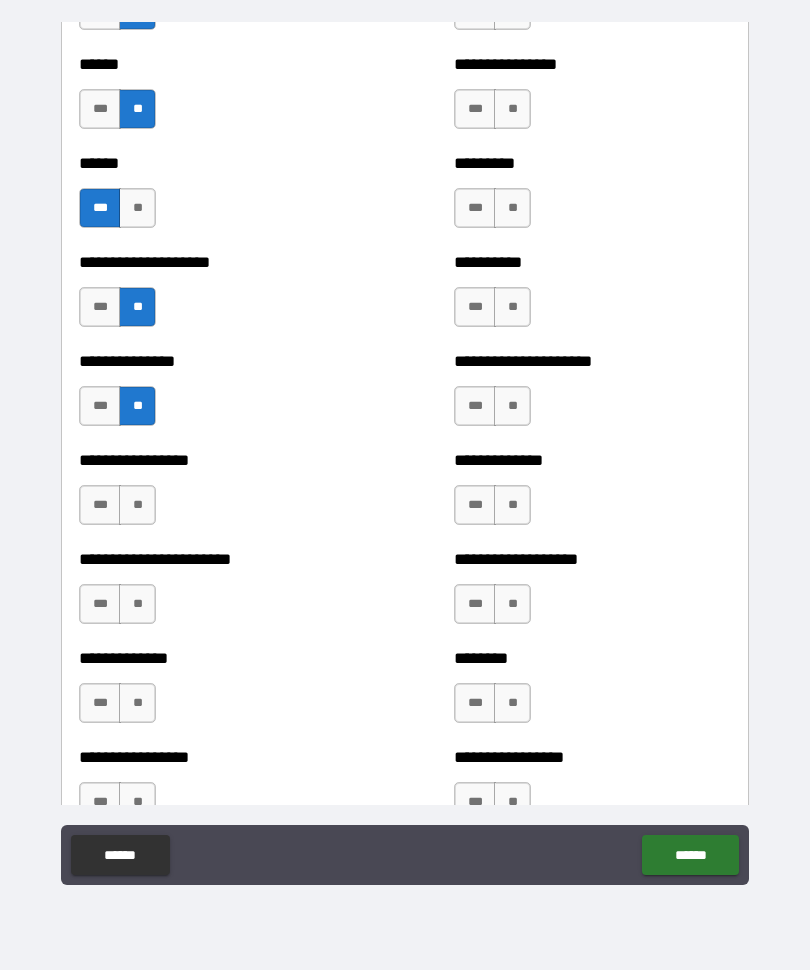 click on "**" at bounding box center (137, 506) 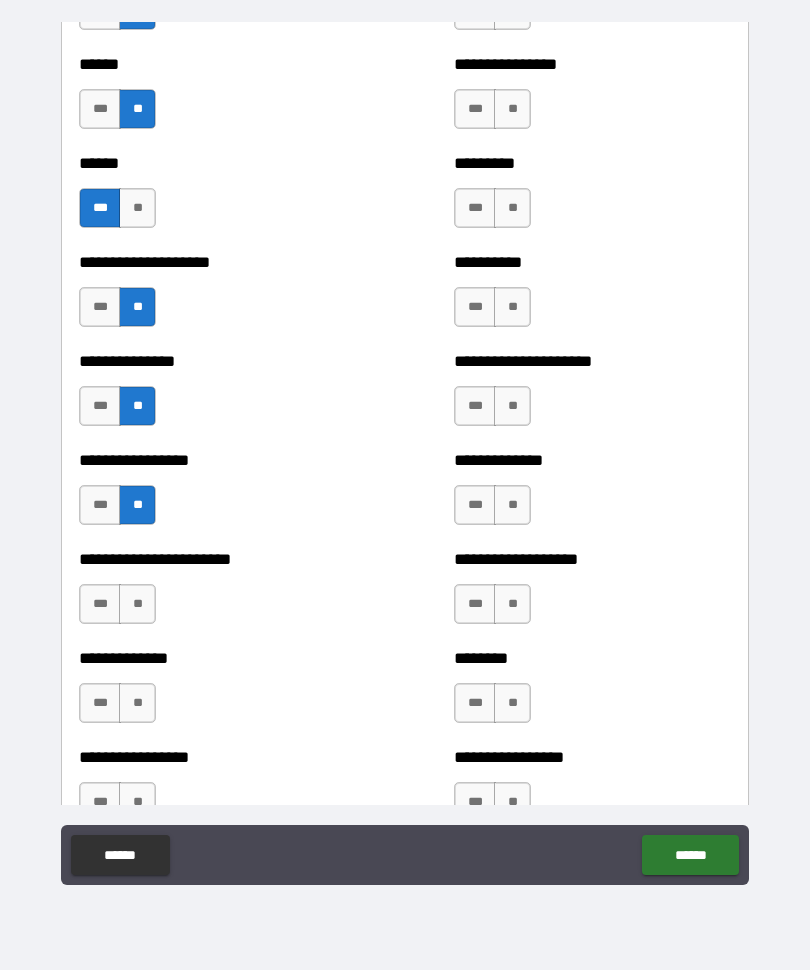 click on "**" at bounding box center (137, 605) 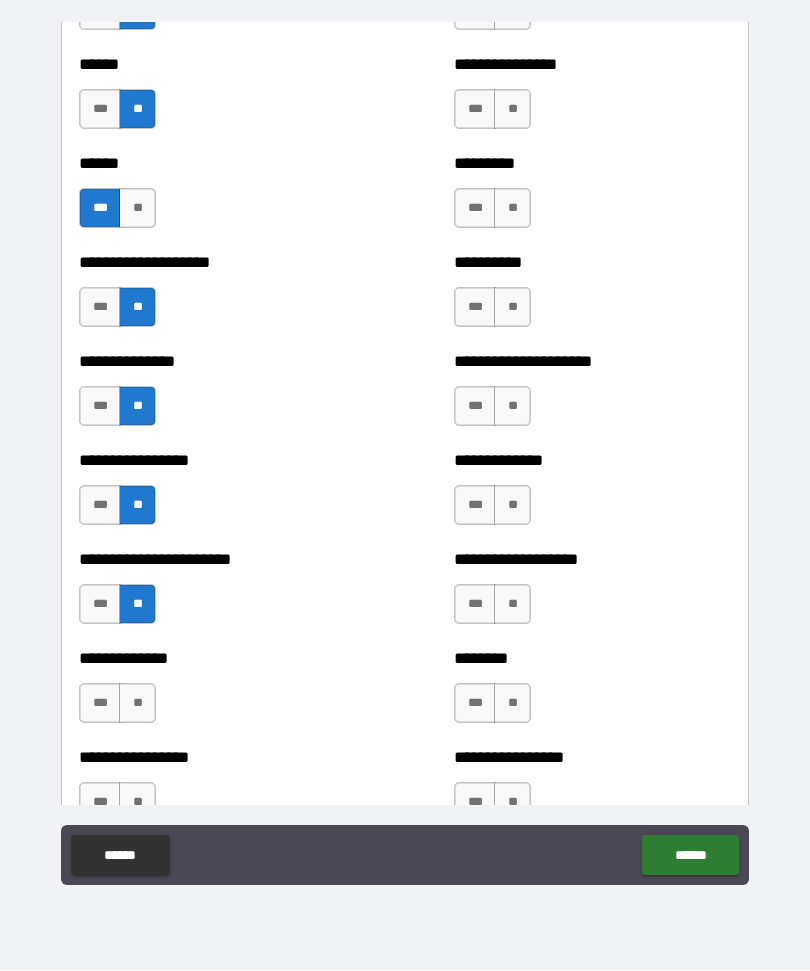 click on "**" at bounding box center (137, 704) 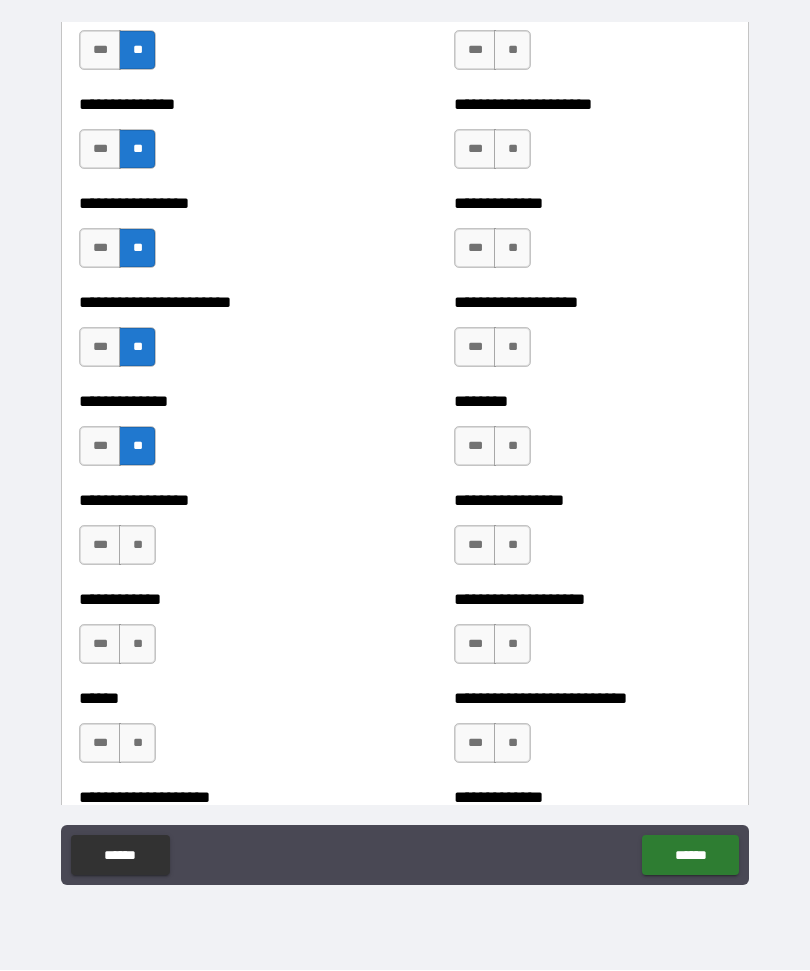 scroll, scrollTop: 3392, scrollLeft: 0, axis: vertical 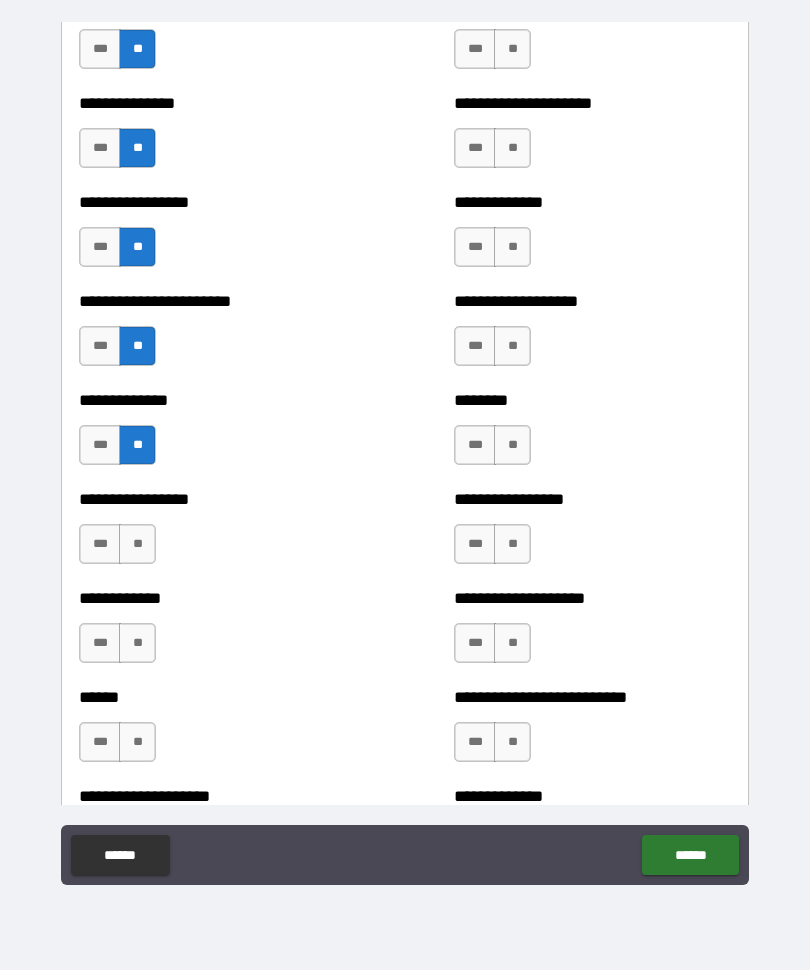 click on "**" at bounding box center [137, 545] 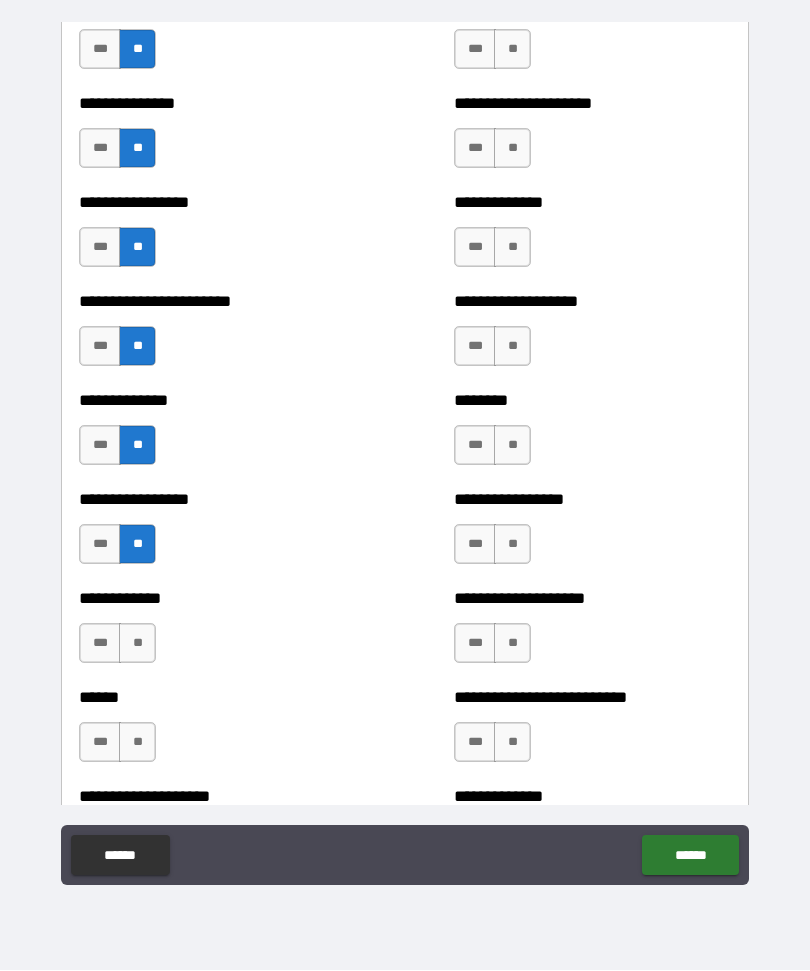 click on "**" at bounding box center (137, 644) 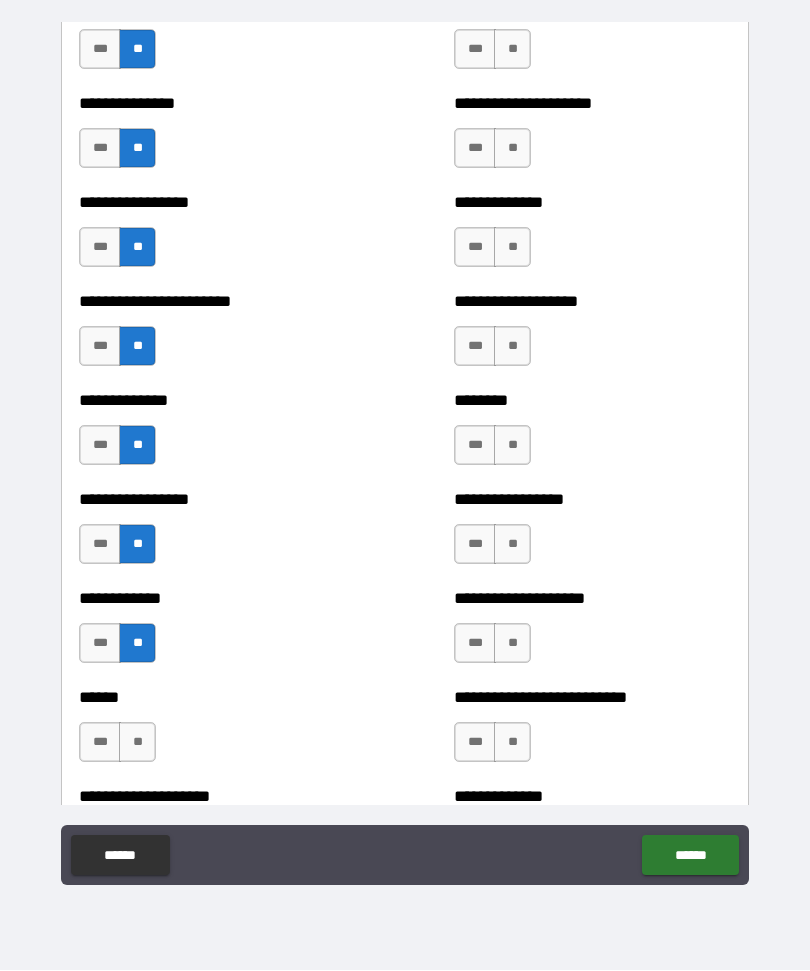 click on "**" at bounding box center [137, 743] 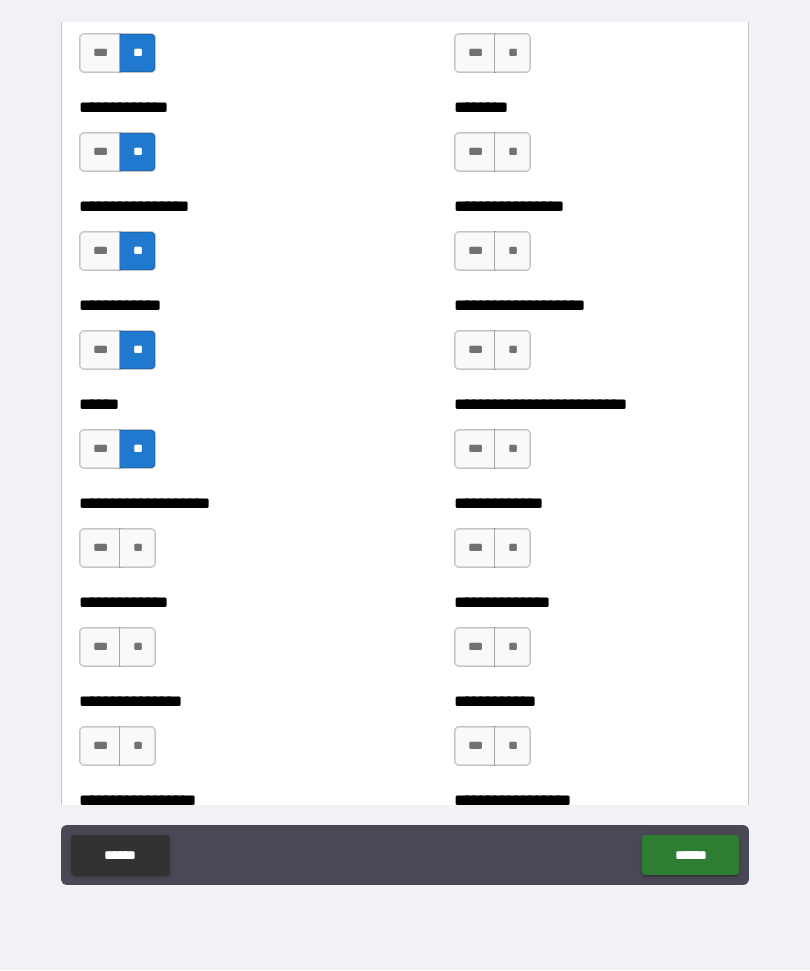 scroll, scrollTop: 3692, scrollLeft: 0, axis: vertical 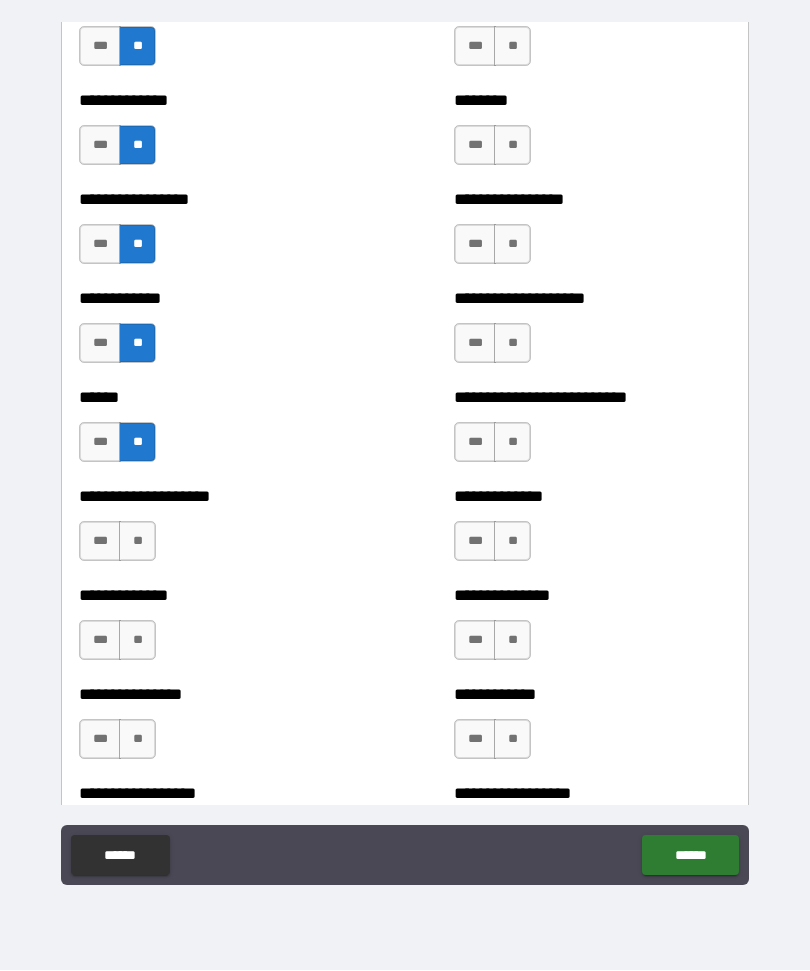 click on "**" at bounding box center (137, 542) 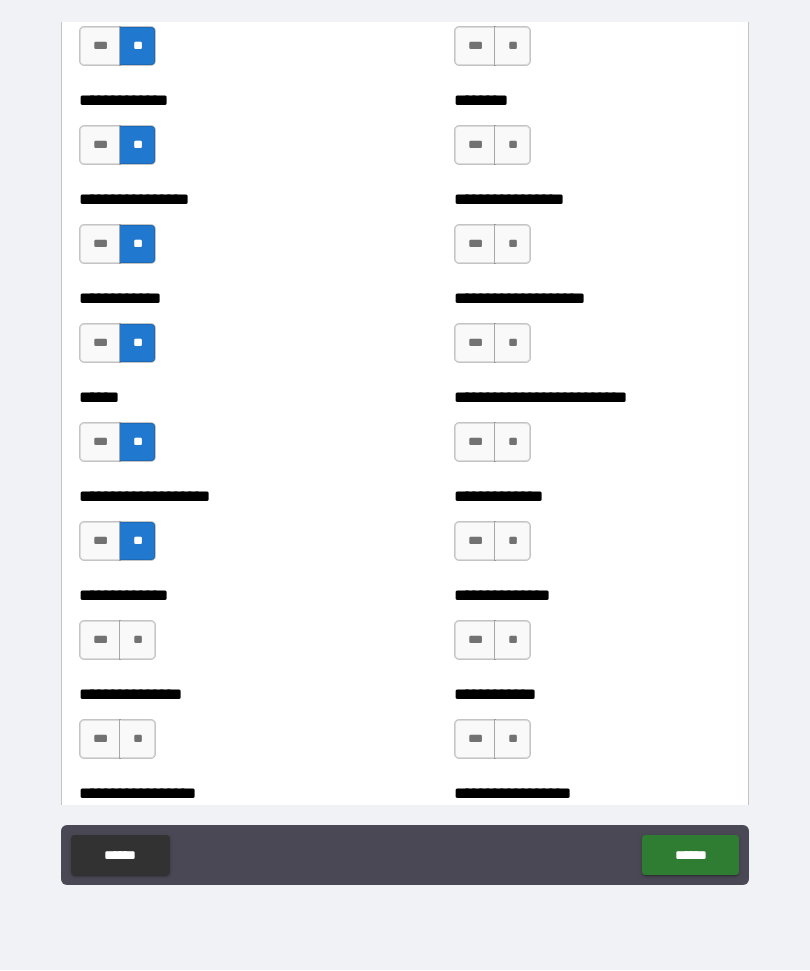 click on "**" at bounding box center [137, 641] 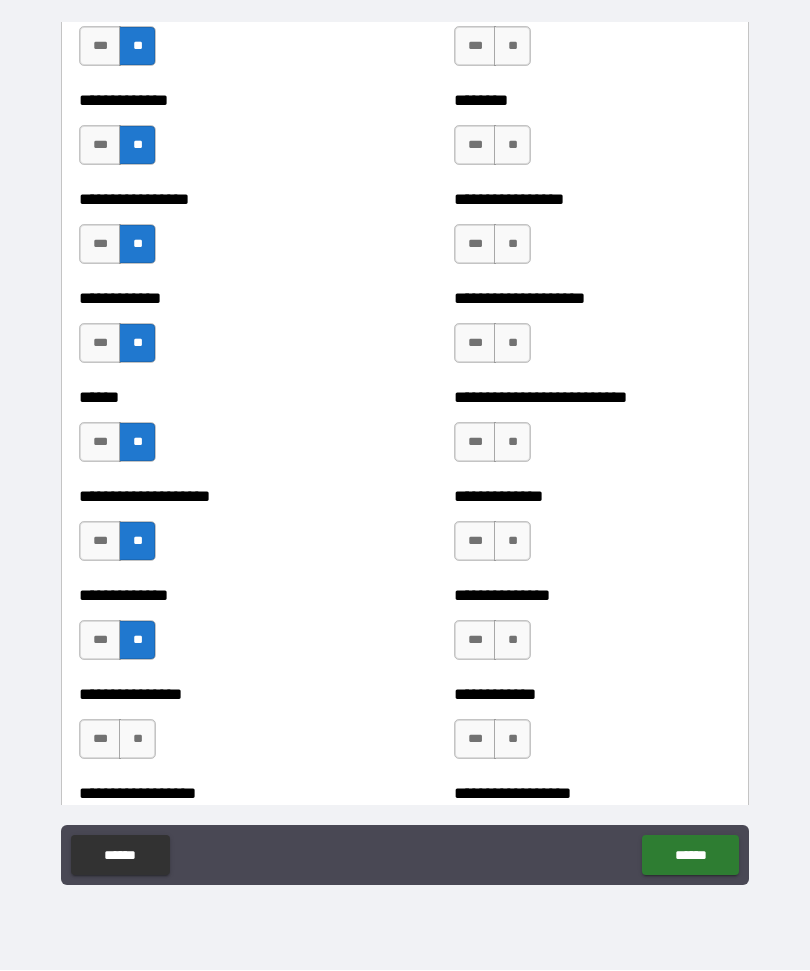 click on "**" at bounding box center [137, 740] 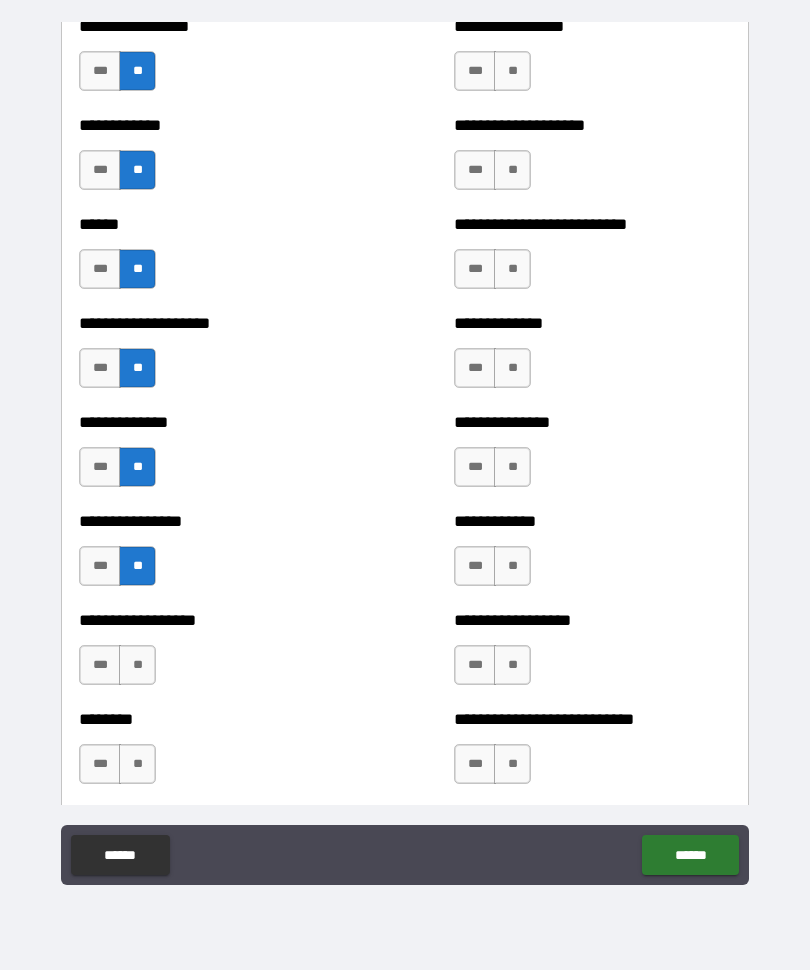 scroll, scrollTop: 3868, scrollLeft: 0, axis: vertical 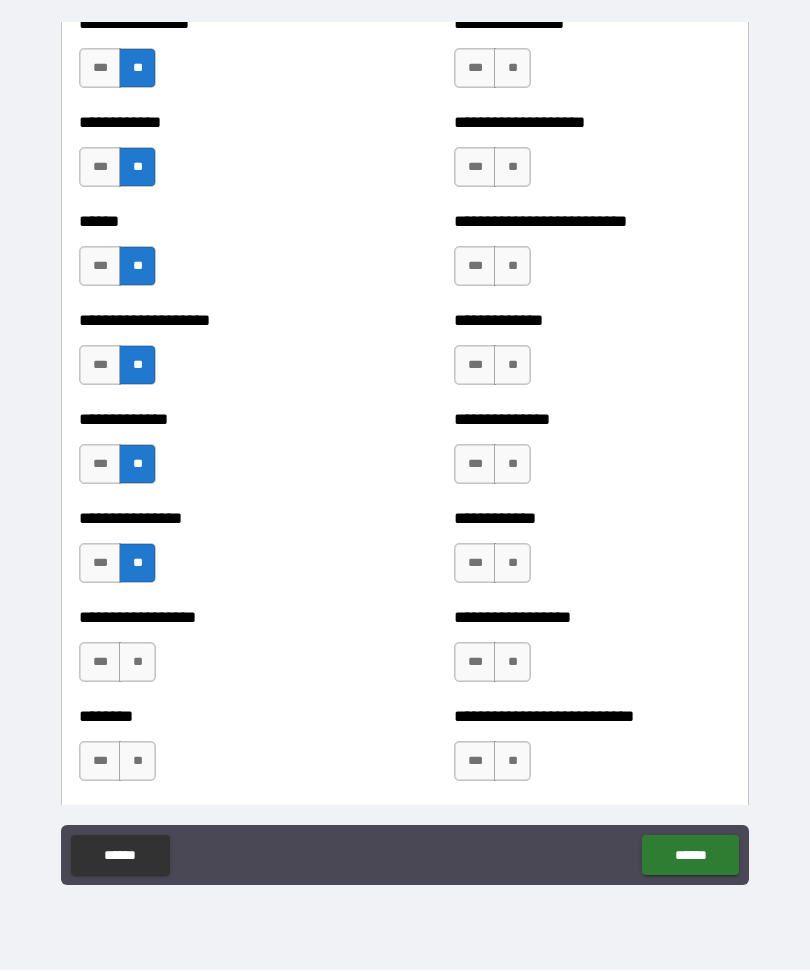 click on "**" at bounding box center [137, 663] 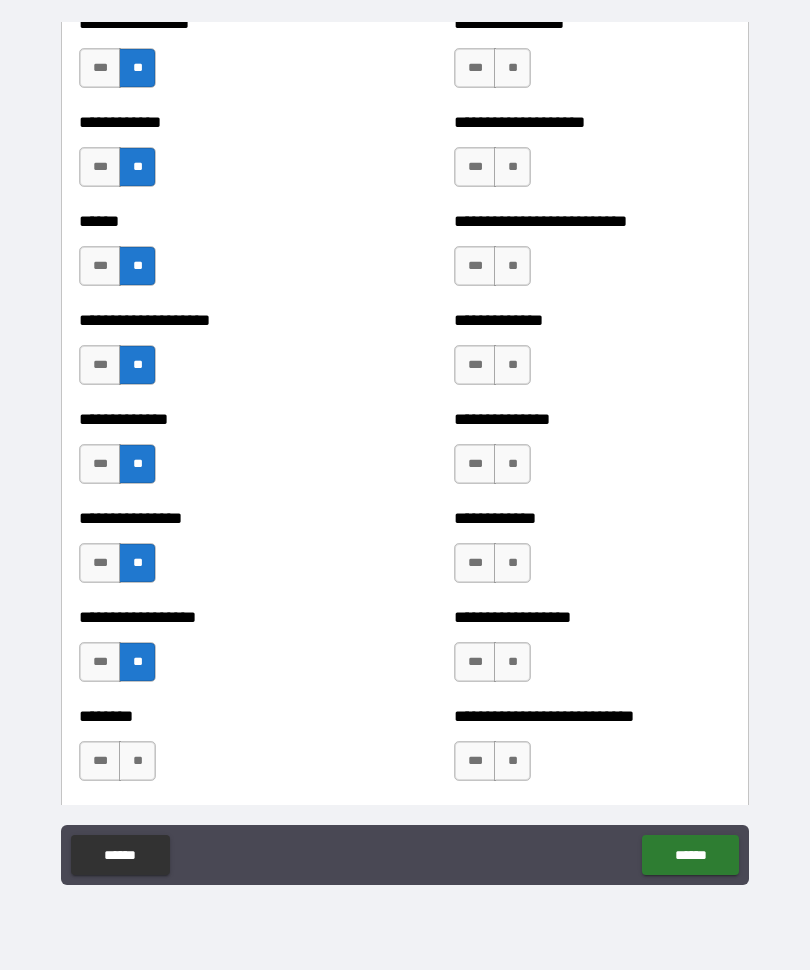 click on "**" at bounding box center [137, 762] 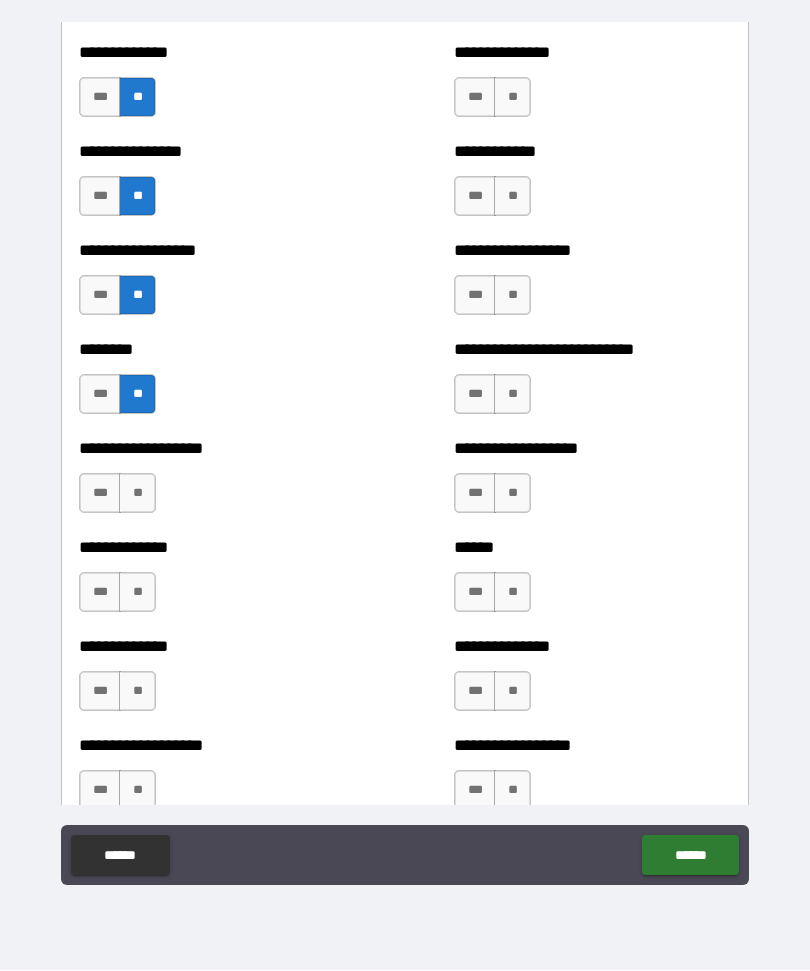 scroll, scrollTop: 4238, scrollLeft: 0, axis: vertical 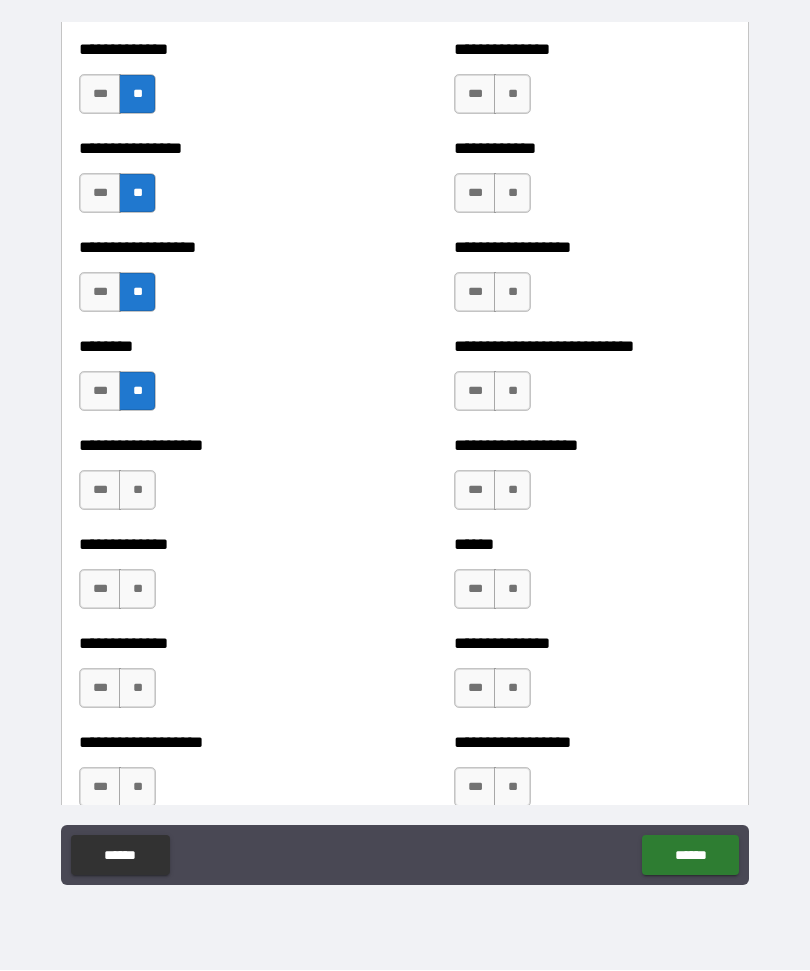click on "**" at bounding box center [137, 491] 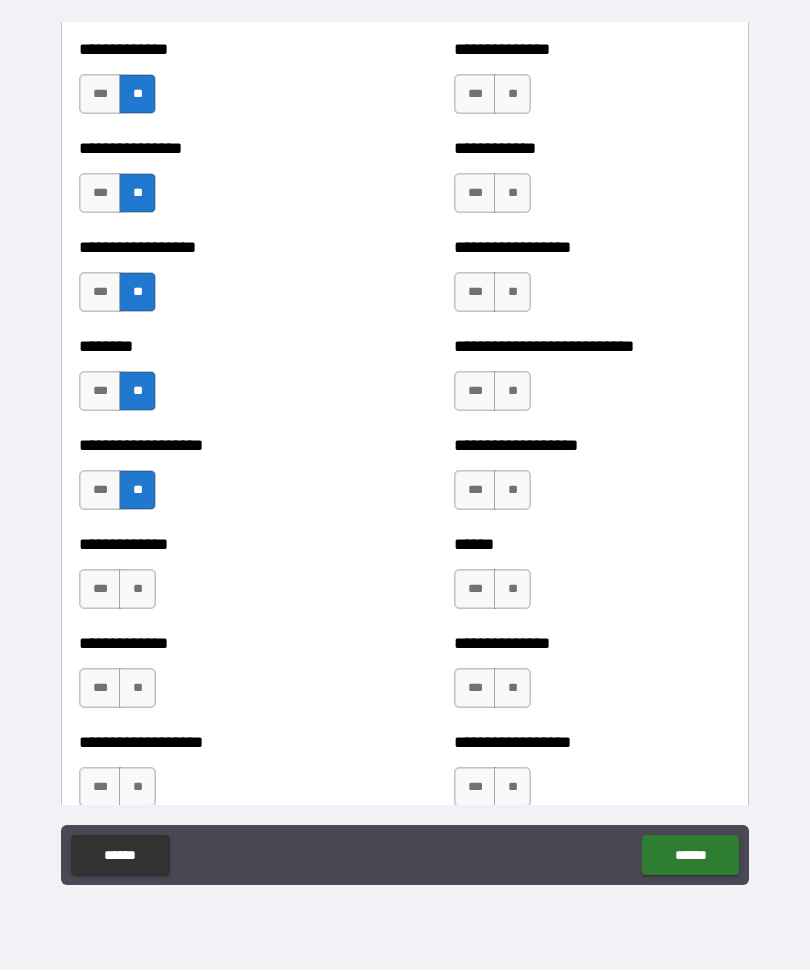 click on "**" at bounding box center (137, 590) 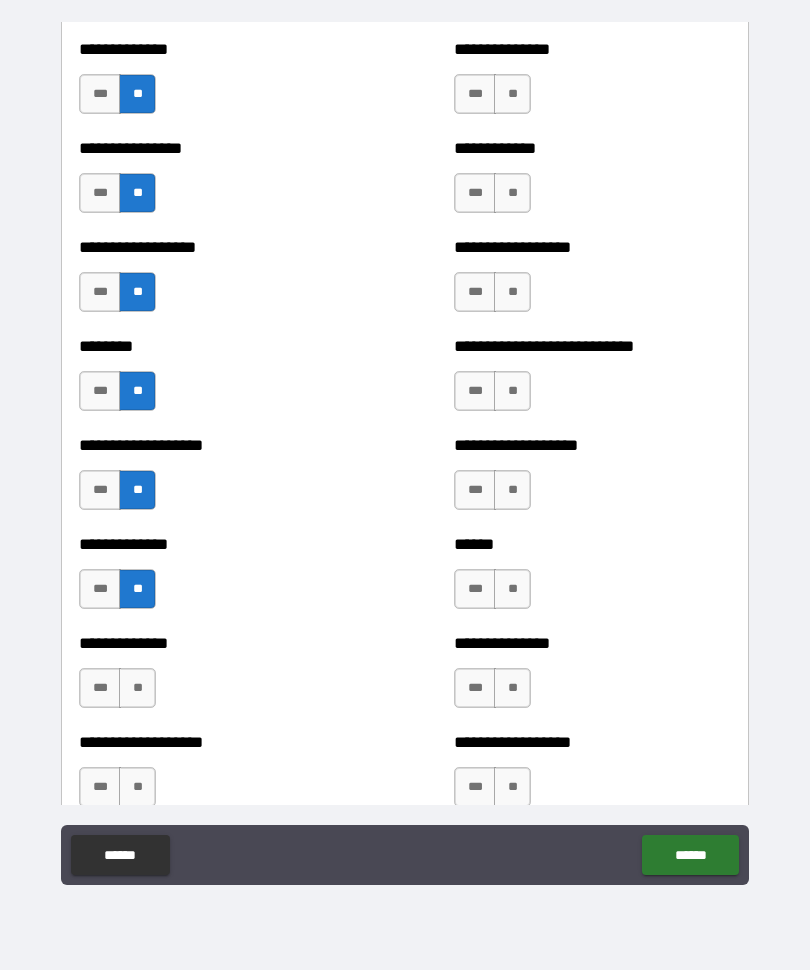 click on "**" at bounding box center [137, 689] 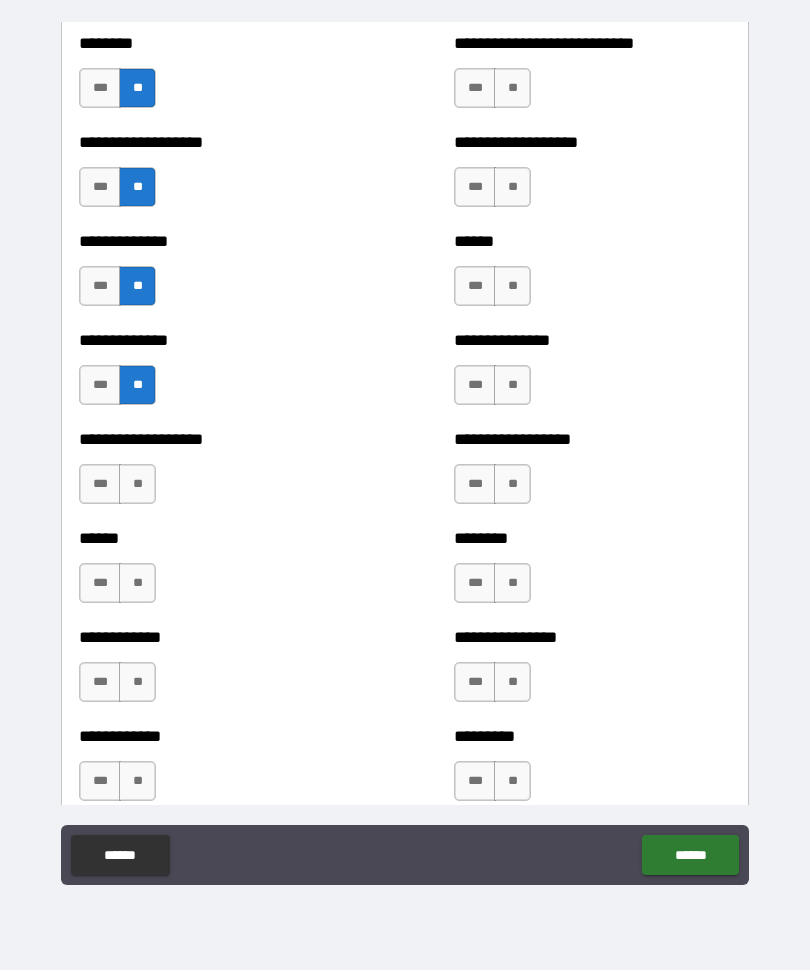 scroll, scrollTop: 4556, scrollLeft: 0, axis: vertical 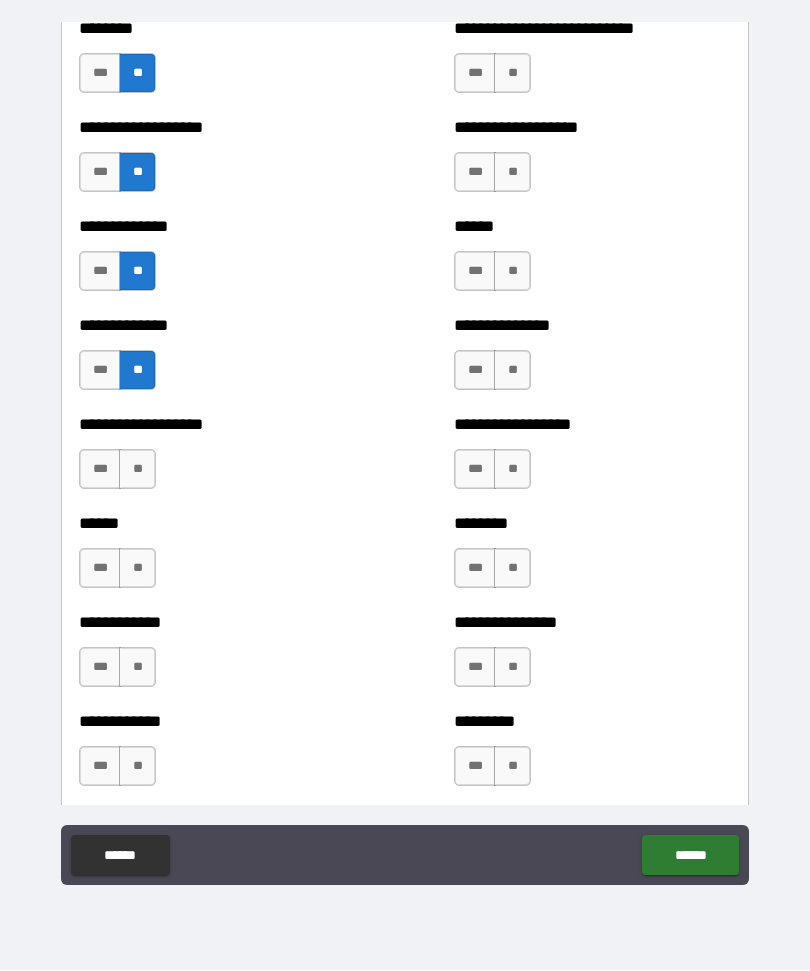 click on "***" at bounding box center (100, 470) 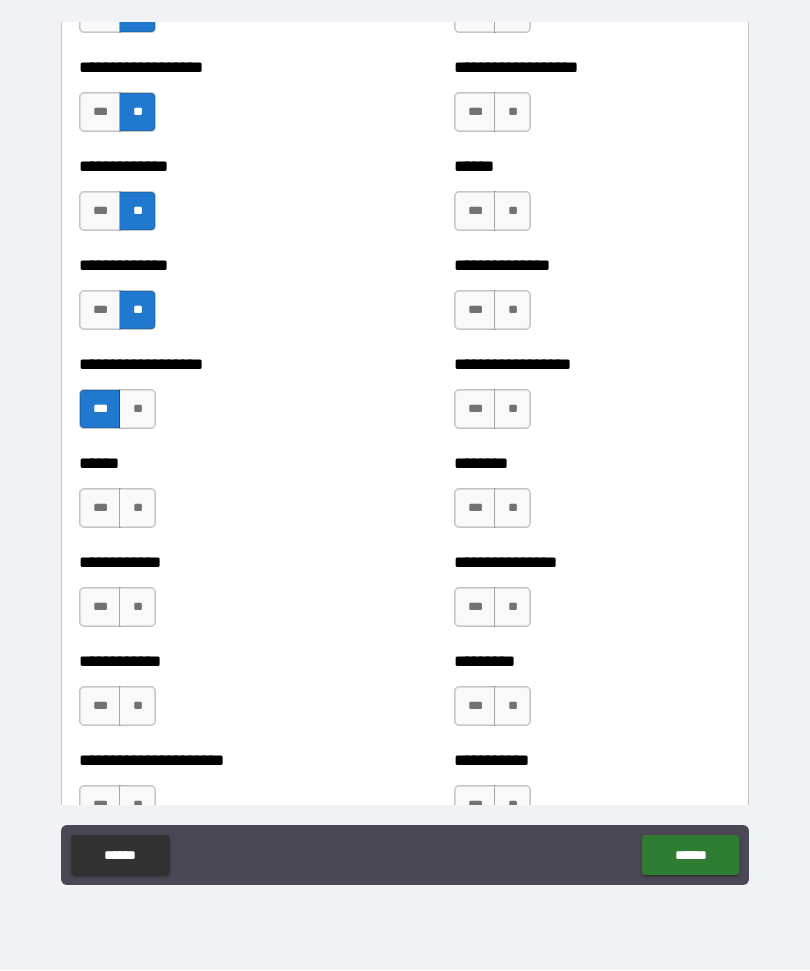 scroll, scrollTop: 4617, scrollLeft: 0, axis: vertical 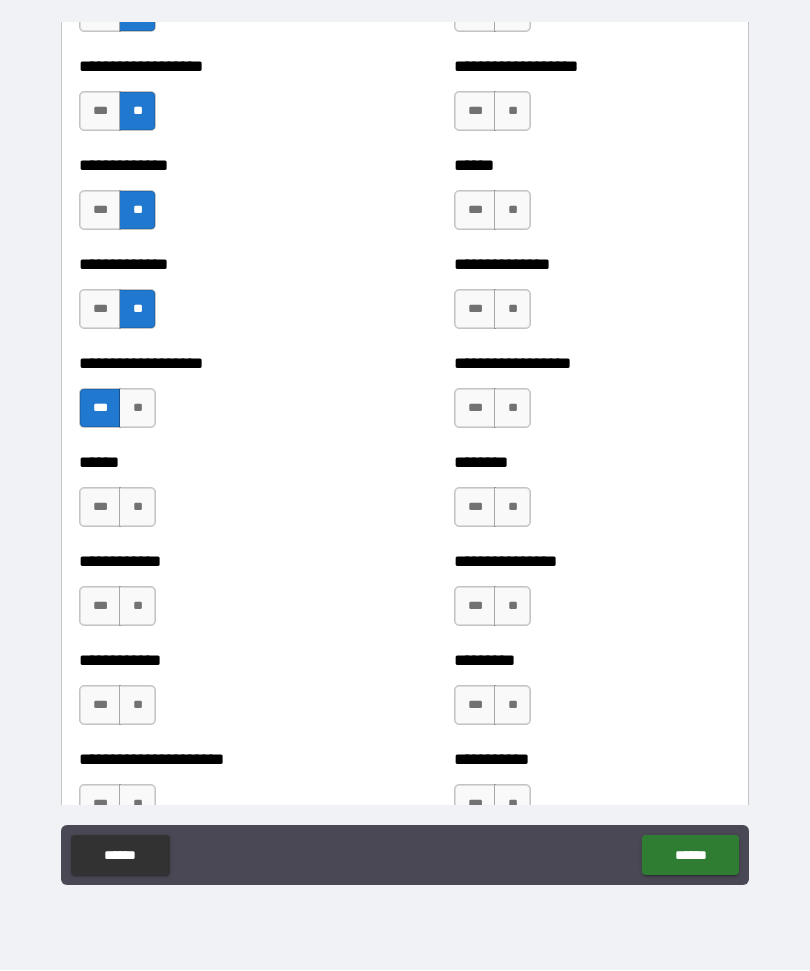 click on "**" at bounding box center [137, 508] 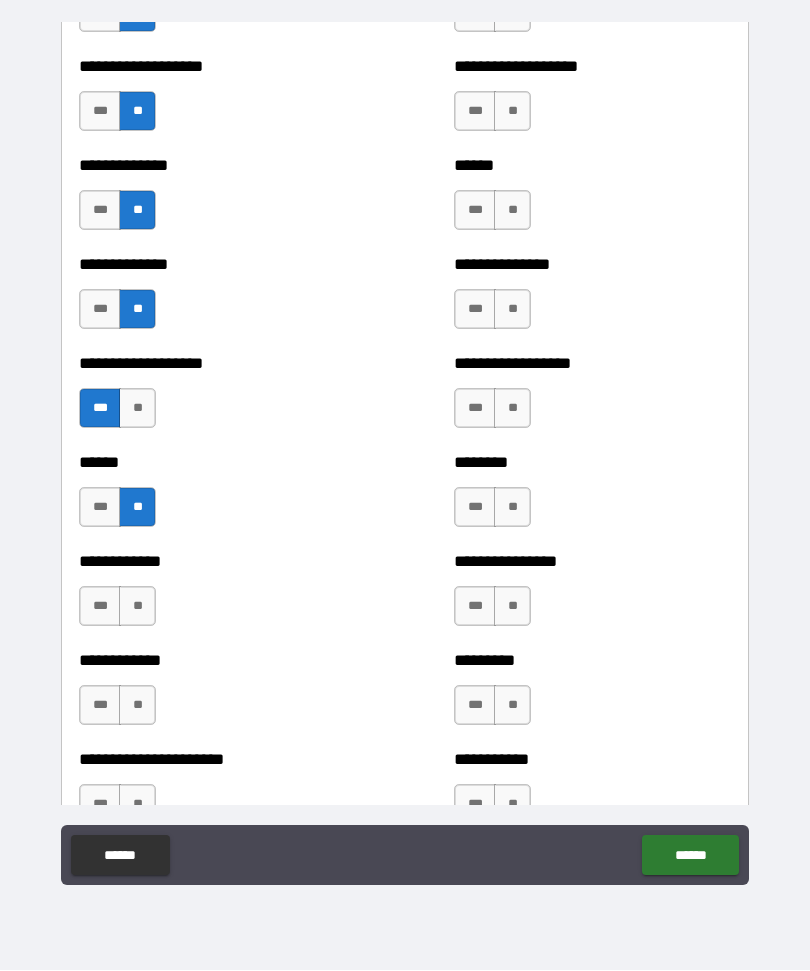 click on "**" at bounding box center [137, 607] 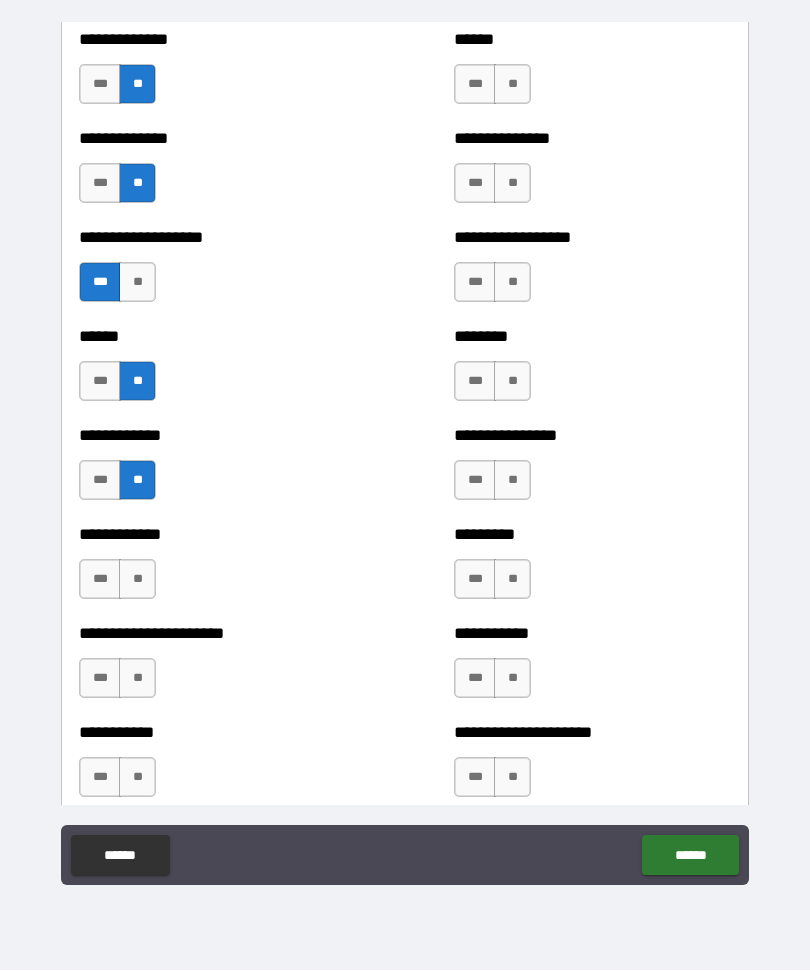 scroll, scrollTop: 4756, scrollLeft: 0, axis: vertical 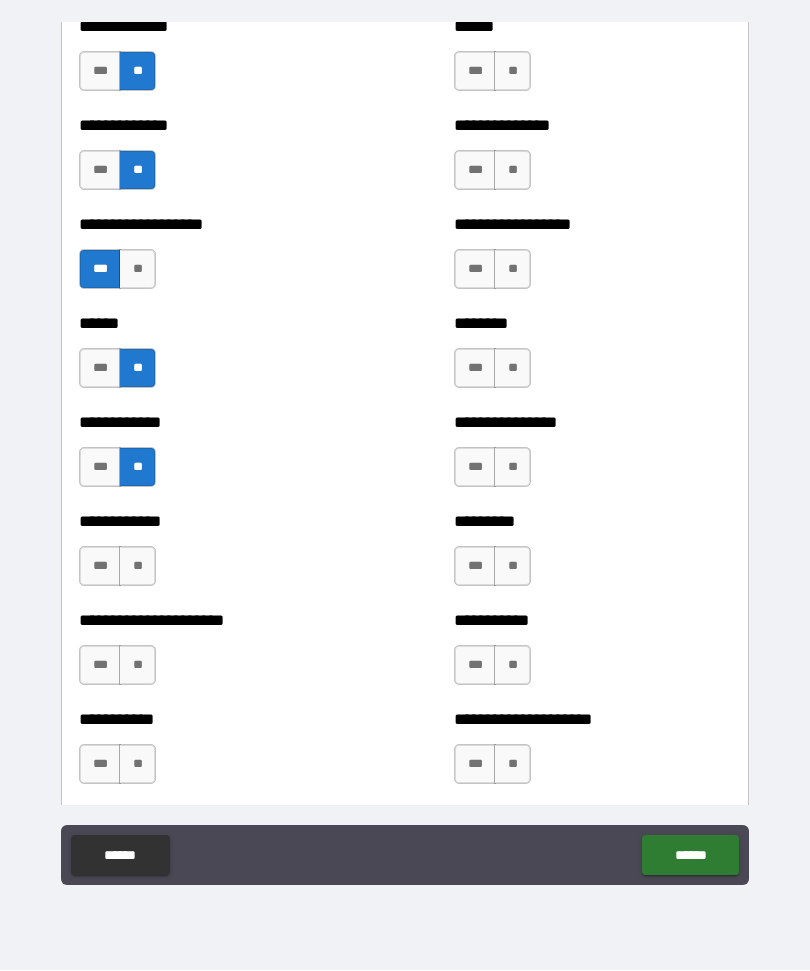 click on "**" at bounding box center (137, 567) 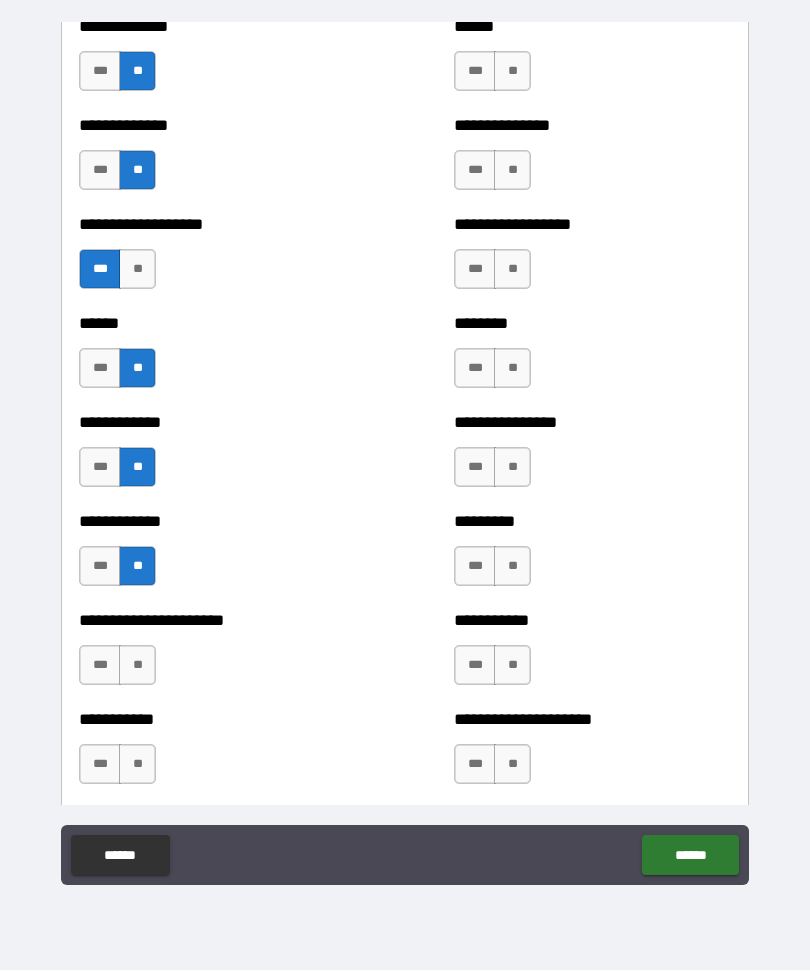 click on "**" at bounding box center [137, 666] 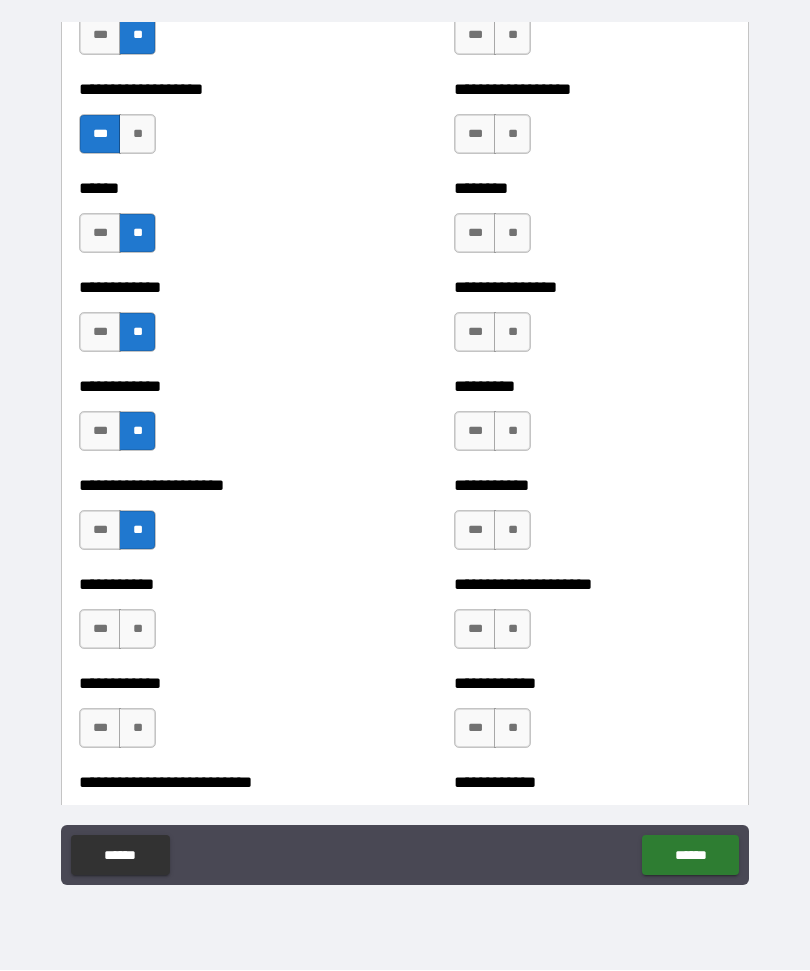 scroll, scrollTop: 4896, scrollLeft: 0, axis: vertical 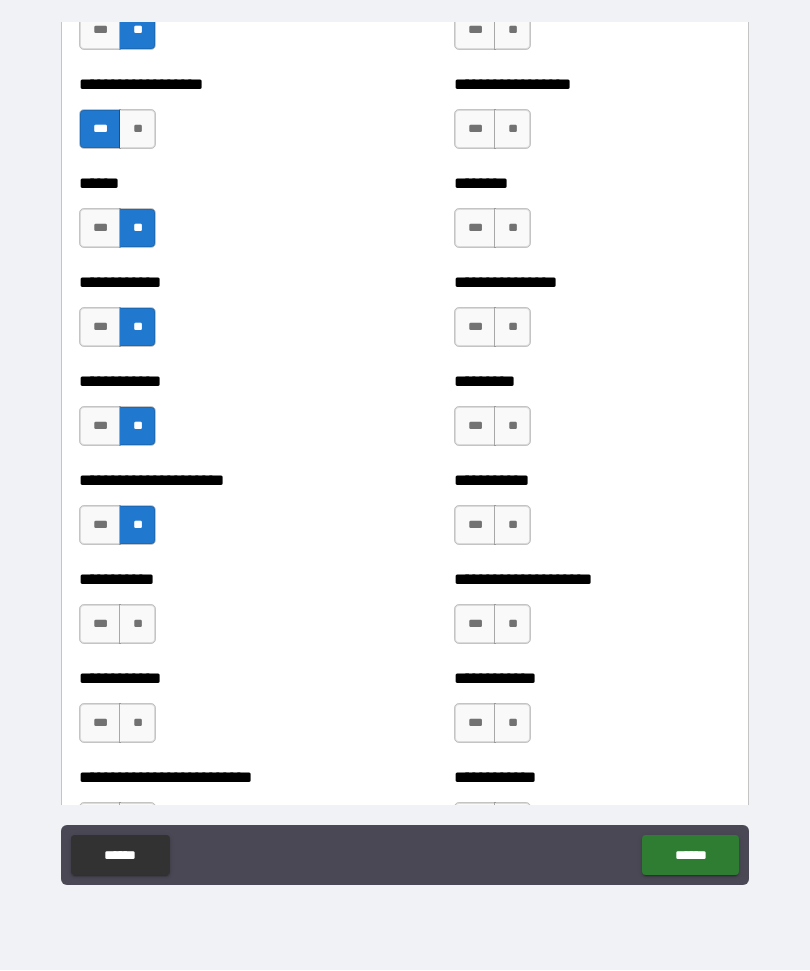 click on "***" at bounding box center [100, 625] 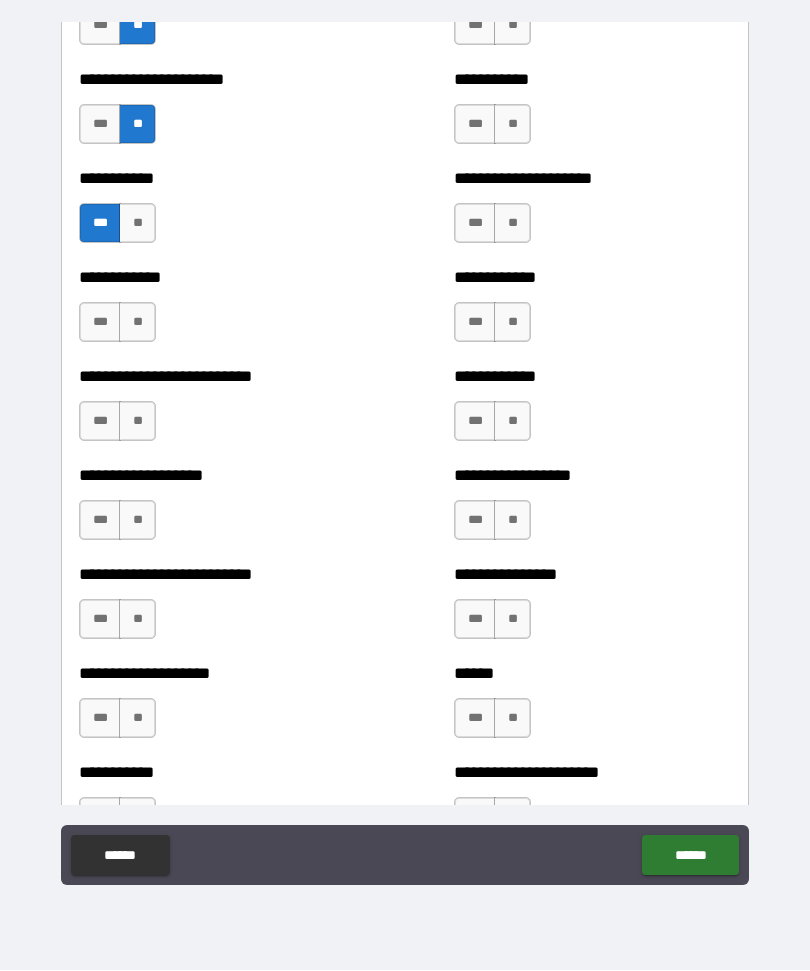 scroll, scrollTop: 5302, scrollLeft: 0, axis: vertical 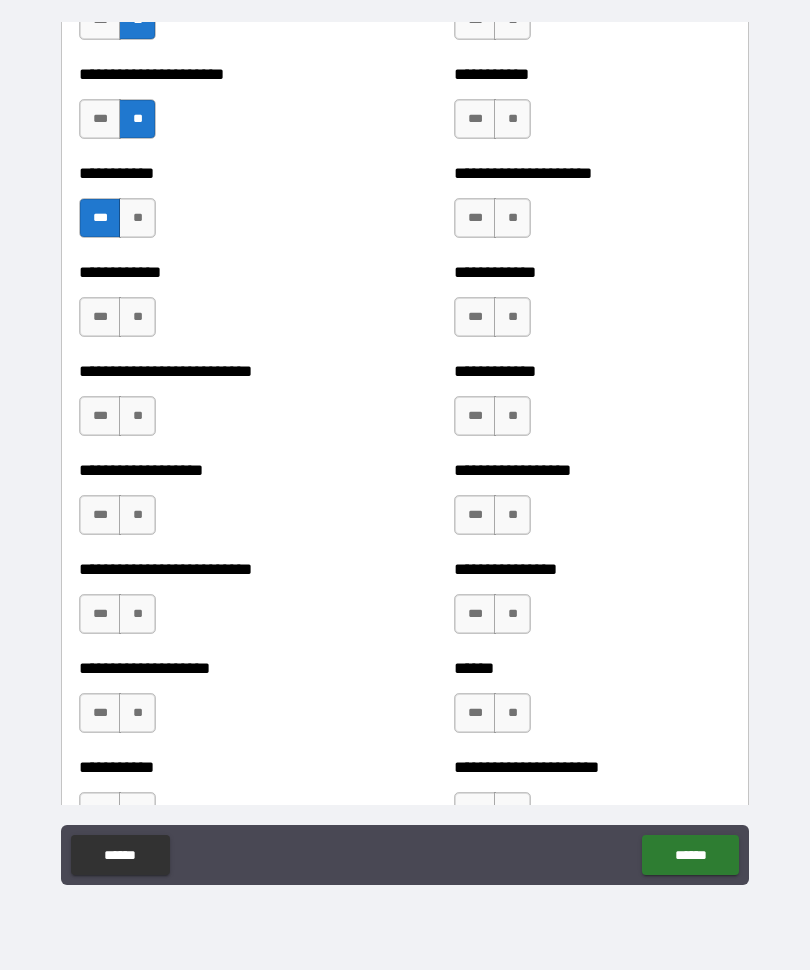 click on "**" at bounding box center (137, 318) 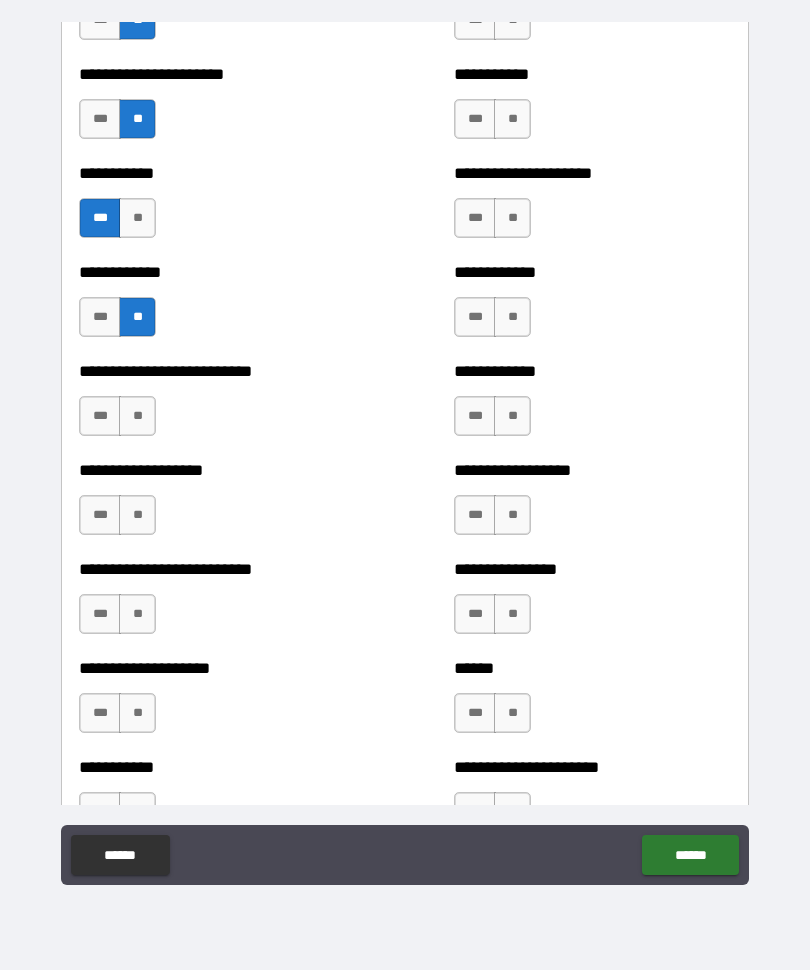 click on "***" at bounding box center (100, 417) 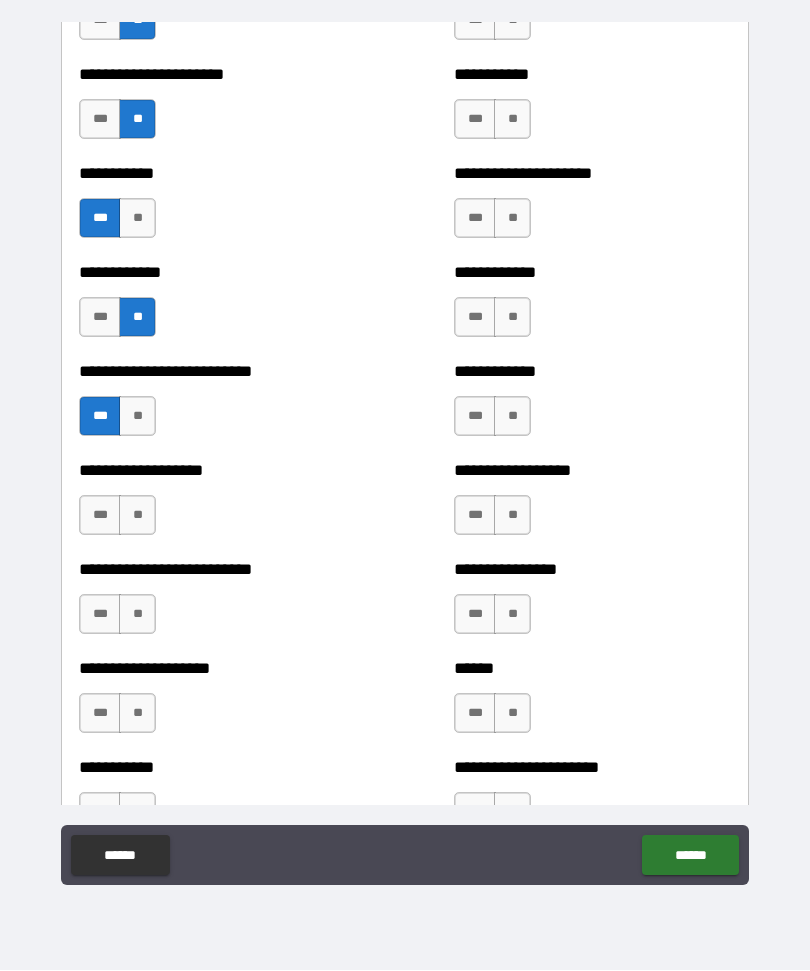 click on "***" at bounding box center [100, 516] 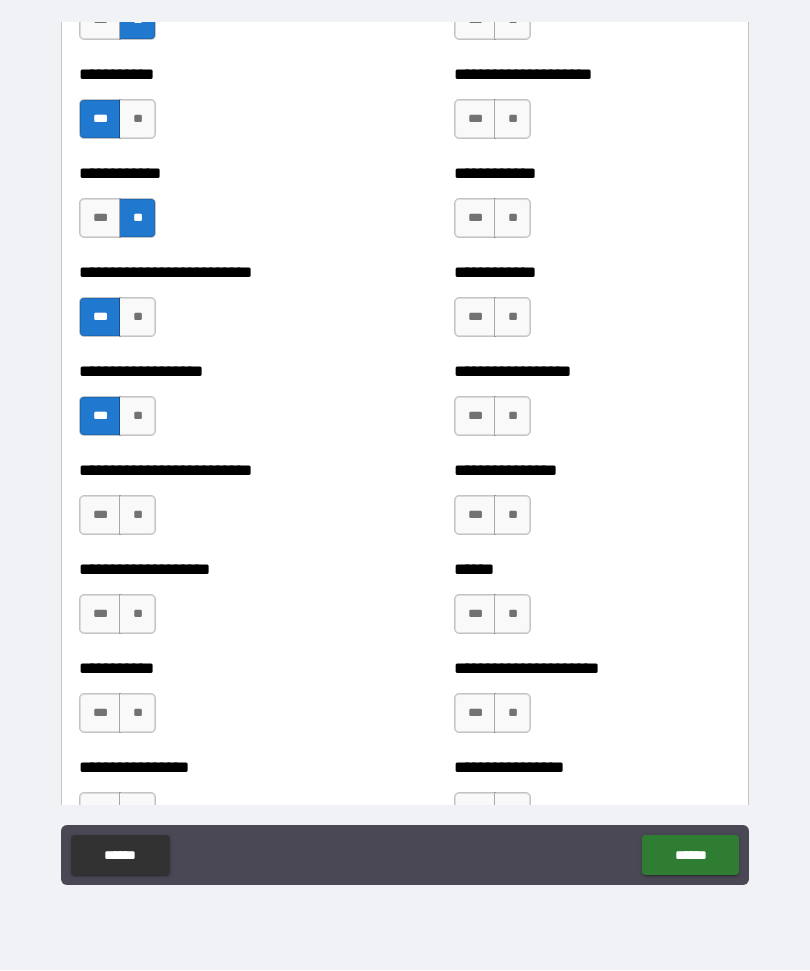 scroll, scrollTop: 5404, scrollLeft: 0, axis: vertical 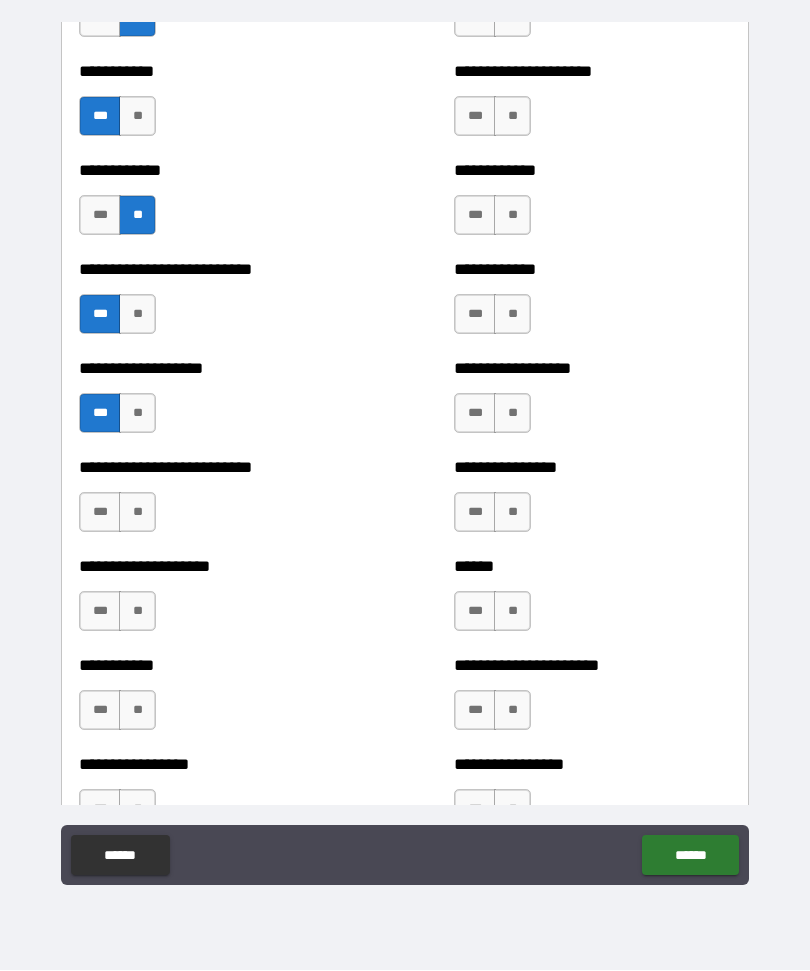 click on "**" at bounding box center [137, 513] 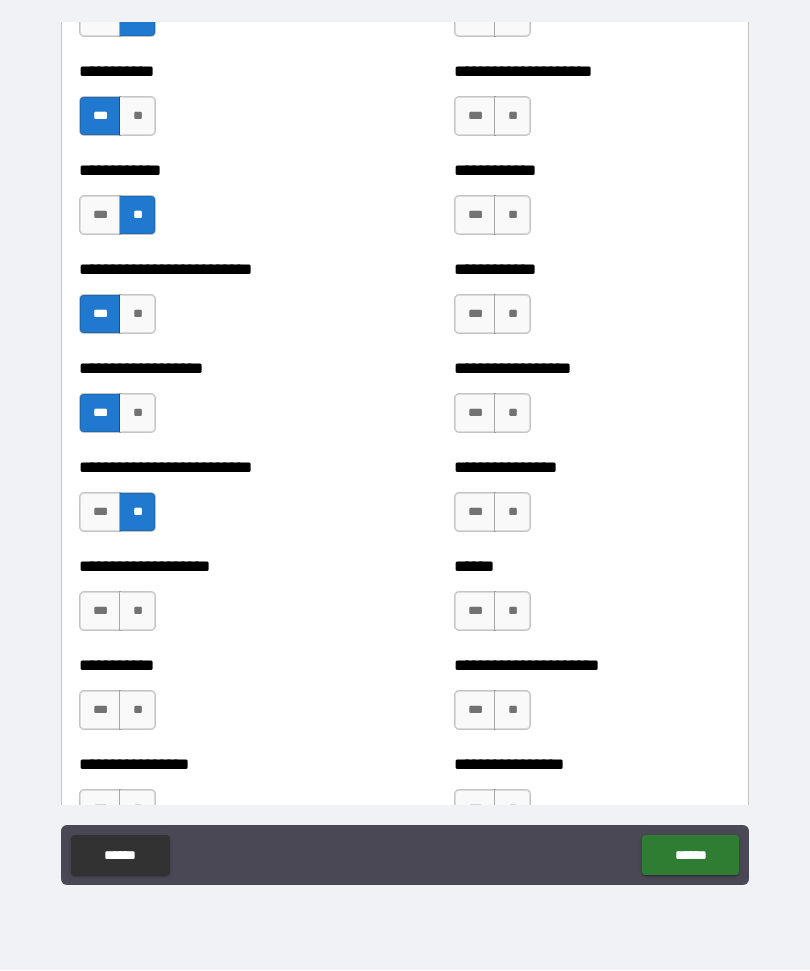 click on "**" at bounding box center (137, 612) 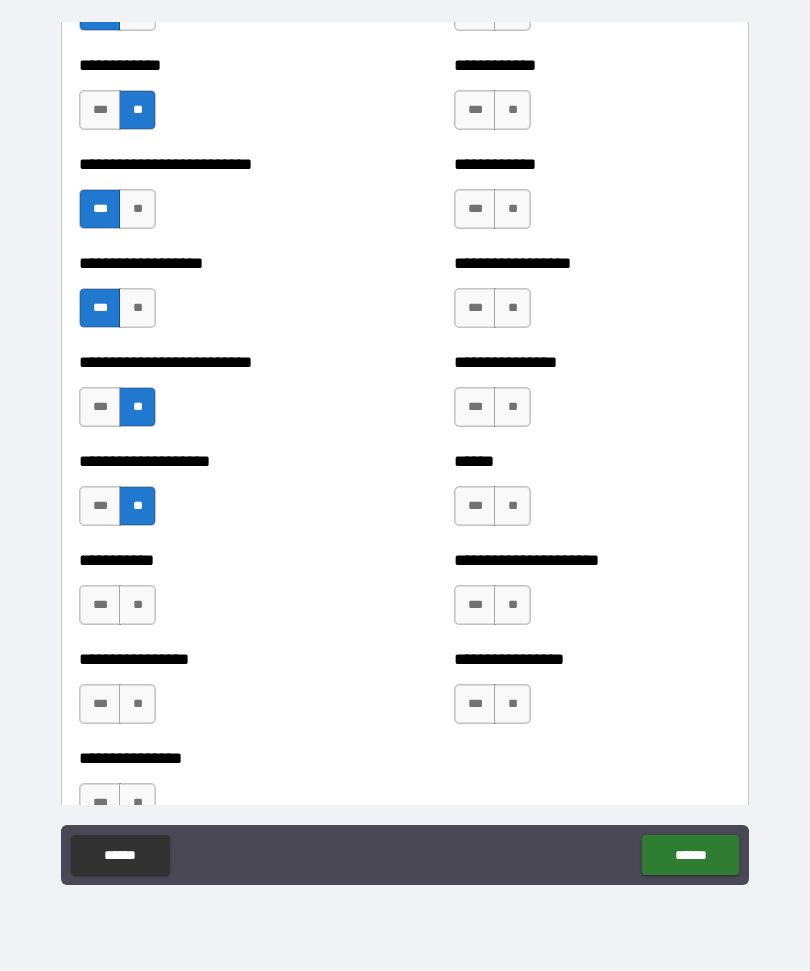 scroll, scrollTop: 5517, scrollLeft: 0, axis: vertical 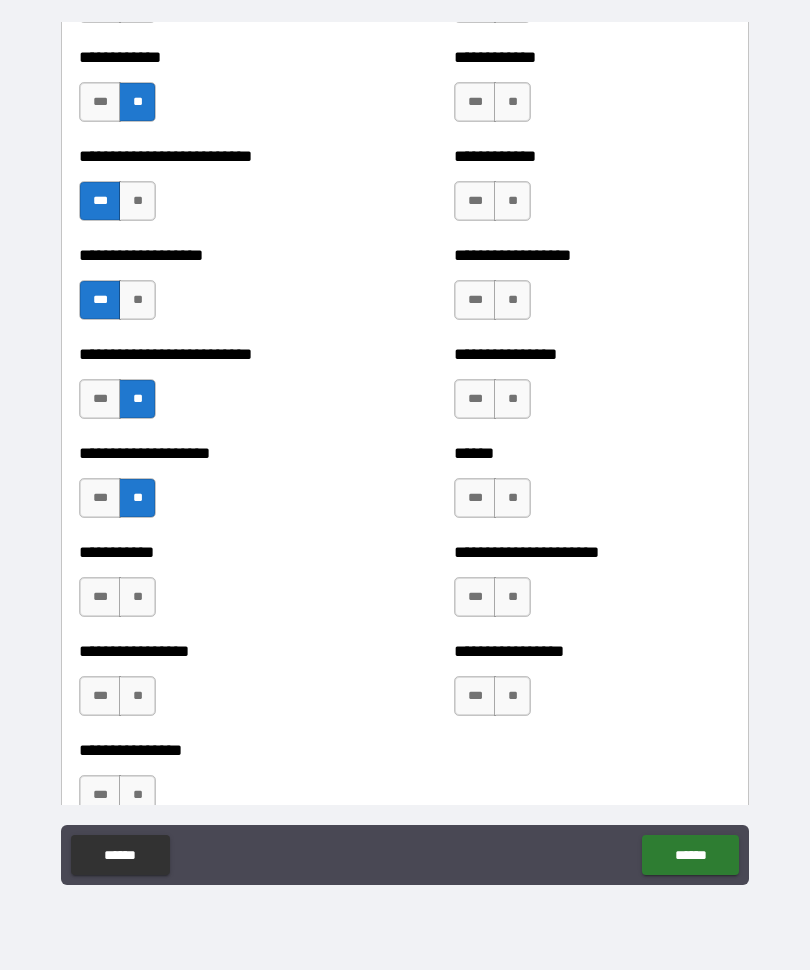 click on "**" at bounding box center (137, 598) 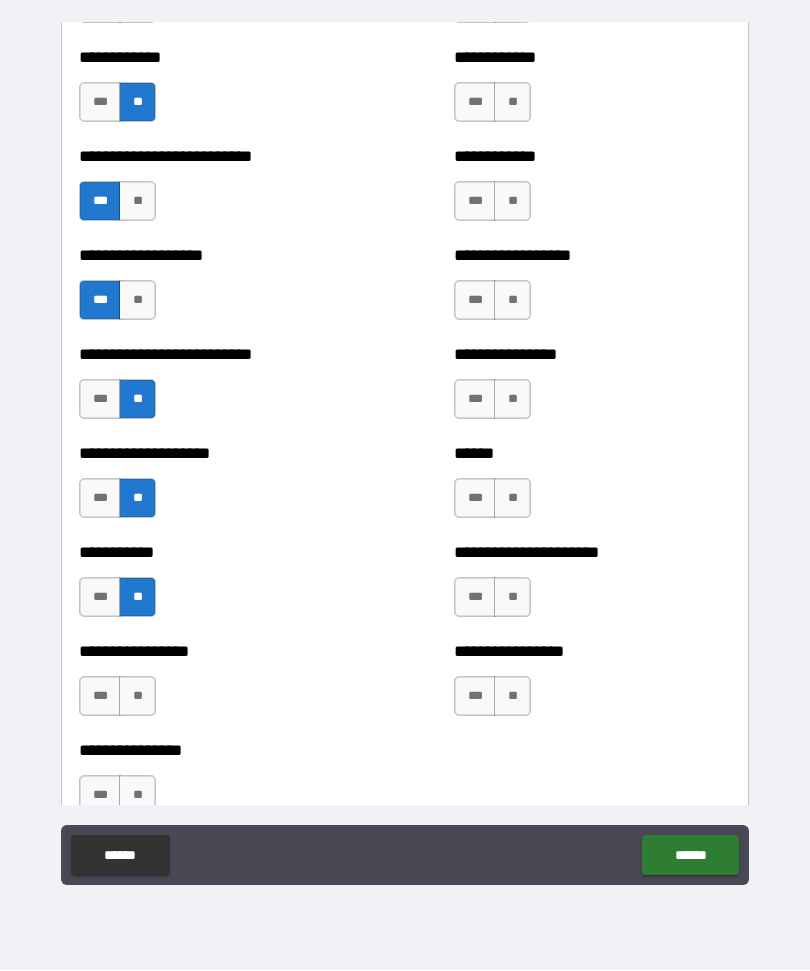click on "**" at bounding box center (137, 697) 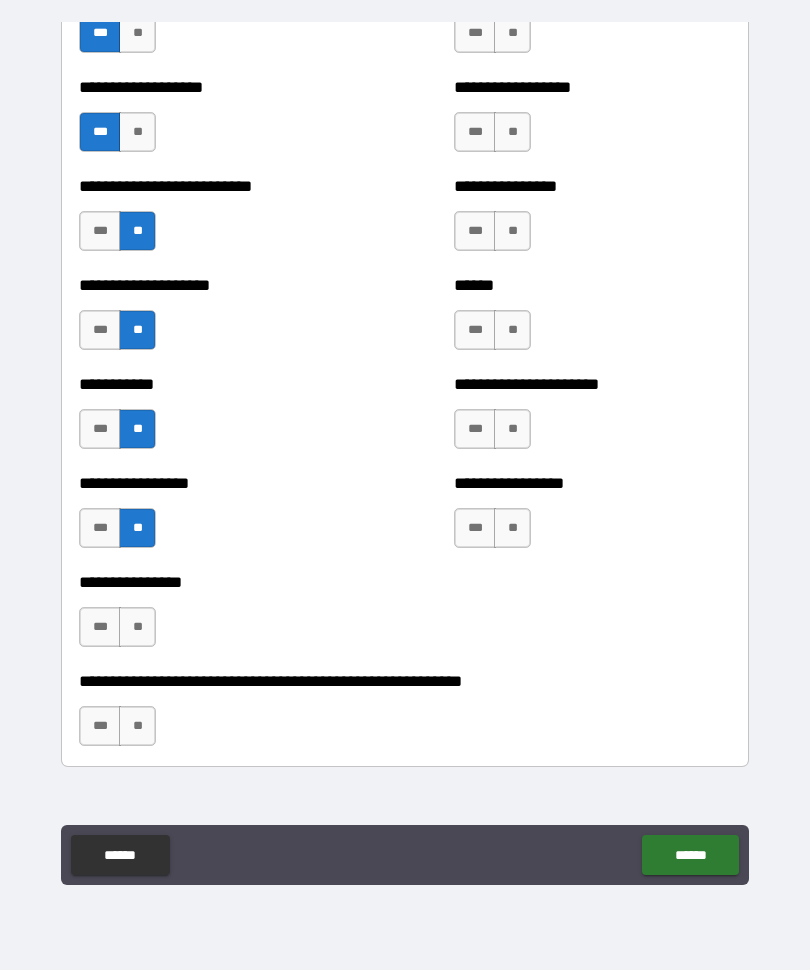 scroll, scrollTop: 5689, scrollLeft: 0, axis: vertical 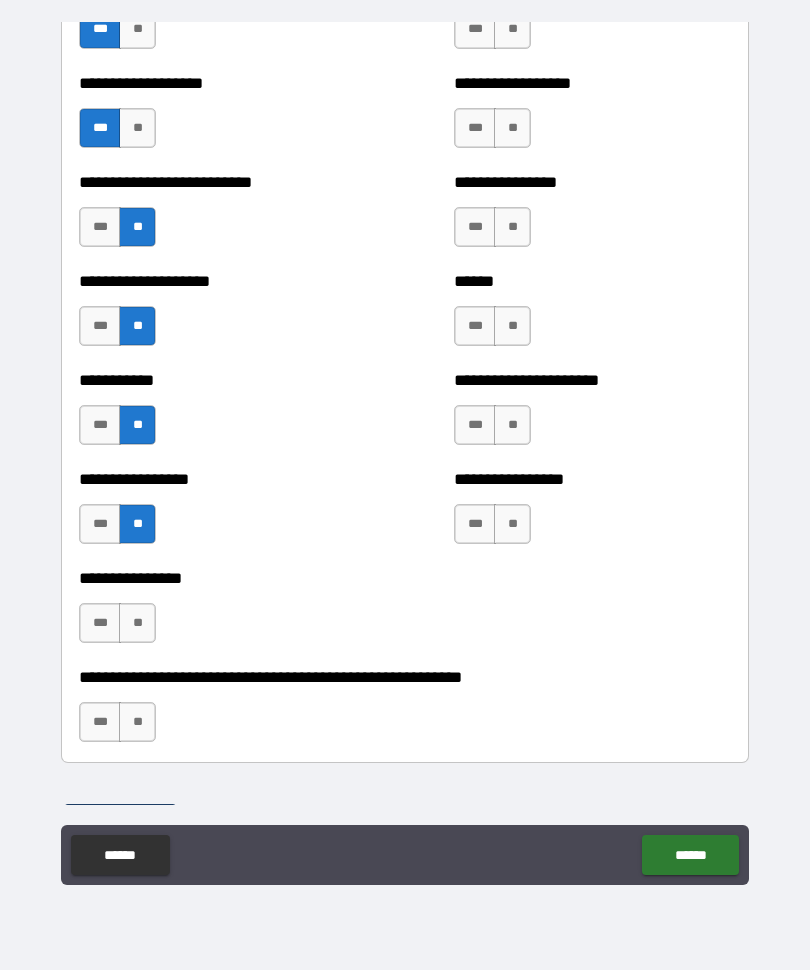 click on "**" at bounding box center (137, 624) 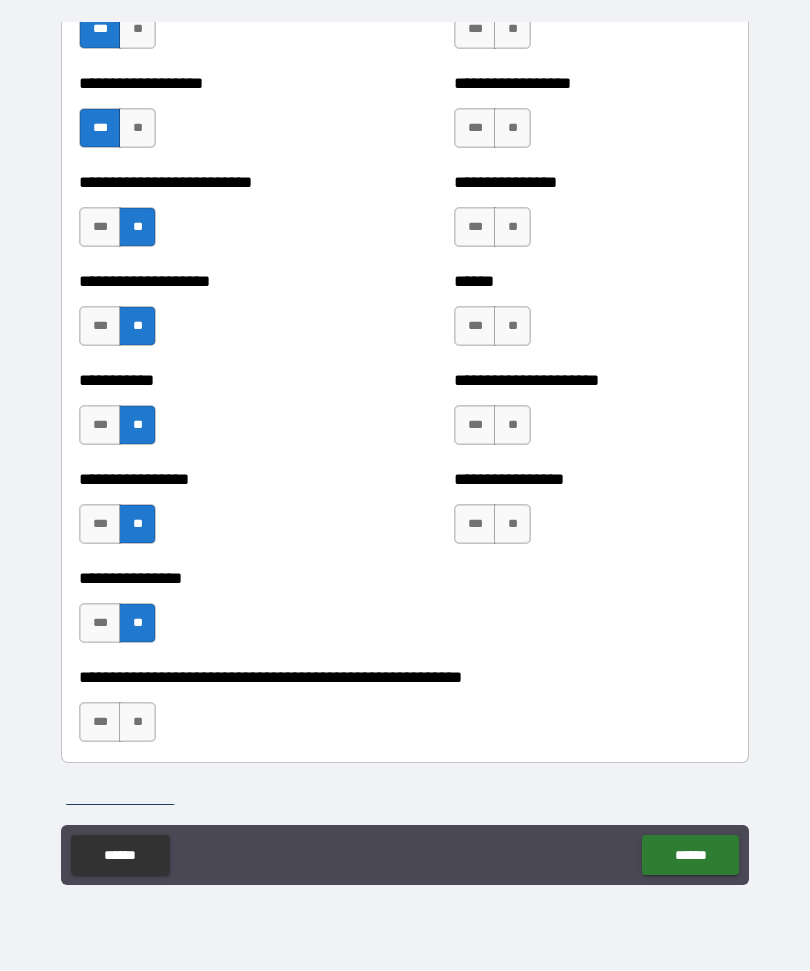 click on "**" at bounding box center [512, 525] 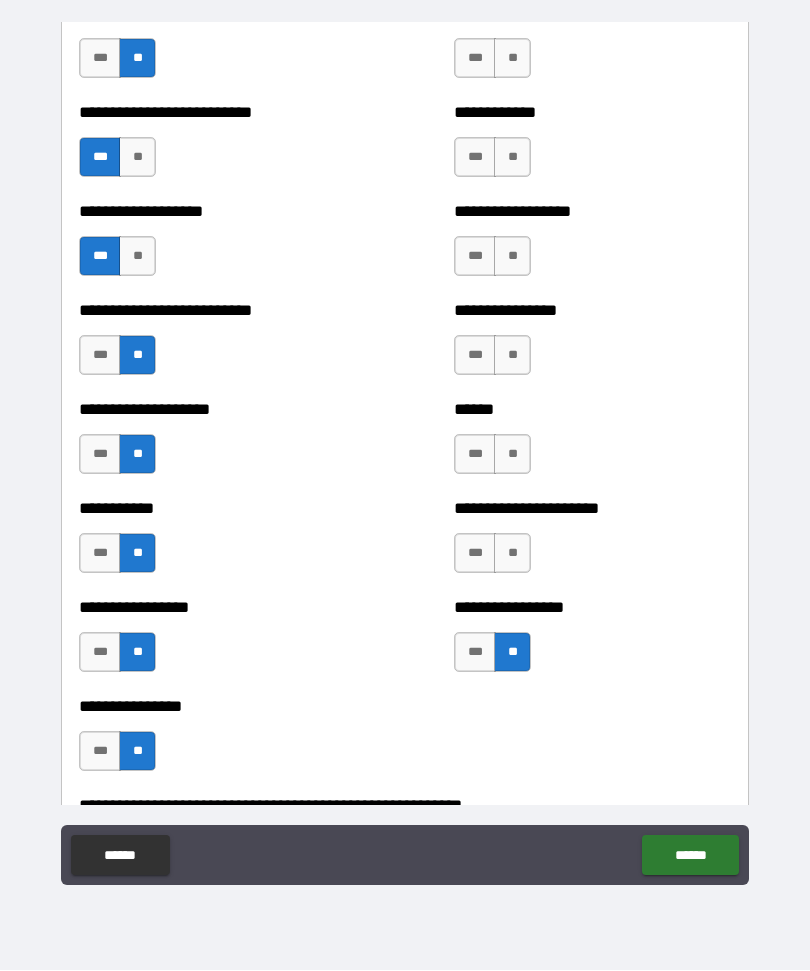 scroll, scrollTop: 5560, scrollLeft: 0, axis: vertical 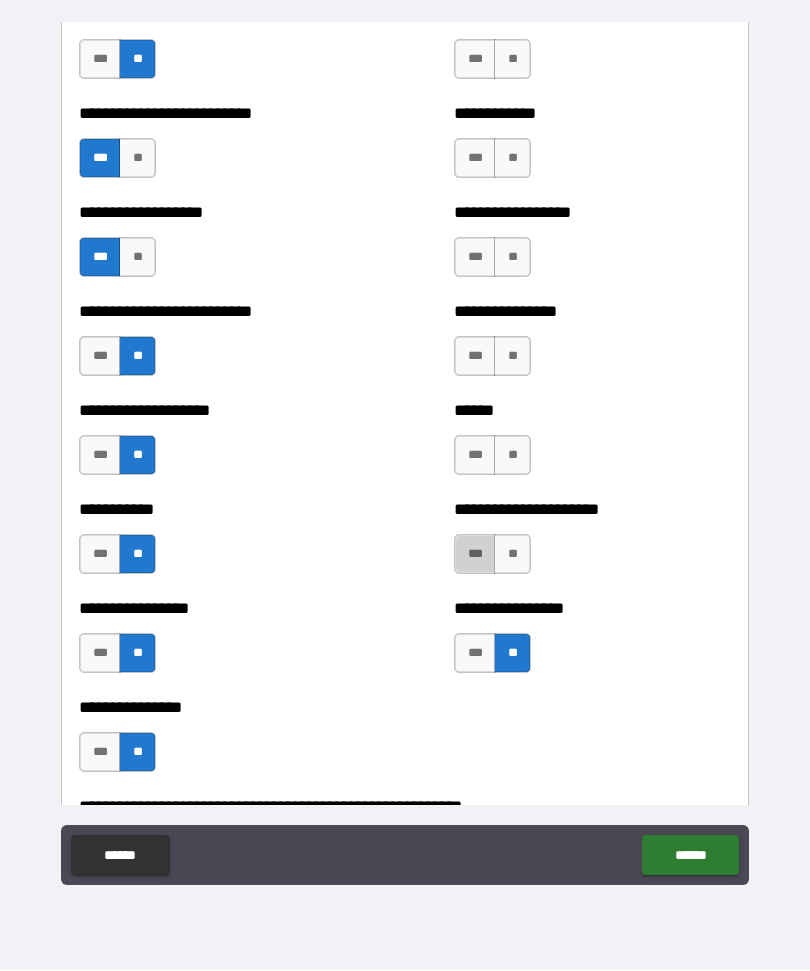 click on "***" at bounding box center (475, 555) 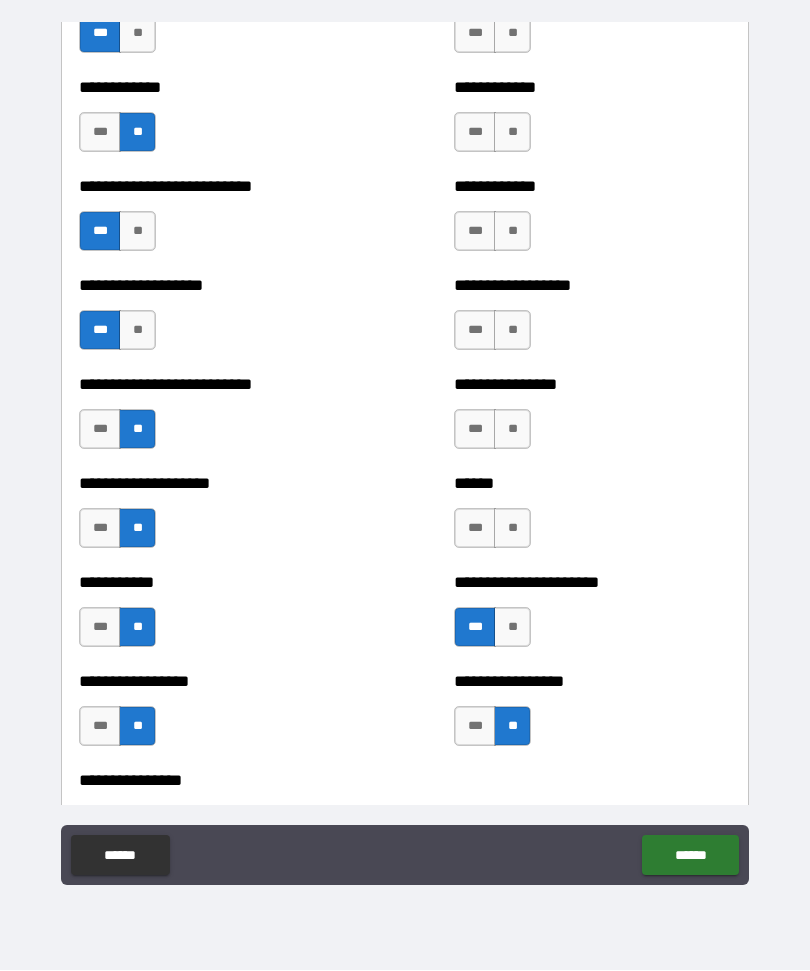 scroll, scrollTop: 5472, scrollLeft: 0, axis: vertical 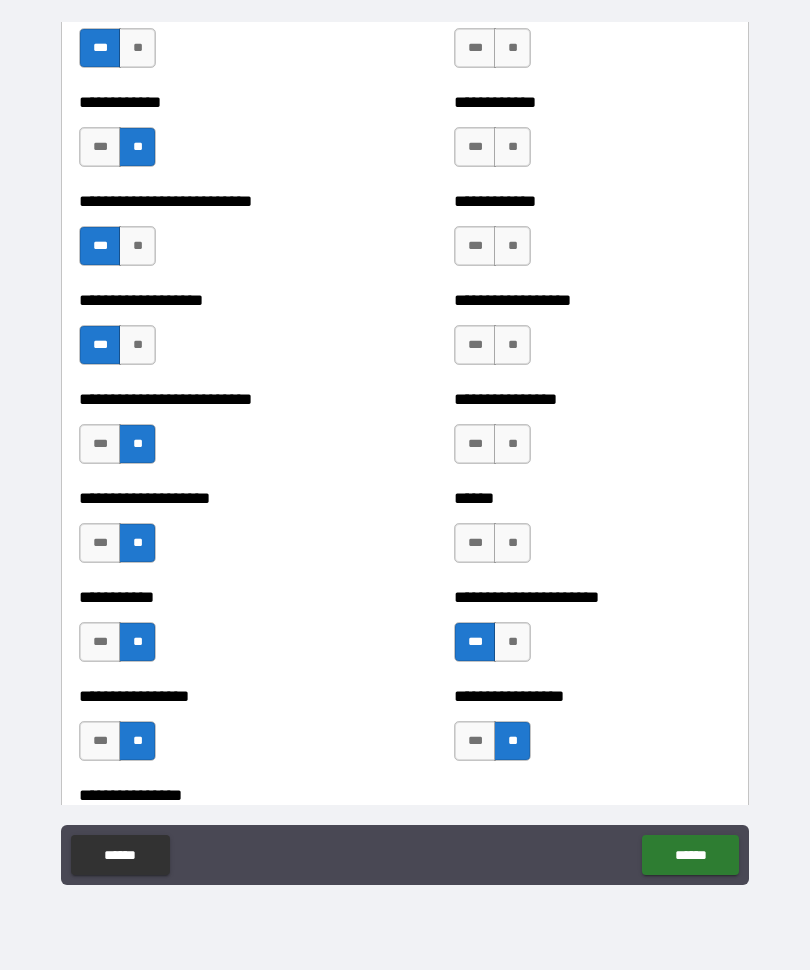 click on "**" at bounding box center (512, 544) 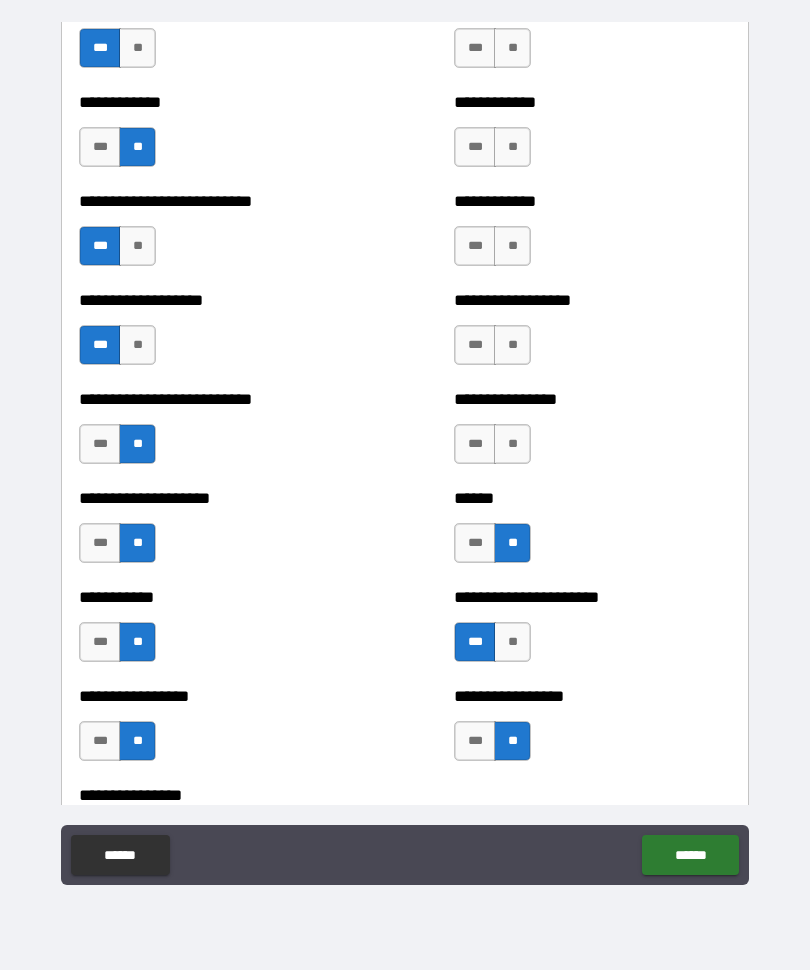click on "**" at bounding box center [512, 445] 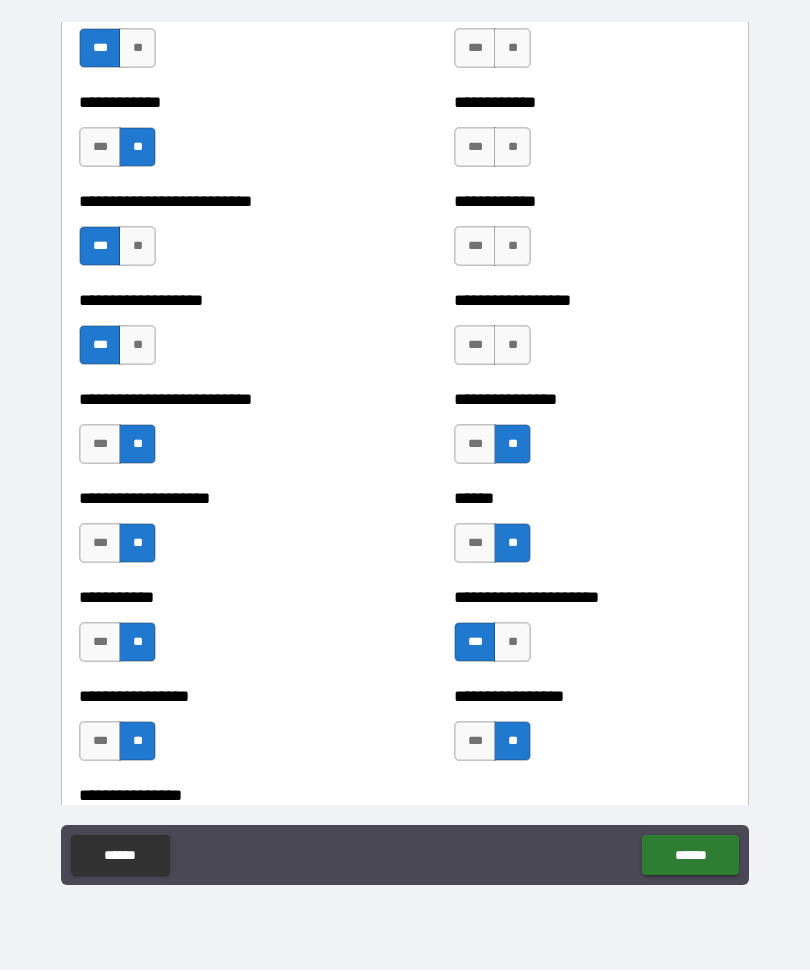 click on "**" at bounding box center (512, 346) 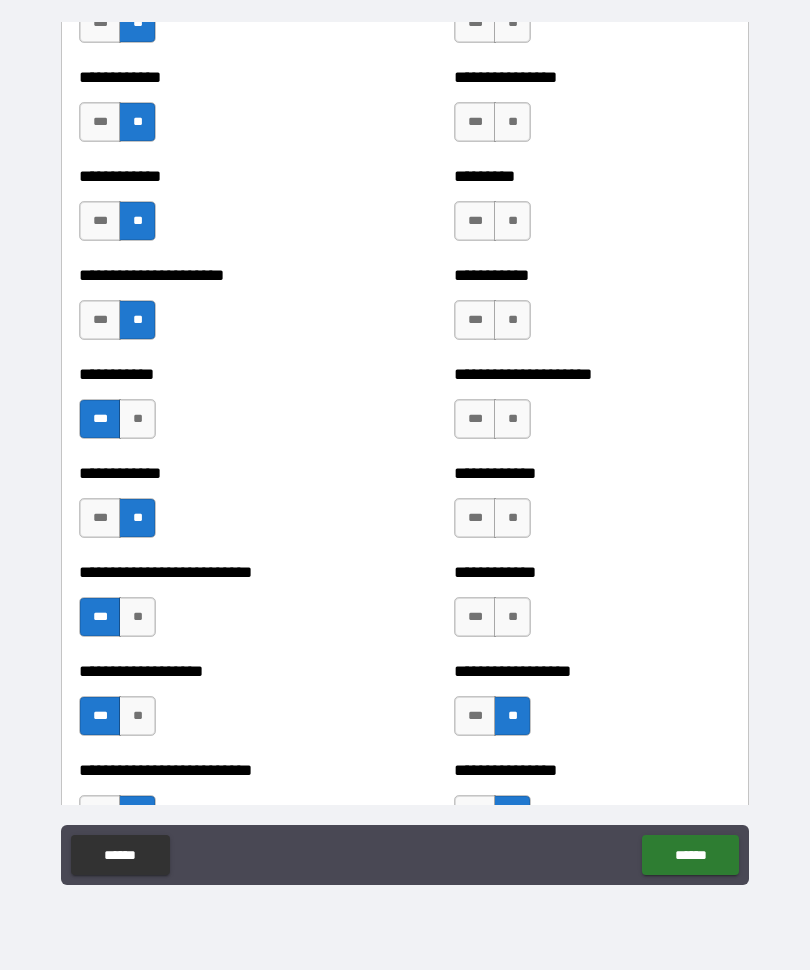 scroll, scrollTop: 5100, scrollLeft: 0, axis: vertical 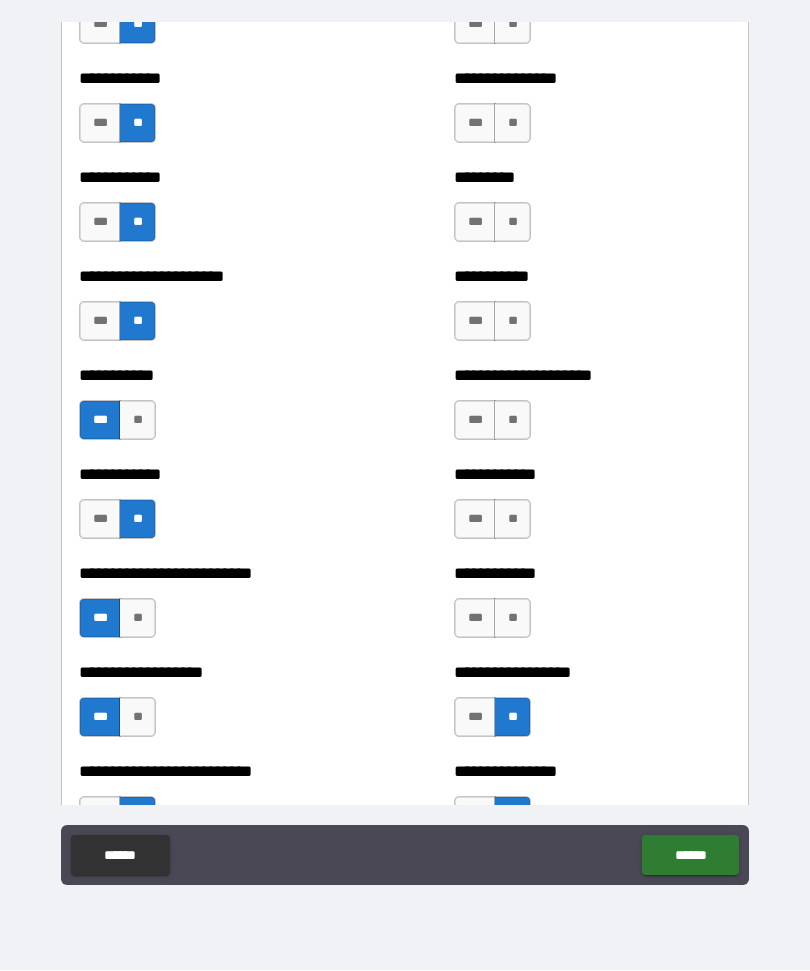 click on "**" at bounding box center (512, 619) 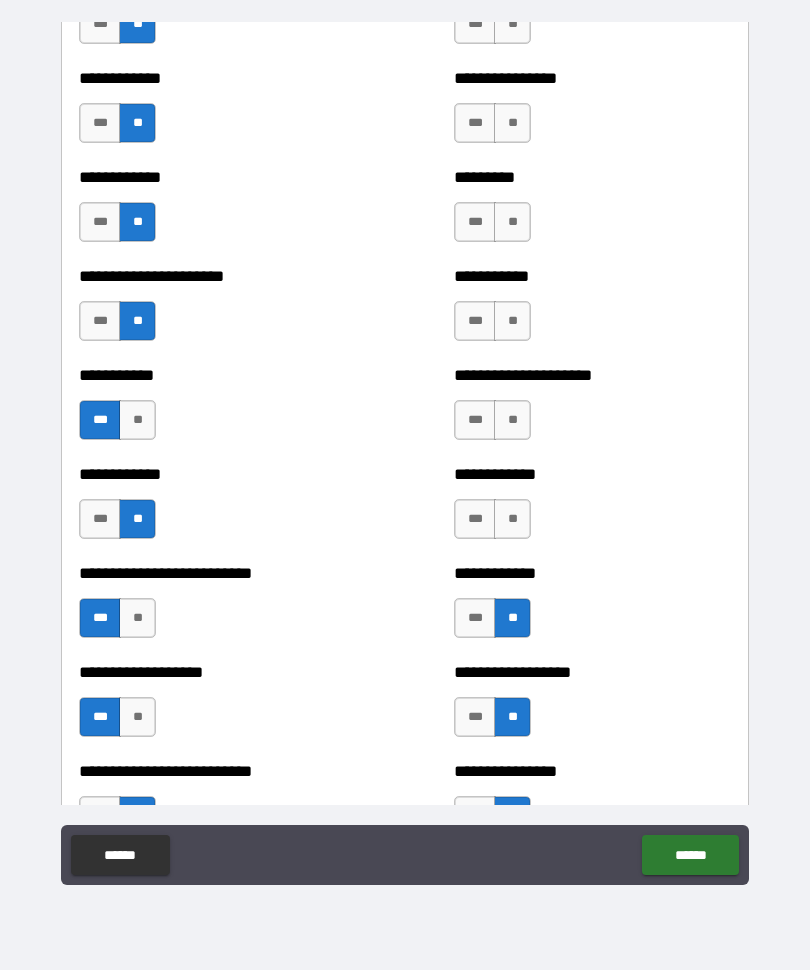 click on "**" at bounding box center (512, 520) 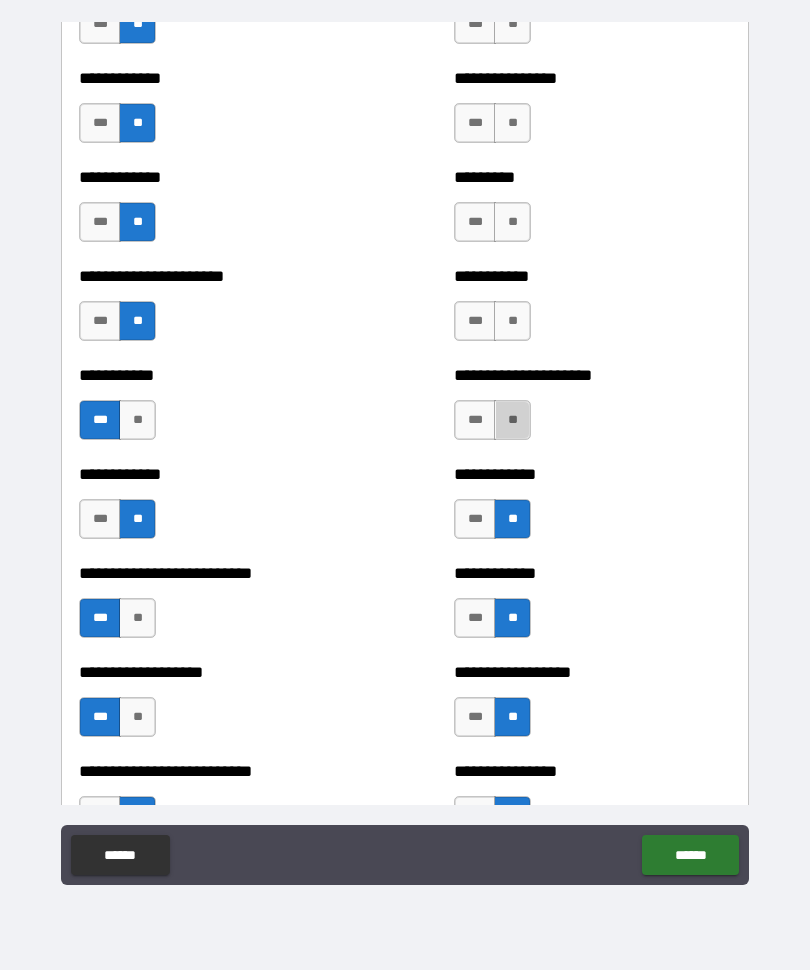 click on "**" at bounding box center [512, 421] 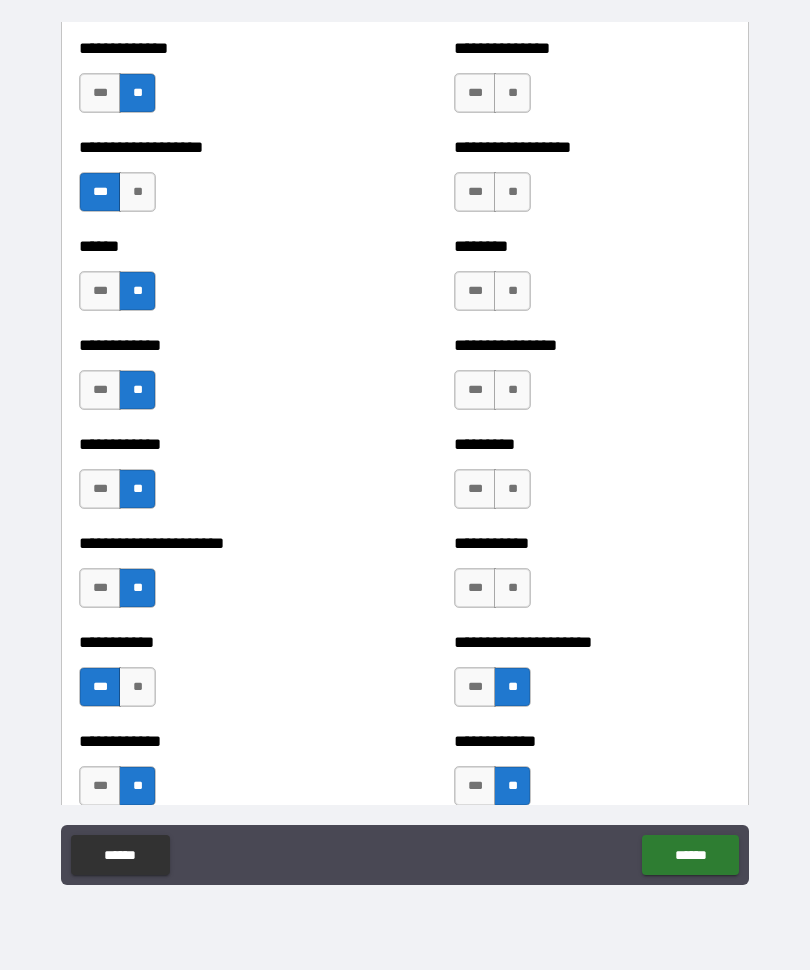 scroll, scrollTop: 4825, scrollLeft: 0, axis: vertical 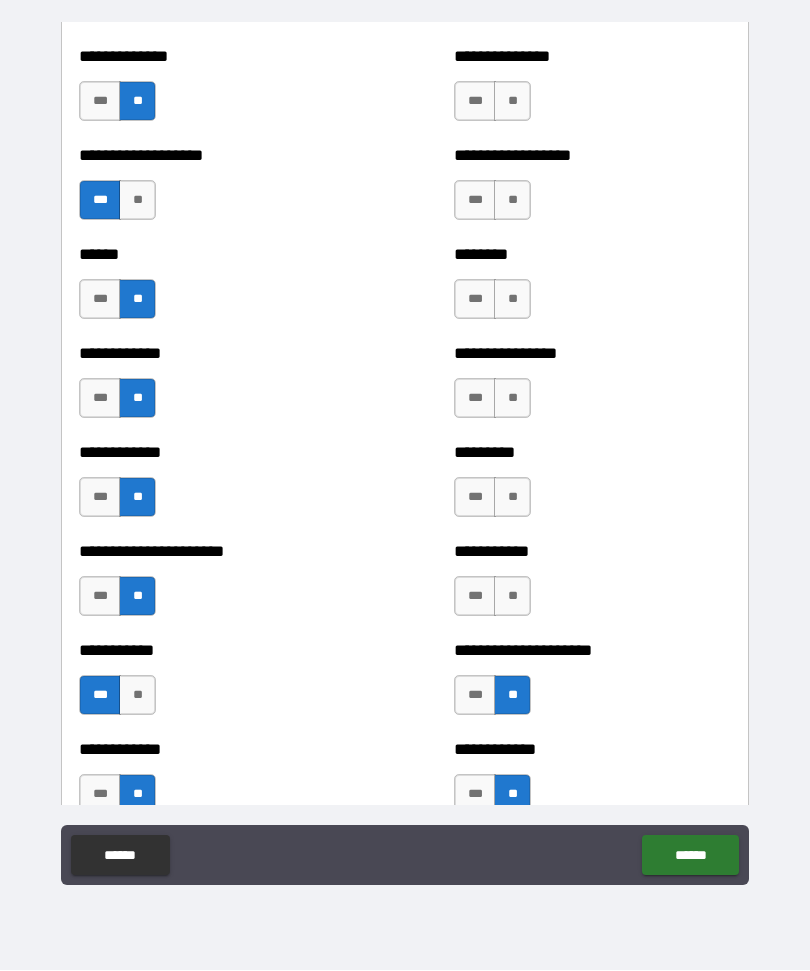 click on "**" at bounding box center [512, 597] 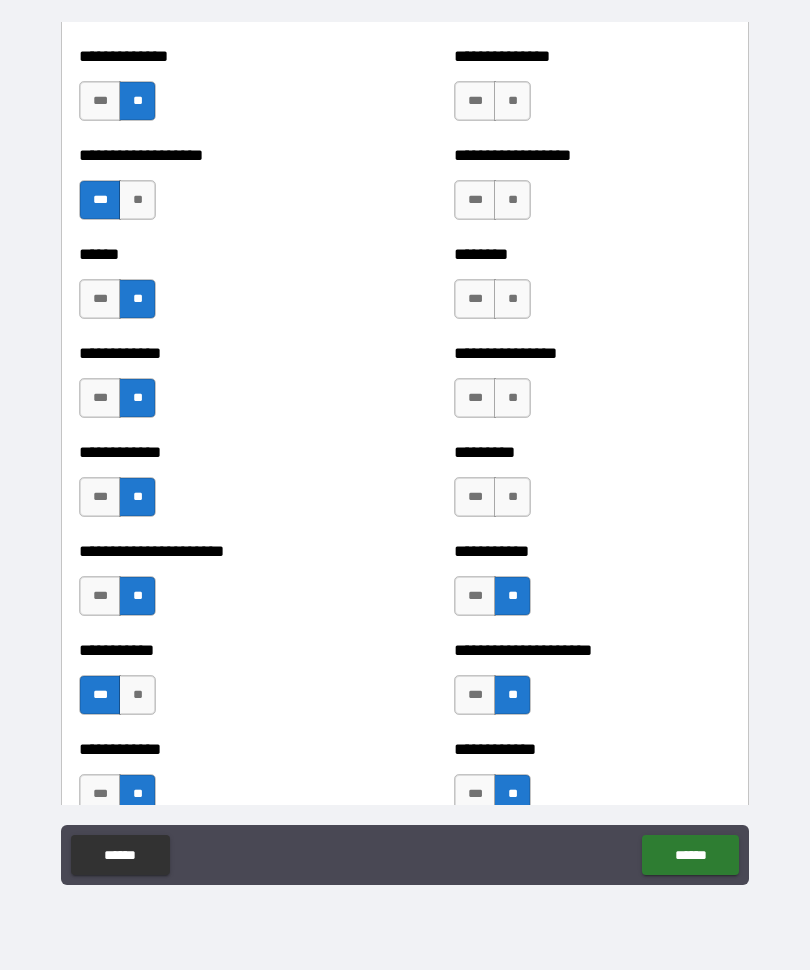 click on "**" at bounding box center (512, 498) 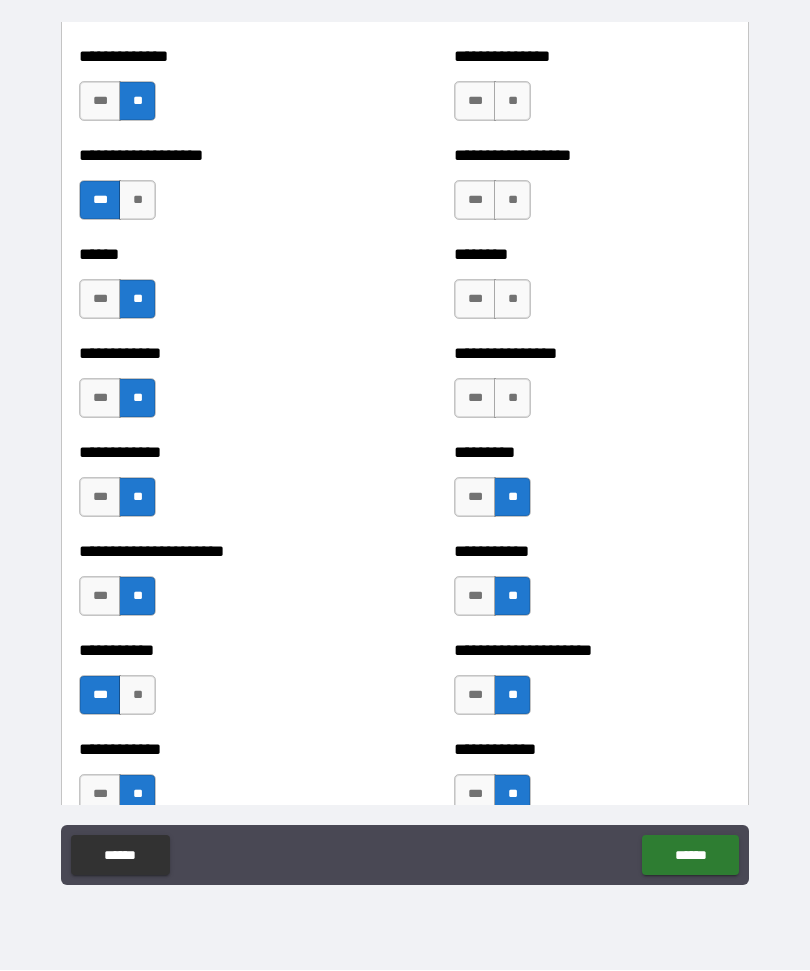 click on "**" at bounding box center [512, 399] 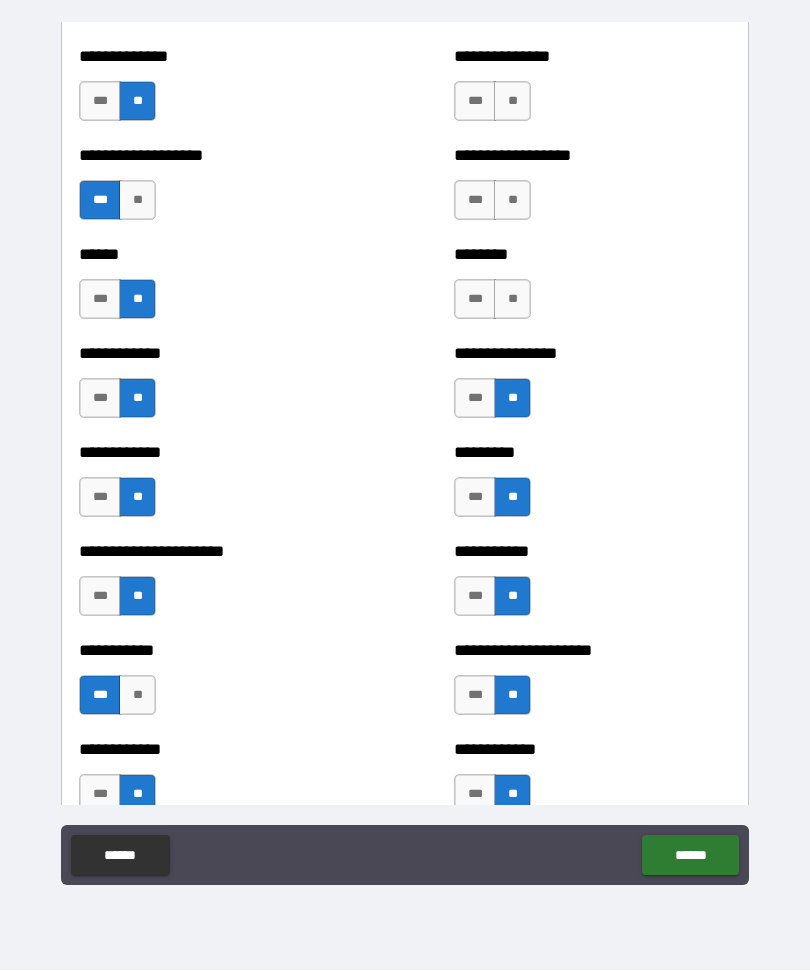 click on "**" at bounding box center [512, 300] 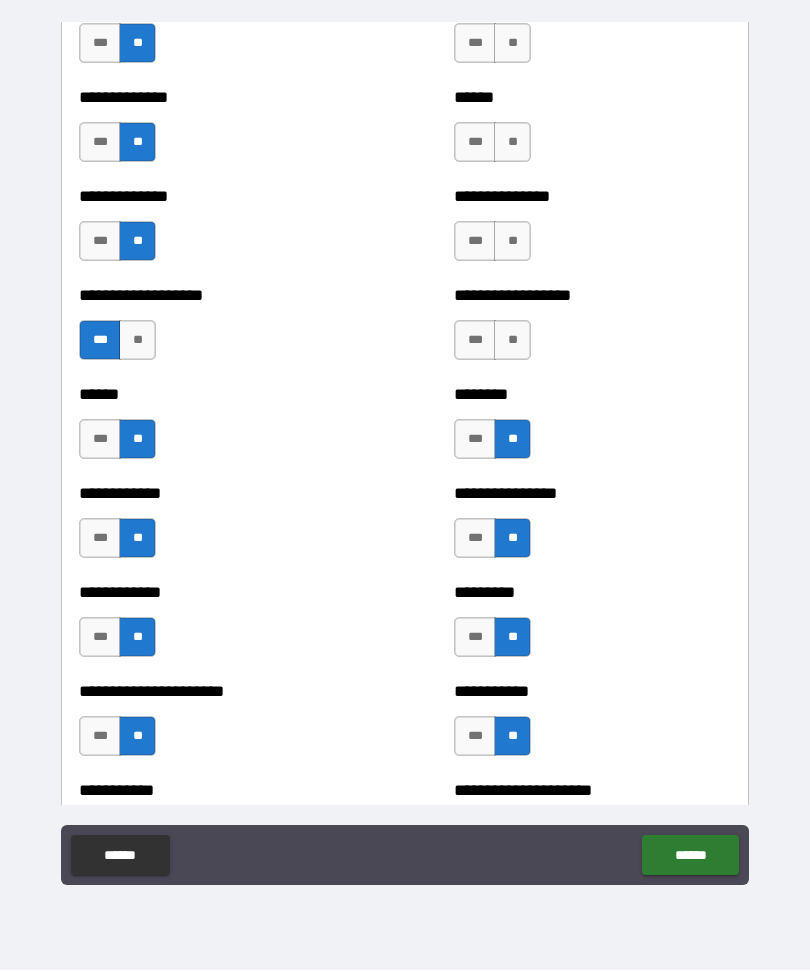 scroll, scrollTop: 4667, scrollLeft: 0, axis: vertical 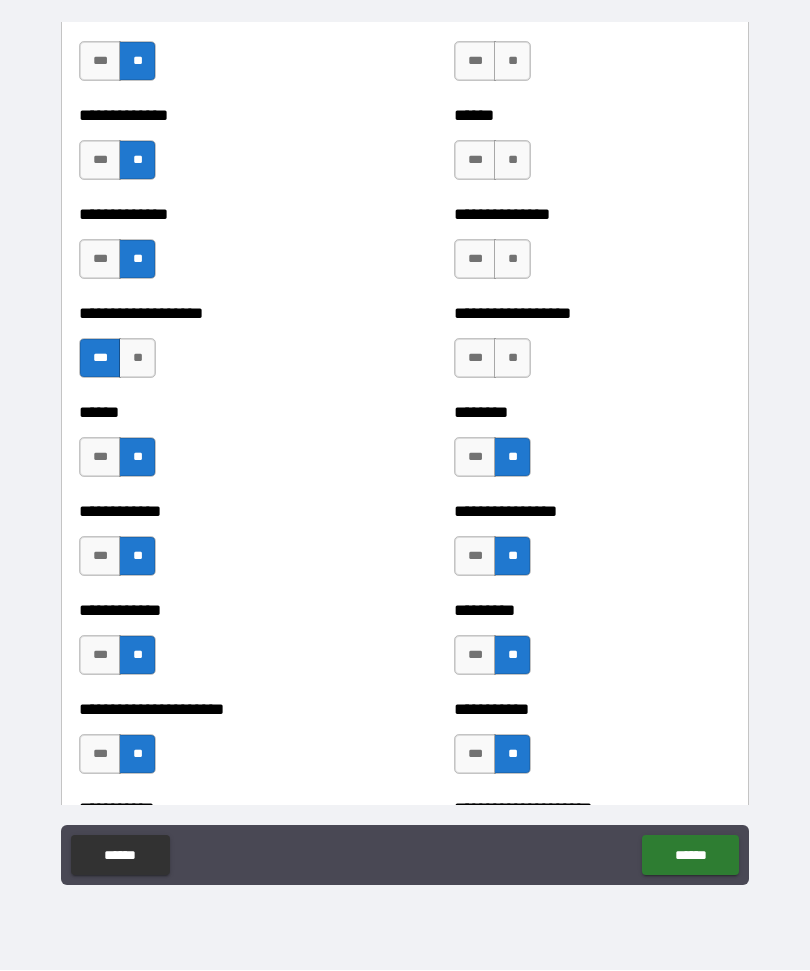 click on "**" at bounding box center (512, 359) 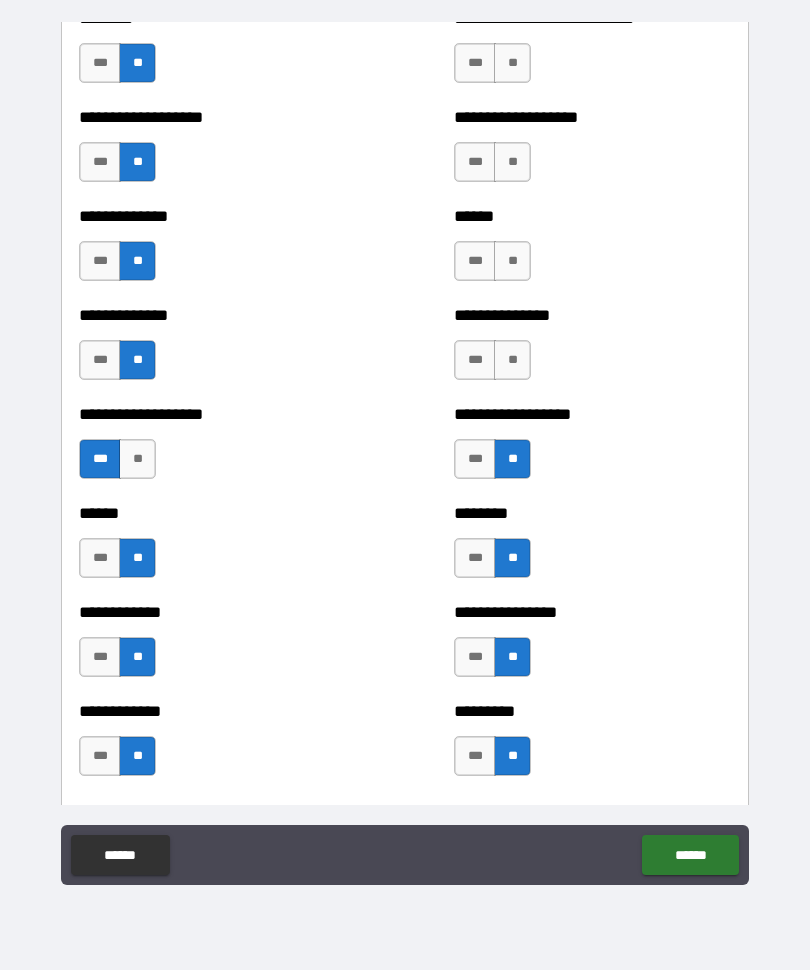 scroll, scrollTop: 4509, scrollLeft: 0, axis: vertical 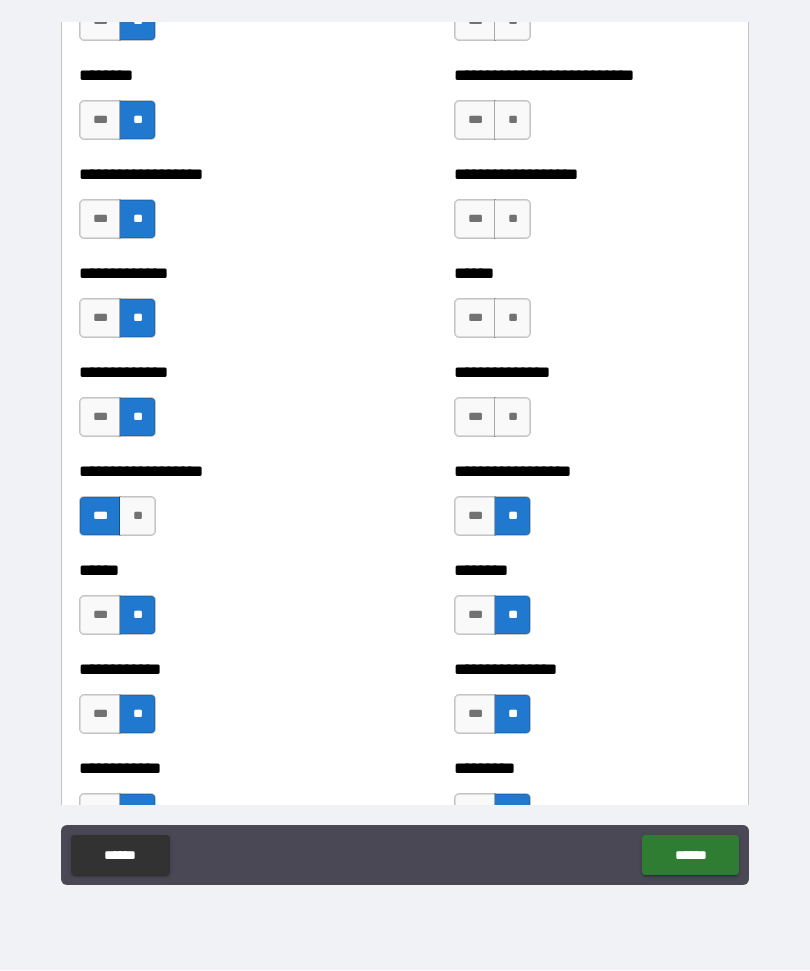 click on "**" at bounding box center [512, 418] 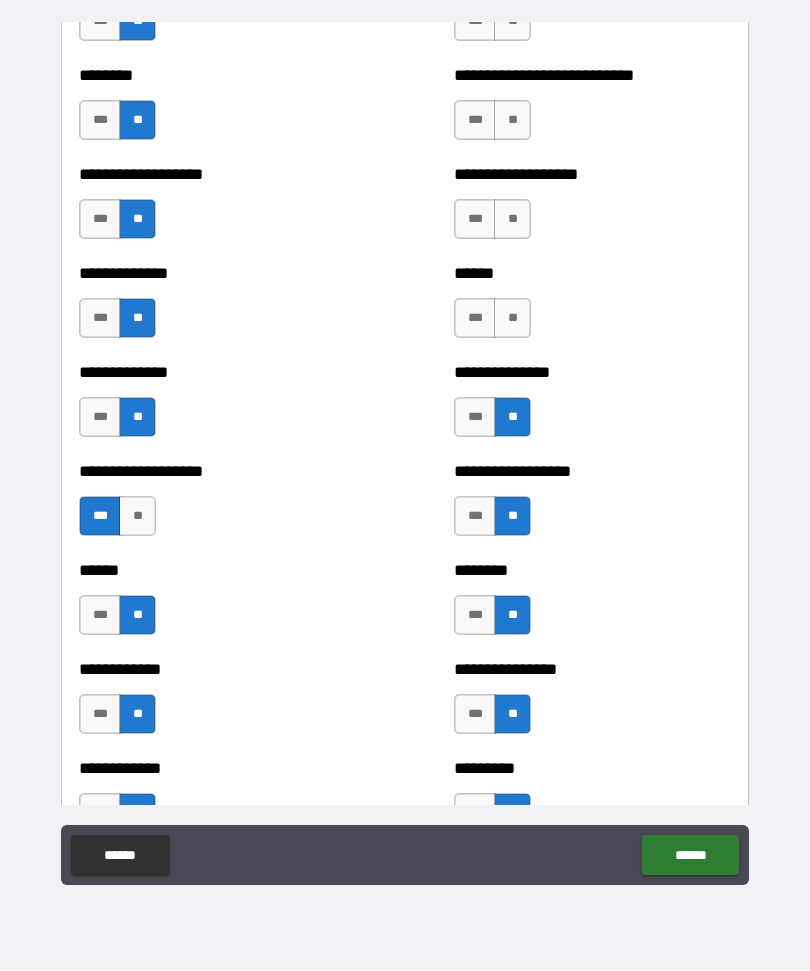 click on "**" at bounding box center (512, 319) 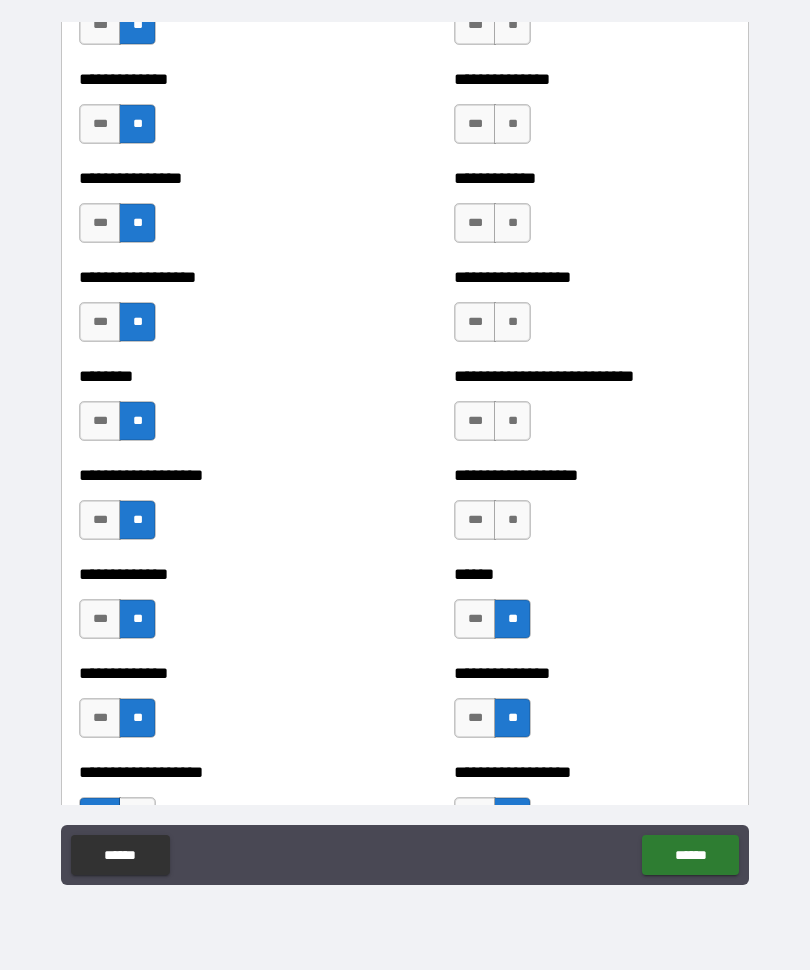 scroll, scrollTop: 4206, scrollLeft: 0, axis: vertical 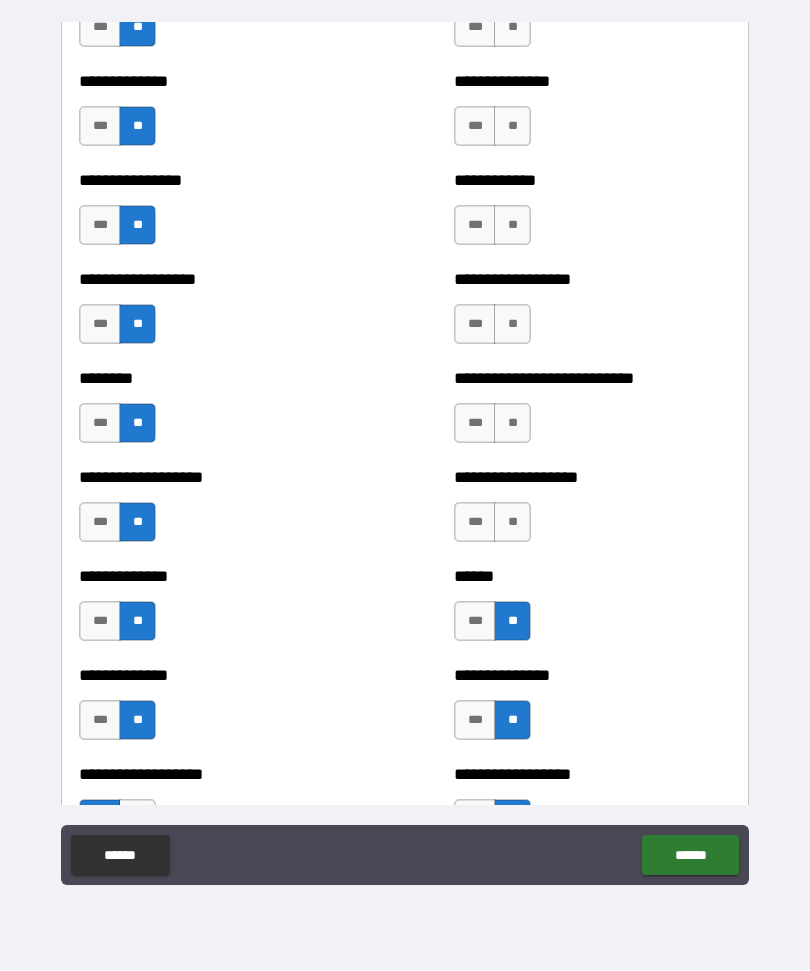 click on "**" at bounding box center [512, 523] 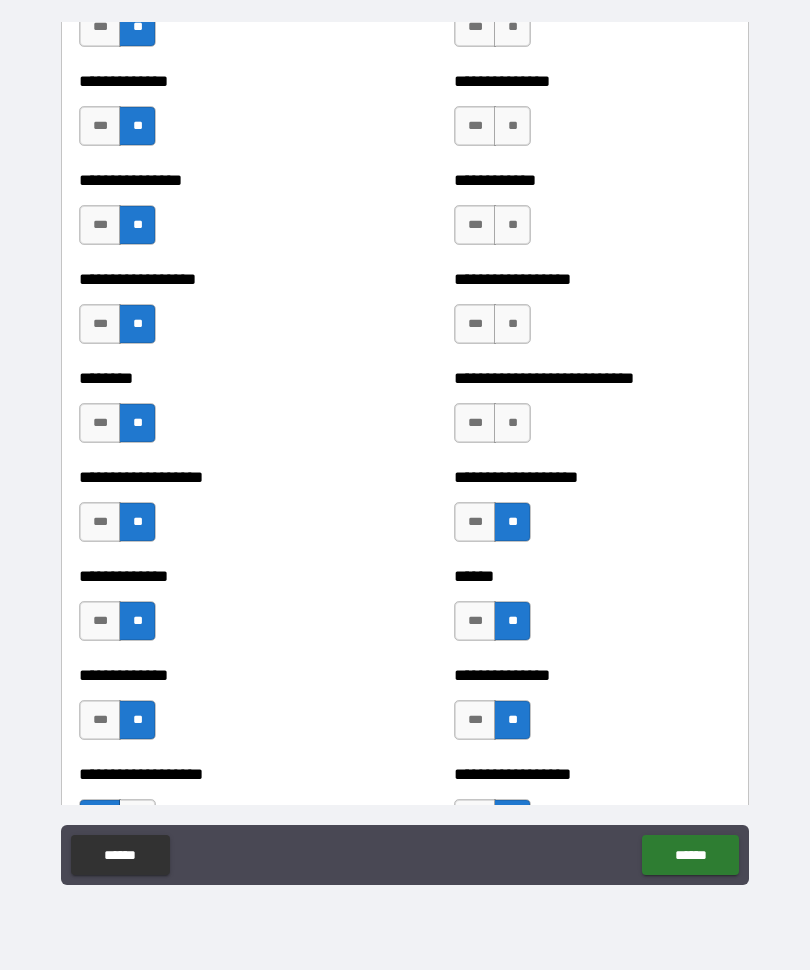 click on "**" at bounding box center [512, 424] 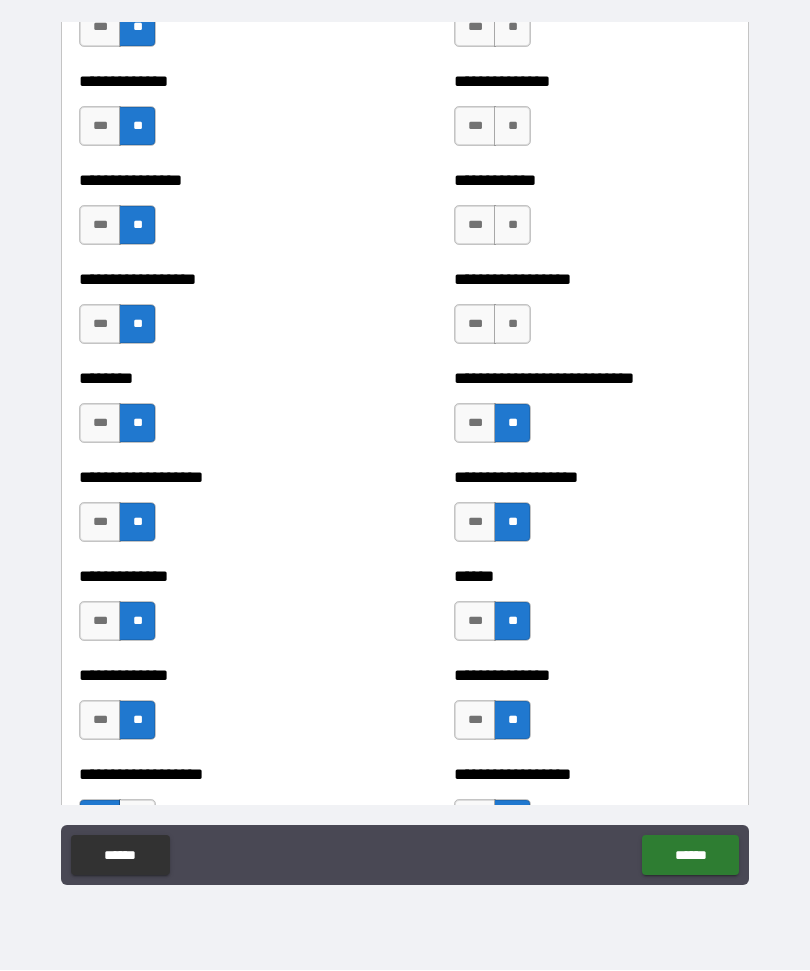 click on "**" at bounding box center (512, 325) 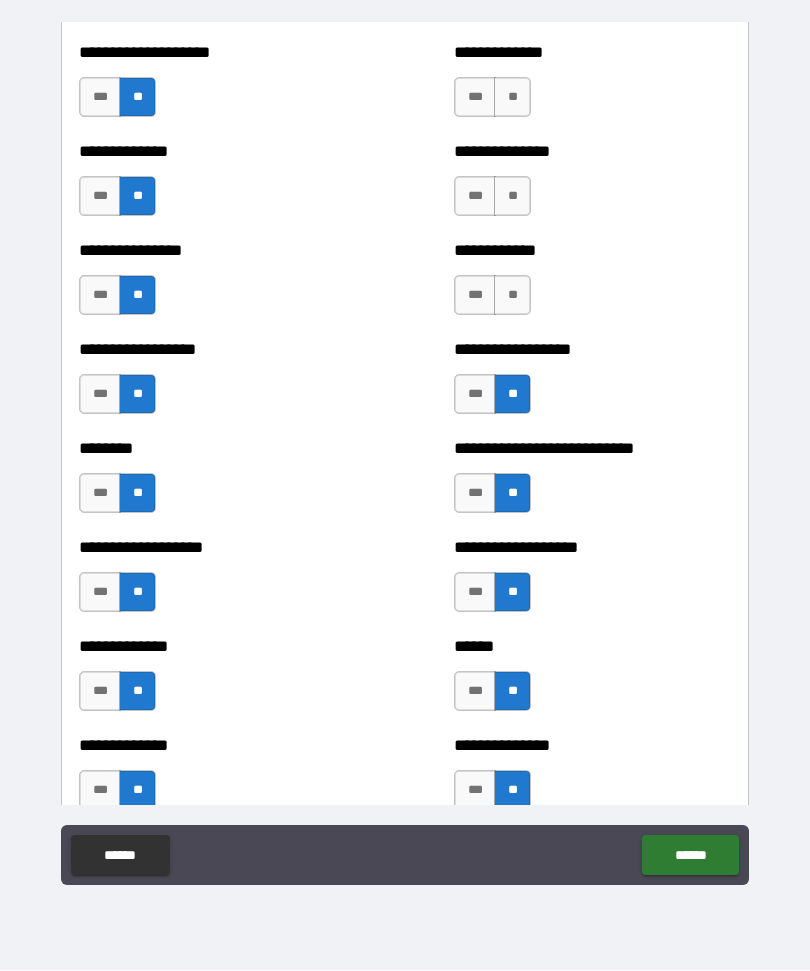 scroll, scrollTop: 4105, scrollLeft: 0, axis: vertical 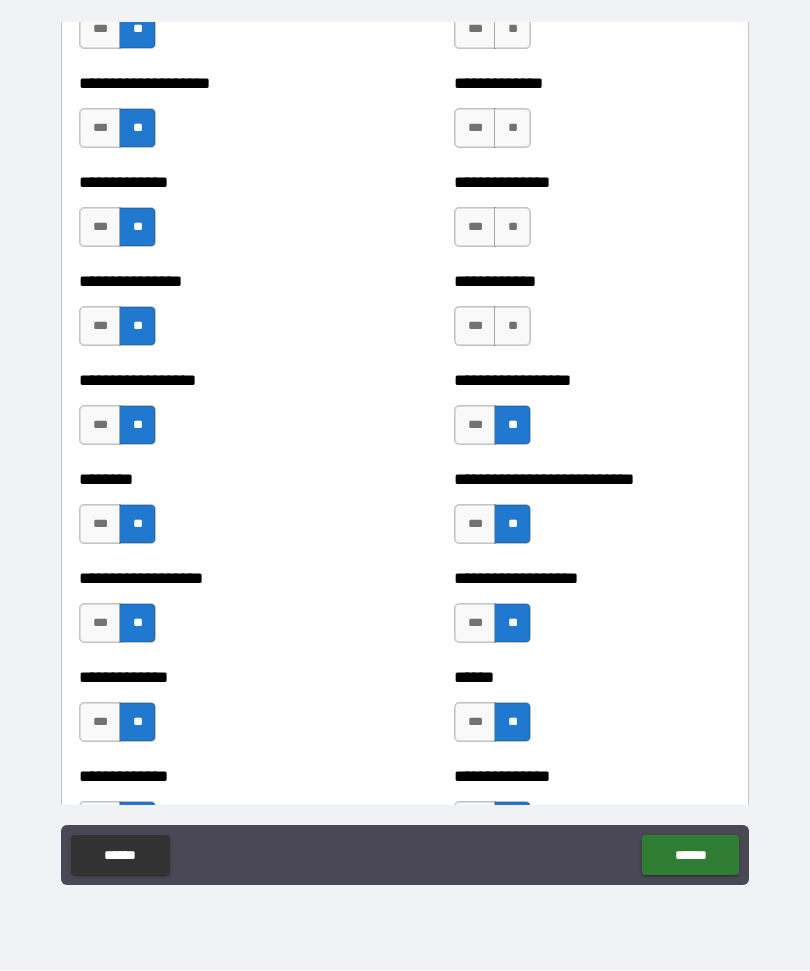click on "**" at bounding box center (512, 327) 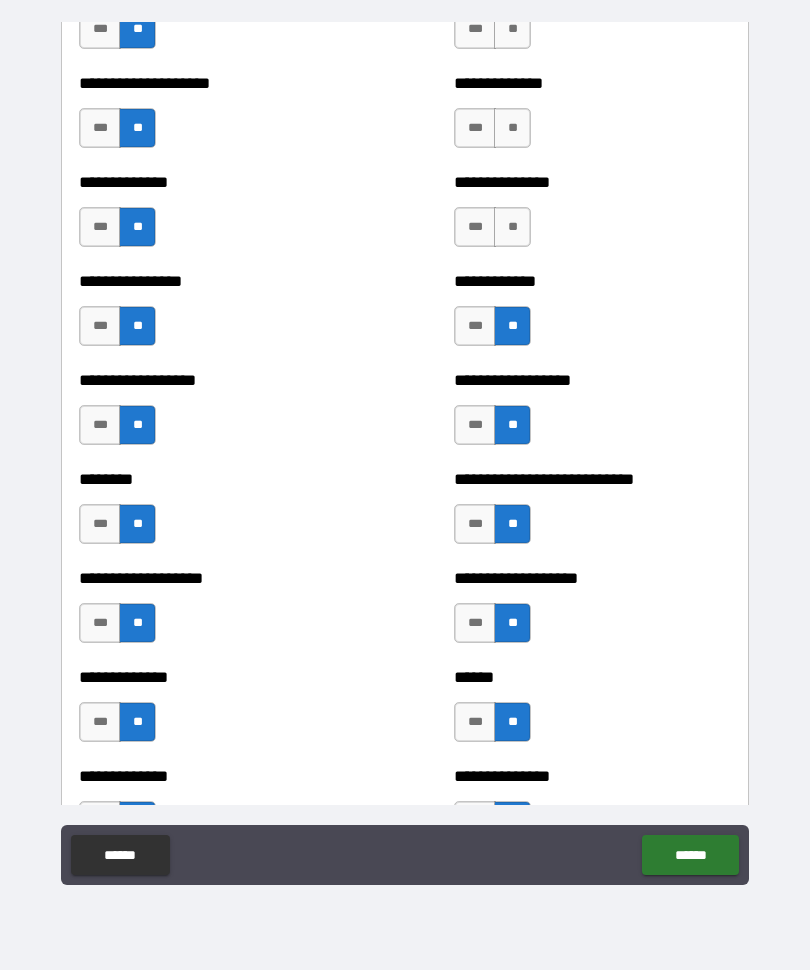 click on "**" at bounding box center [512, 228] 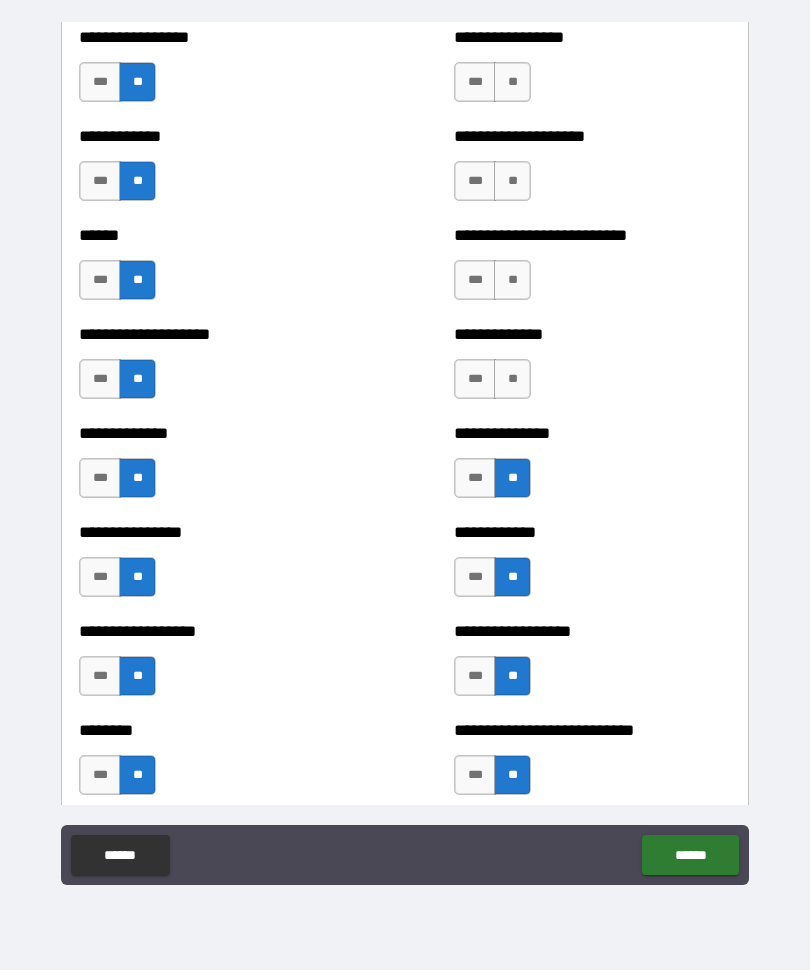 scroll, scrollTop: 3830, scrollLeft: 0, axis: vertical 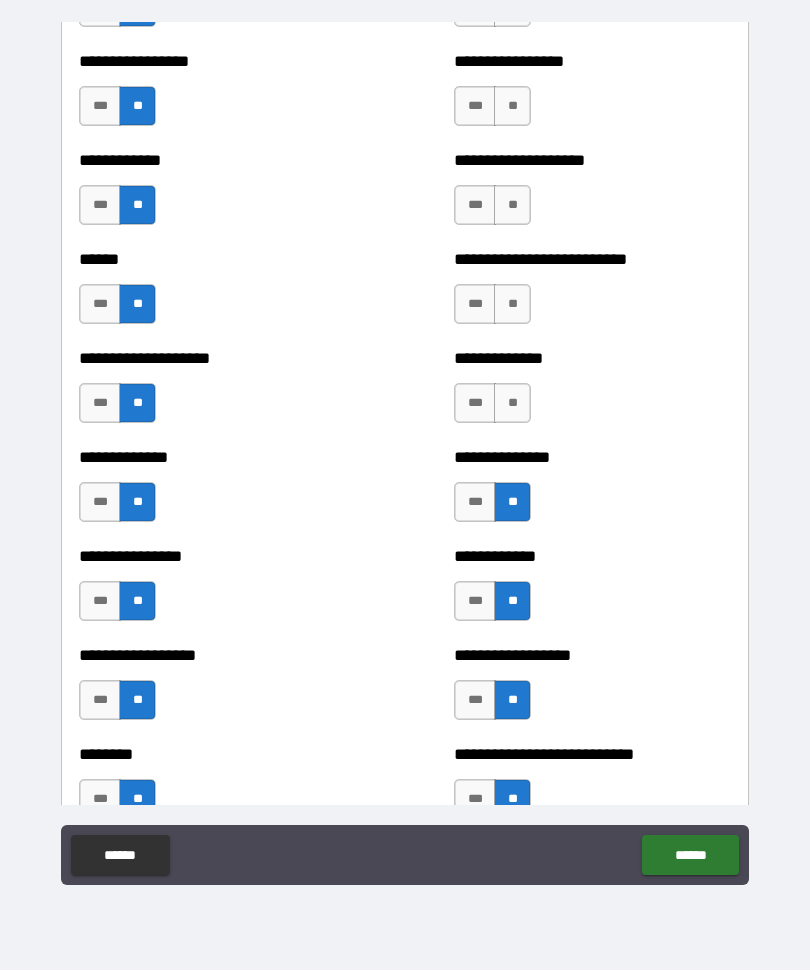 click on "**" at bounding box center [512, 404] 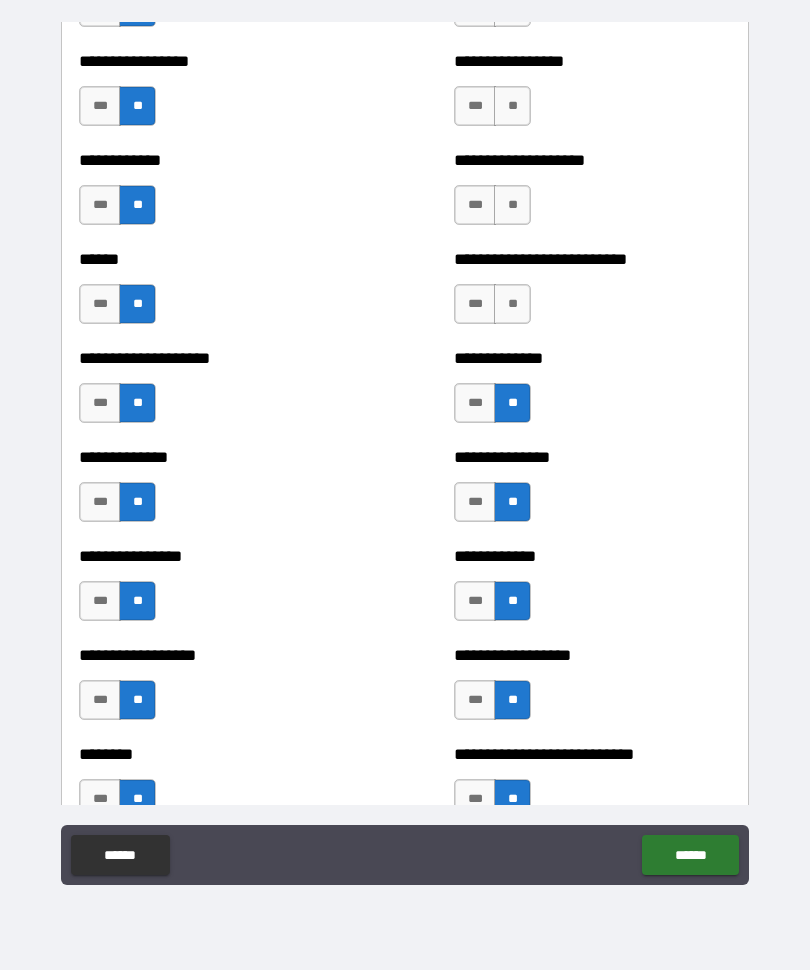 click on "**" at bounding box center [512, 305] 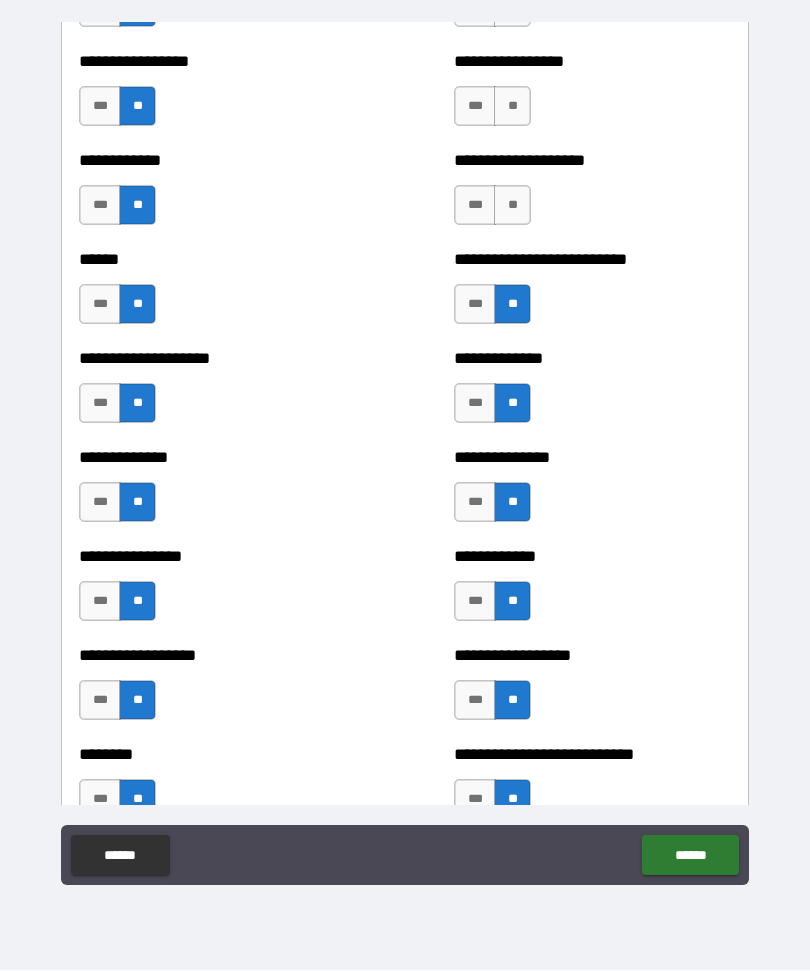 click on "**" at bounding box center [512, 206] 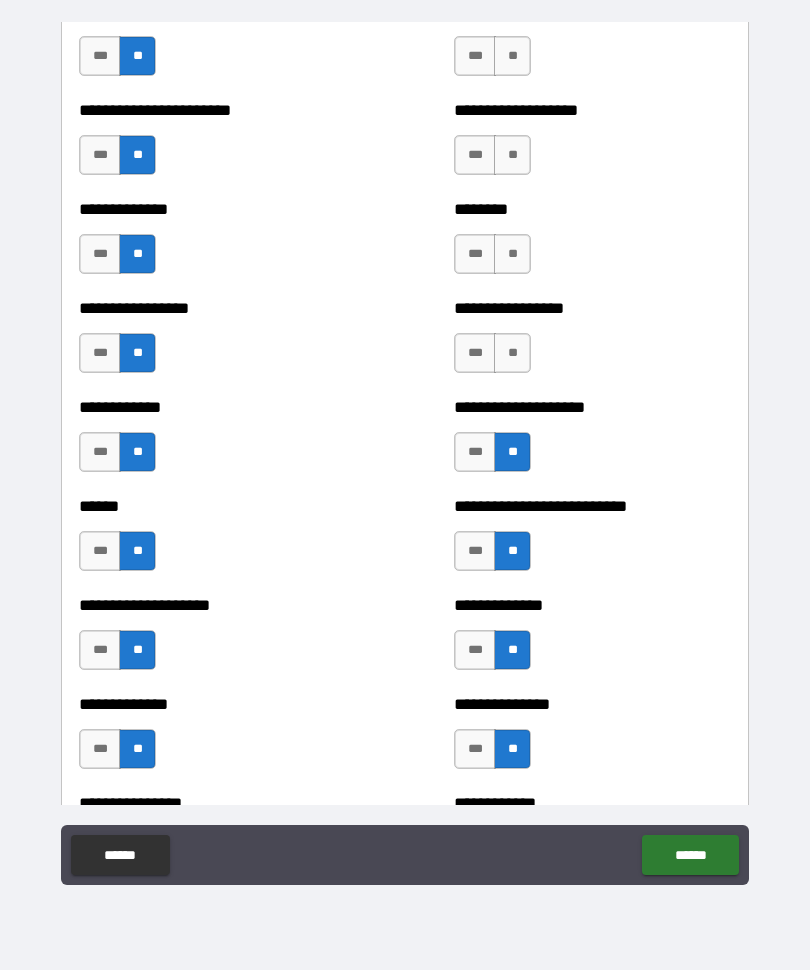 scroll, scrollTop: 3551, scrollLeft: 0, axis: vertical 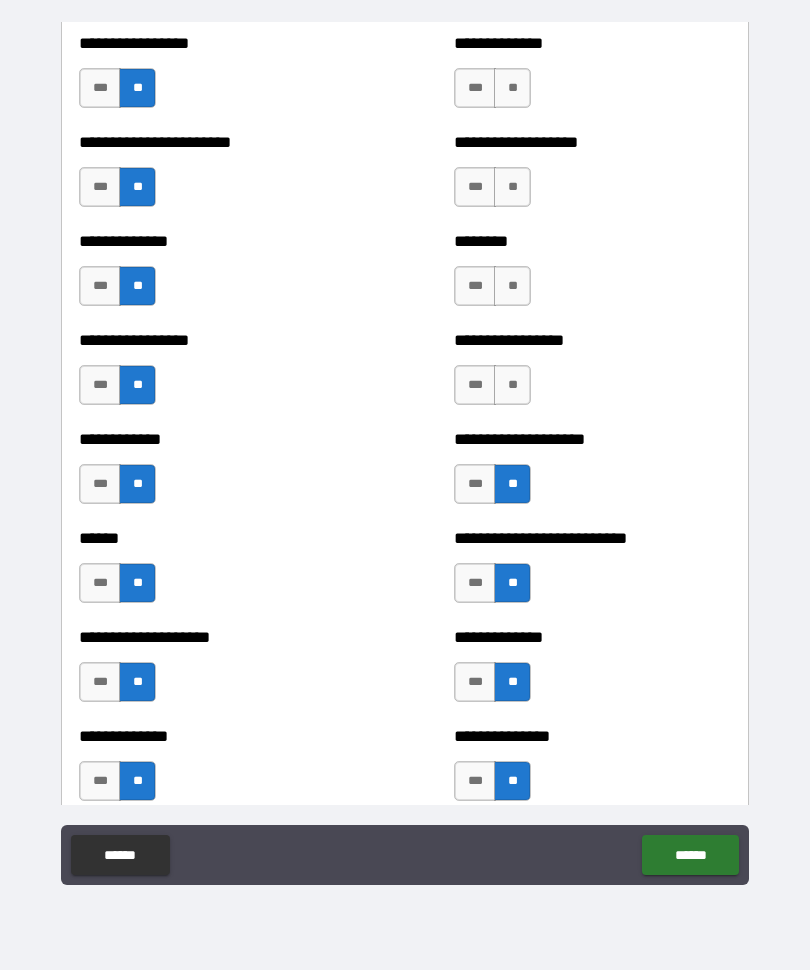 click on "**" at bounding box center [512, 386] 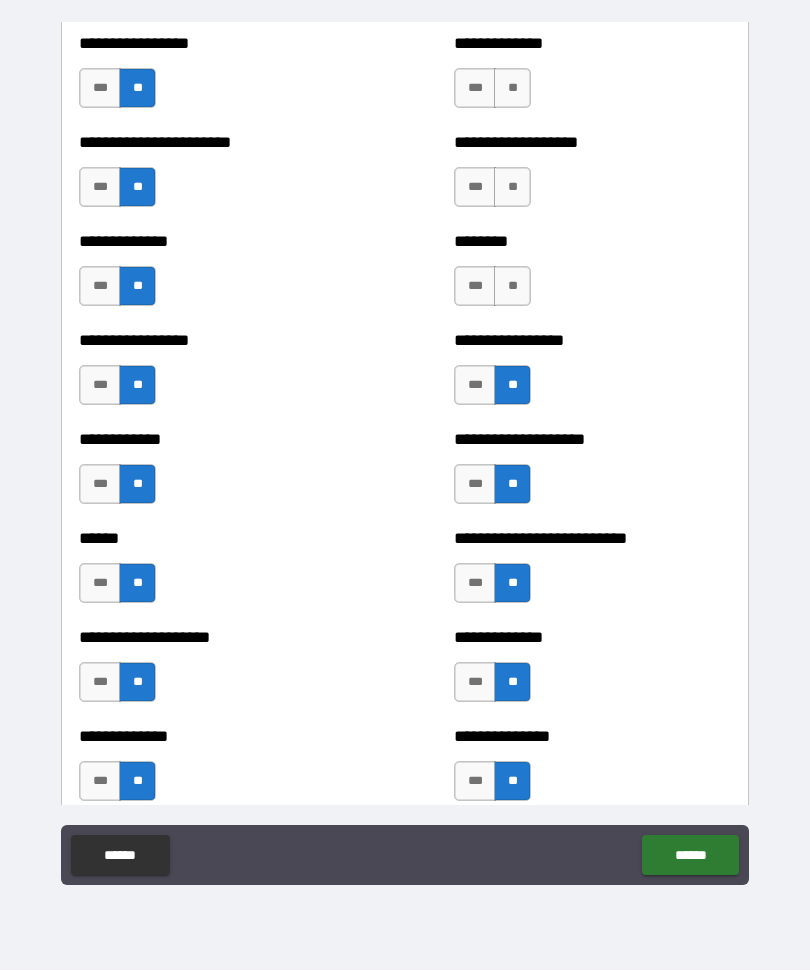 click on "**" at bounding box center (512, 287) 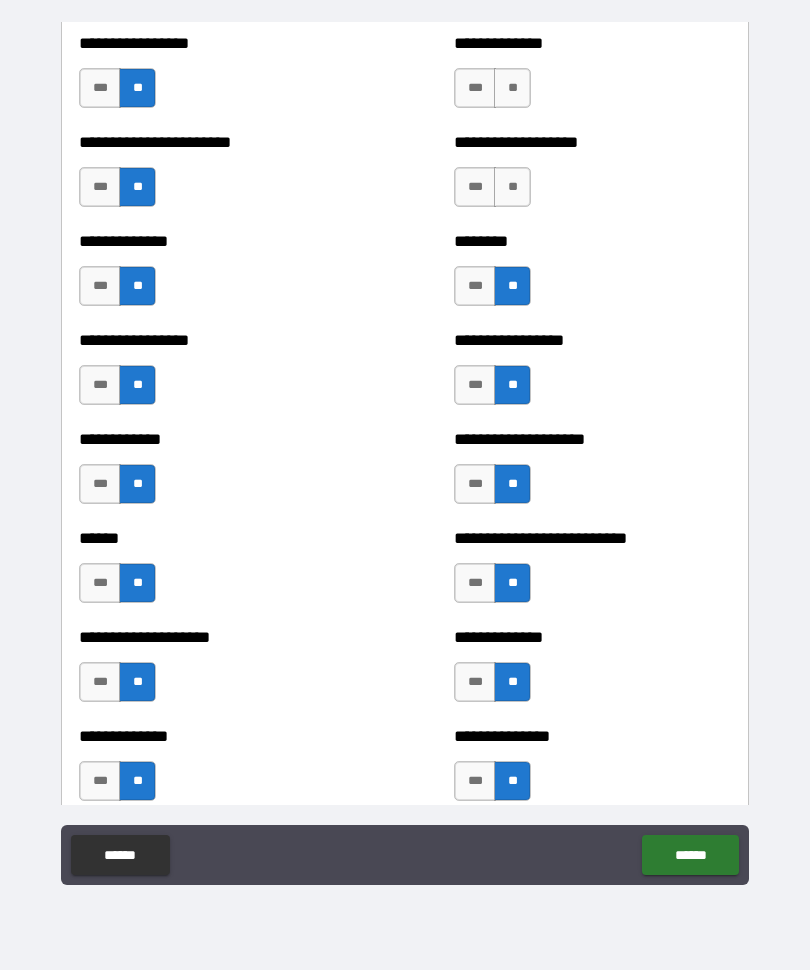 click on "**" at bounding box center (512, 188) 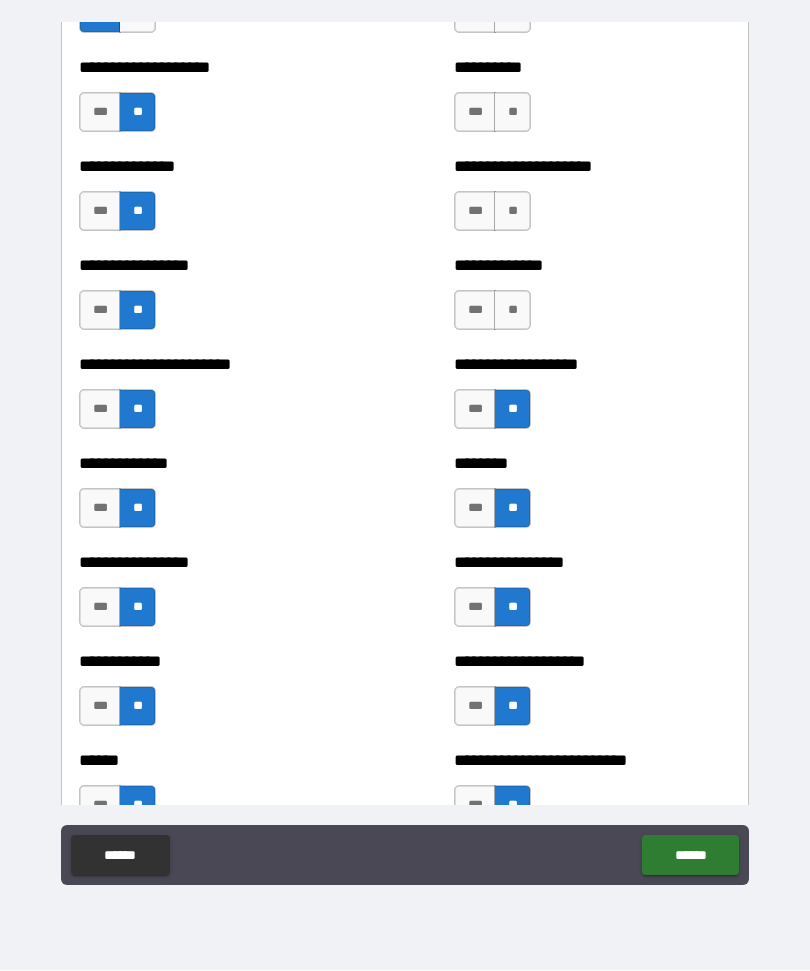 scroll, scrollTop: 3320, scrollLeft: 0, axis: vertical 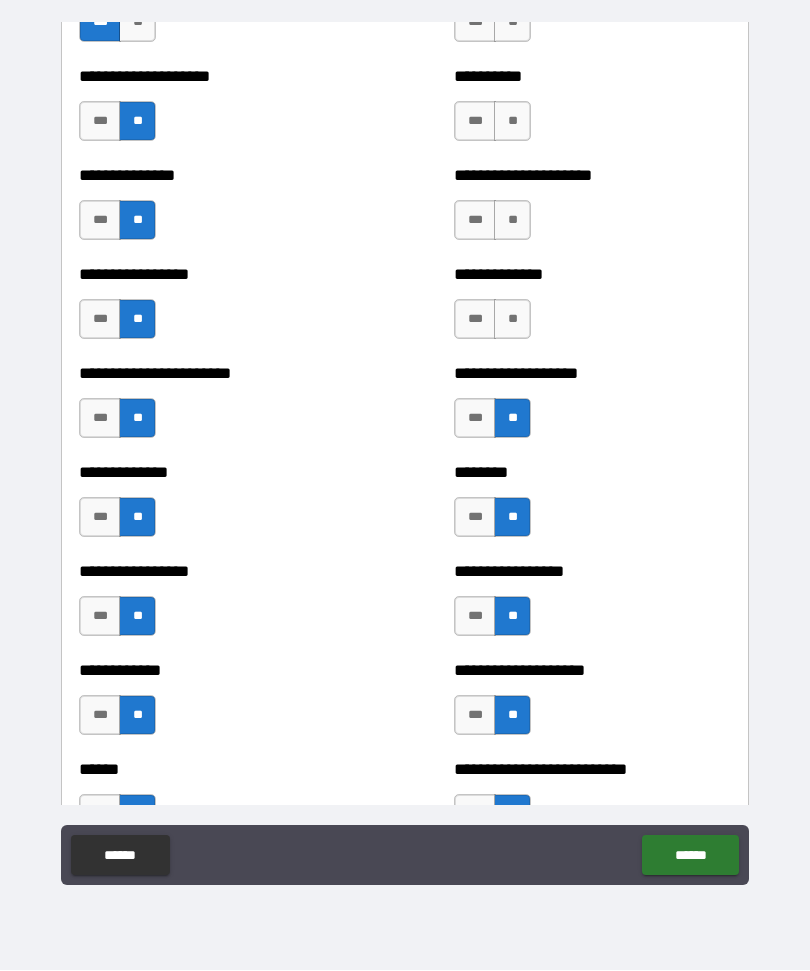 click on "**" at bounding box center [512, 320] 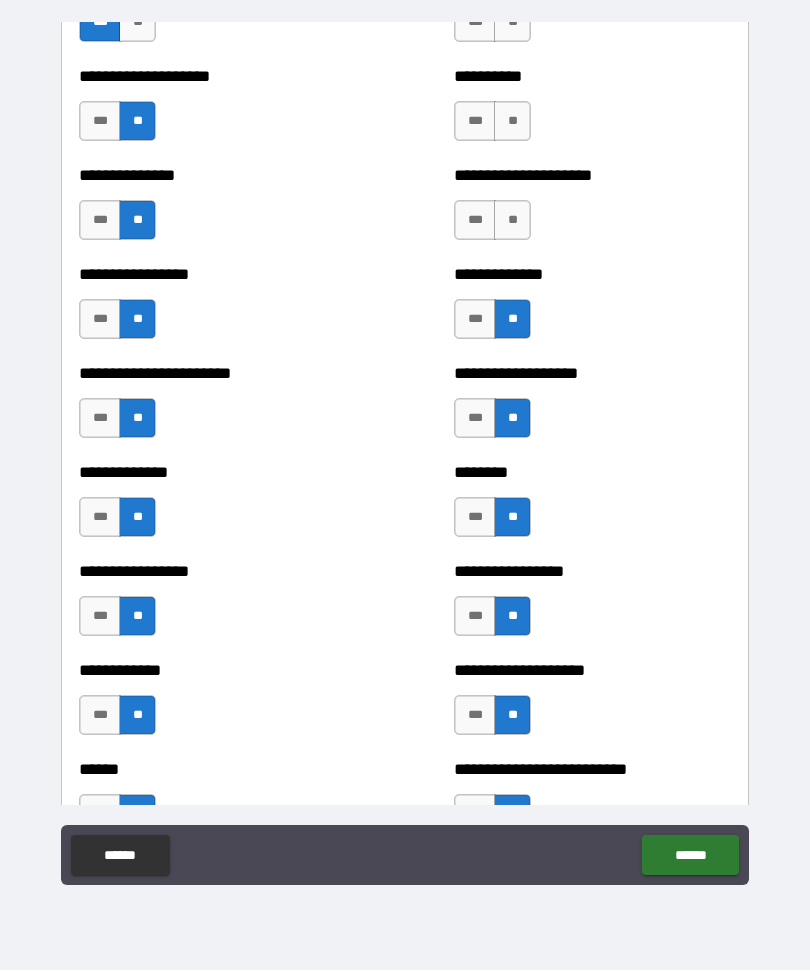click on "**" at bounding box center [512, 221] 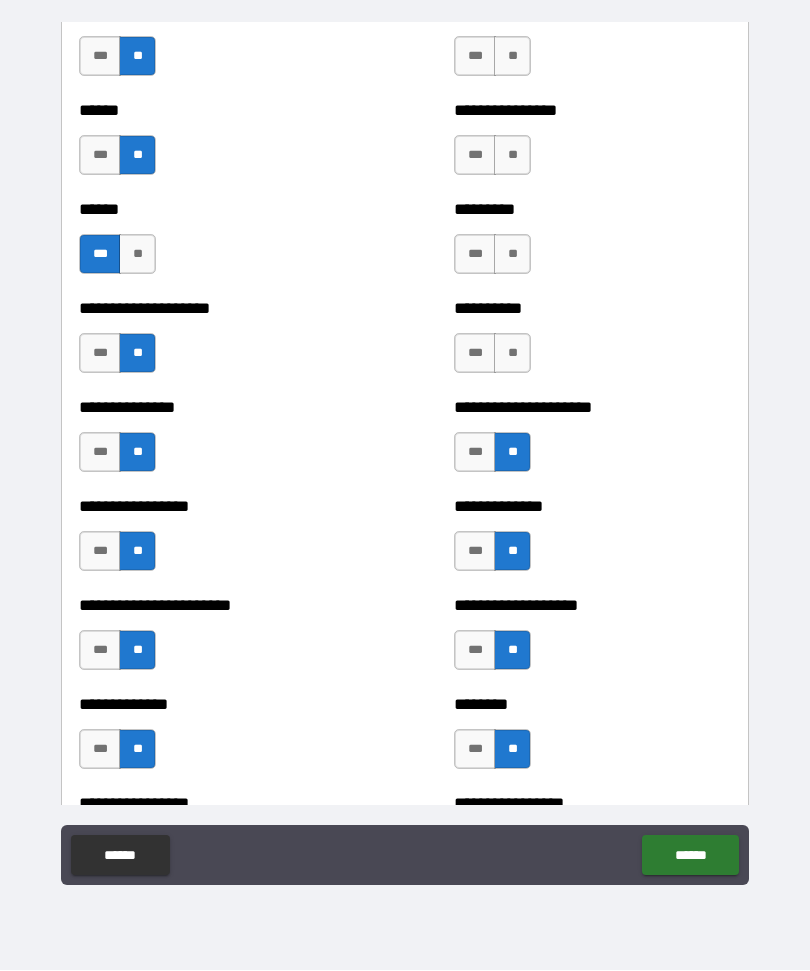scroll, scrollTop: 3071, scrollLeft: 0, axis: vertical 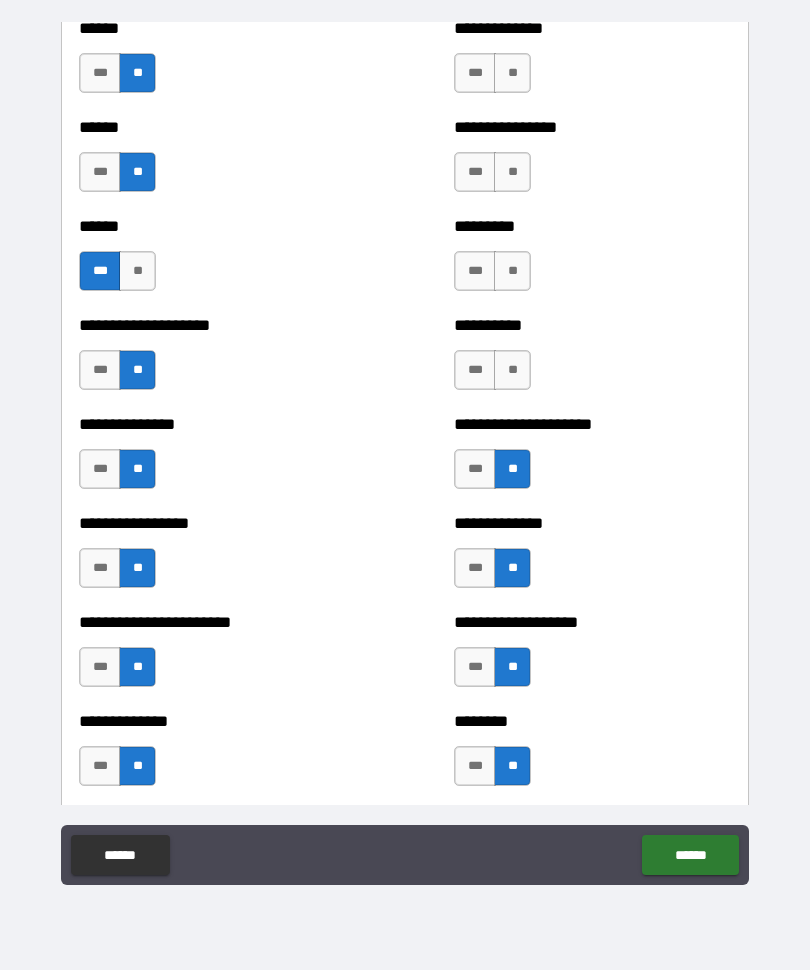 click on "**" at bounding box center [512, 371] 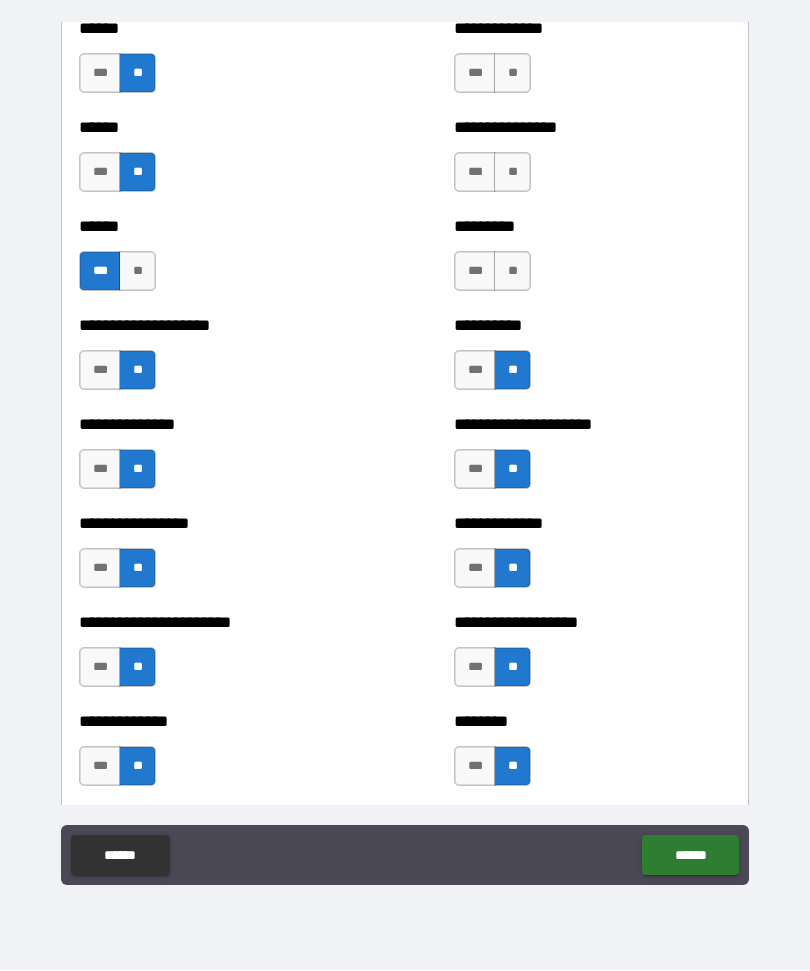 click on "**" at bounding box center [512, 272] 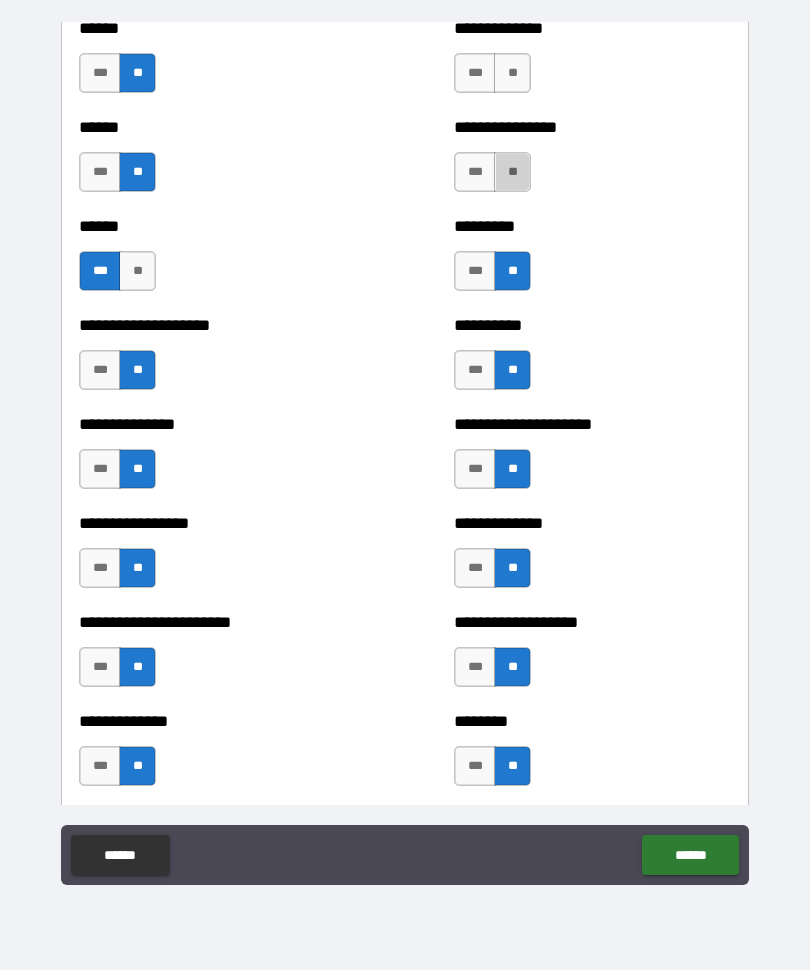 click on "**" at bounding box center (512, 173) 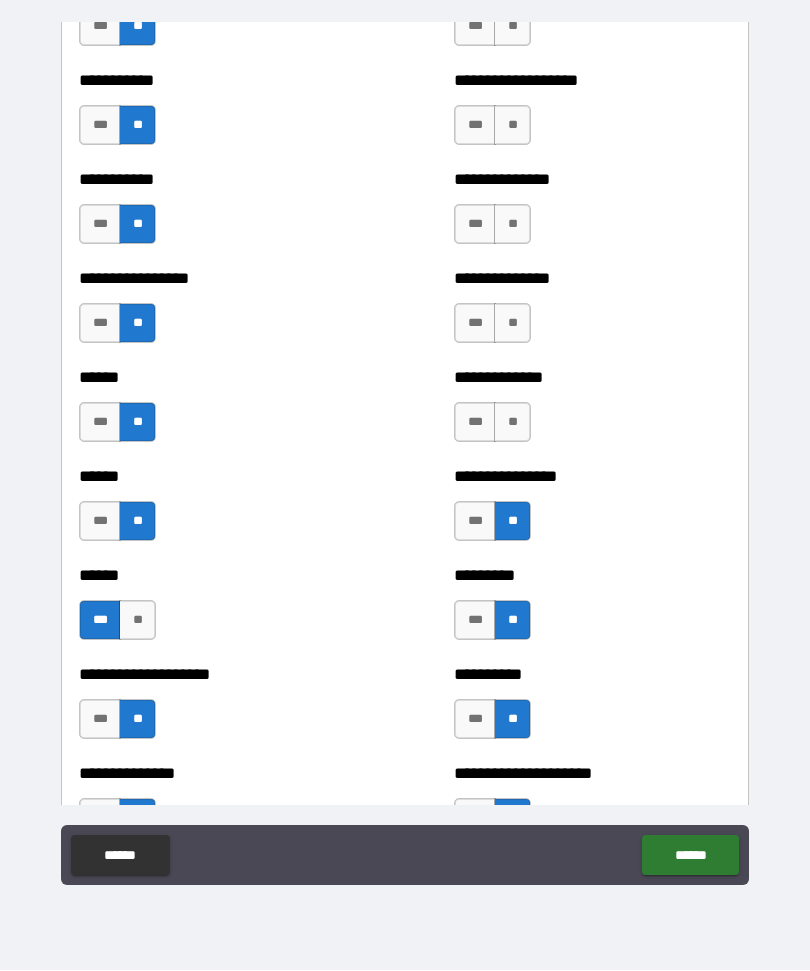 scroll, scrollTop: 2708, scrollLeft: 0, axis: vertical 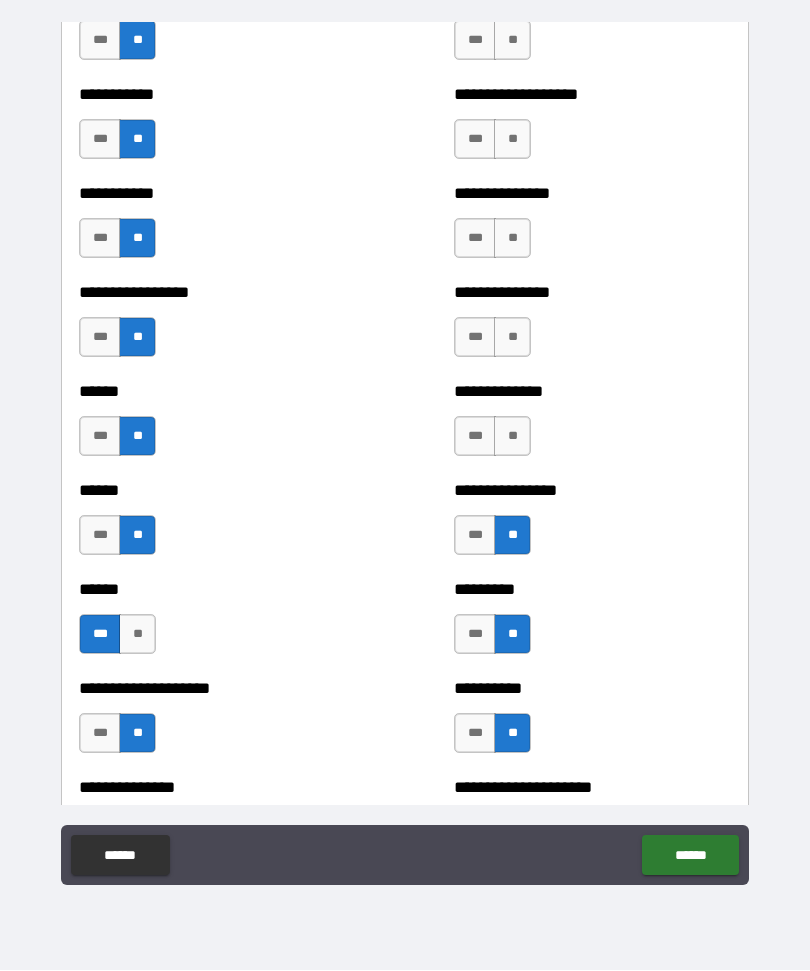 click on "**" at bounding box center (512, 437) 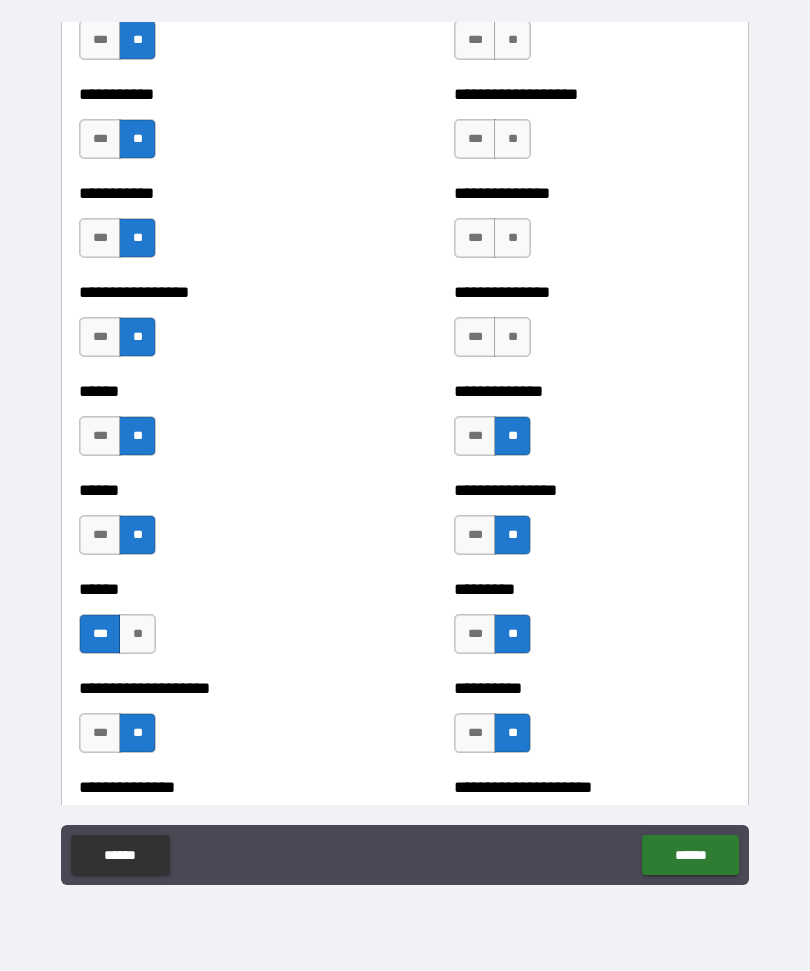 click on "**" at bounding box center [512, 338] 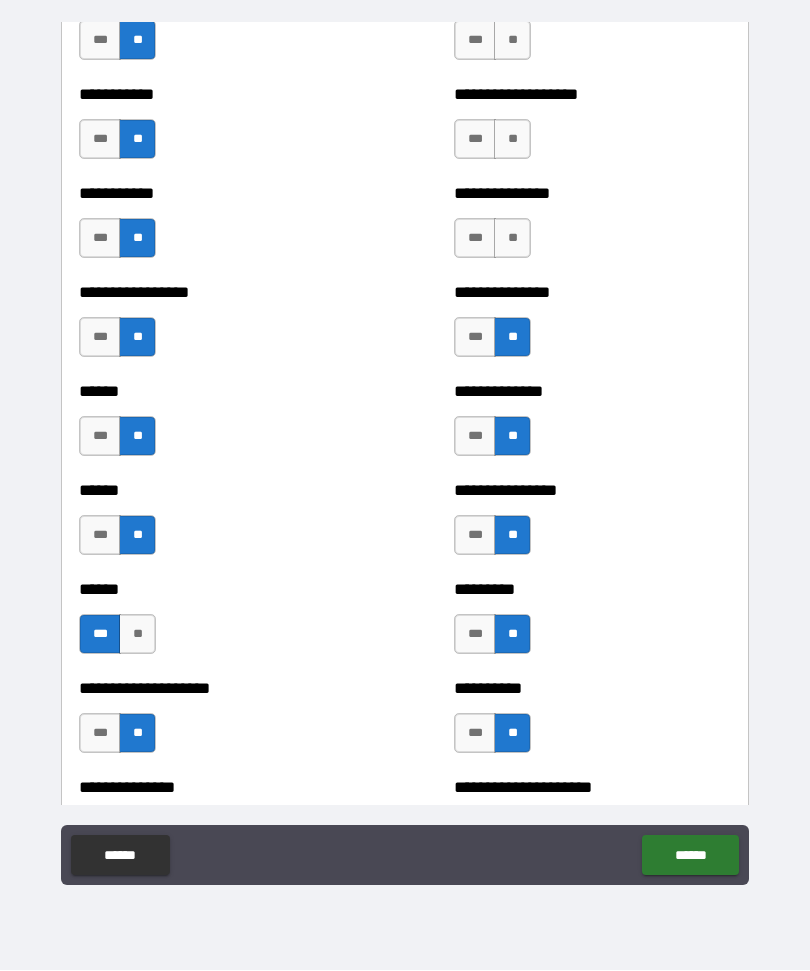 click on "**" at bounding box center [512, 239] 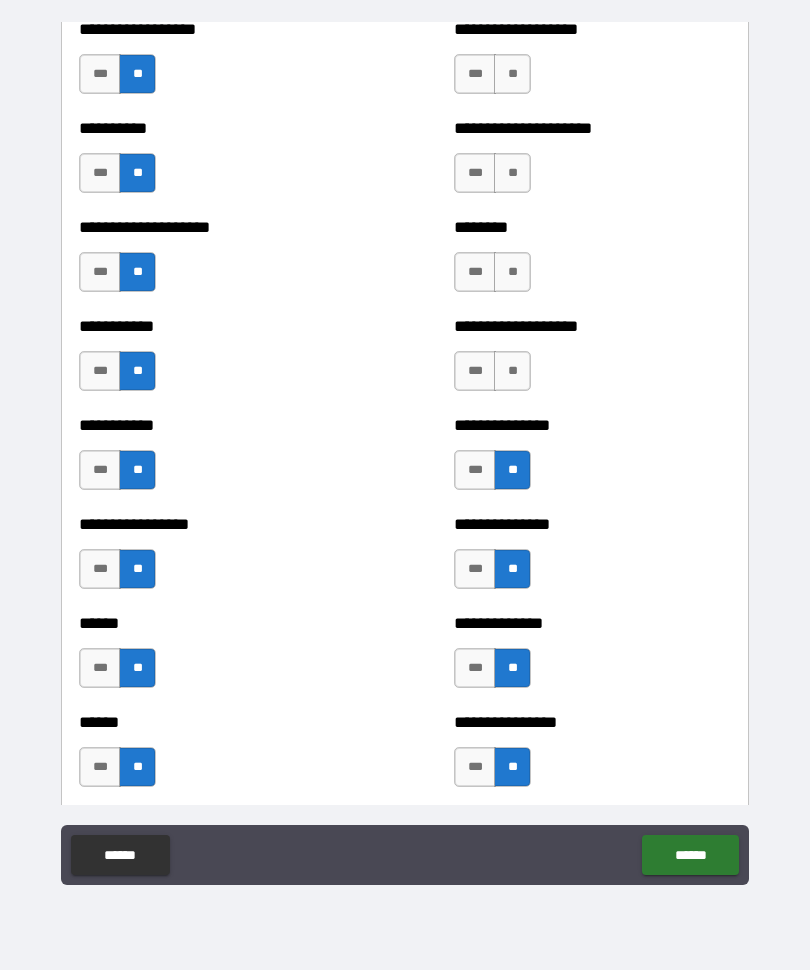 scroll, scrollTop: 2467, scrollLeft: 0, axis: vertical 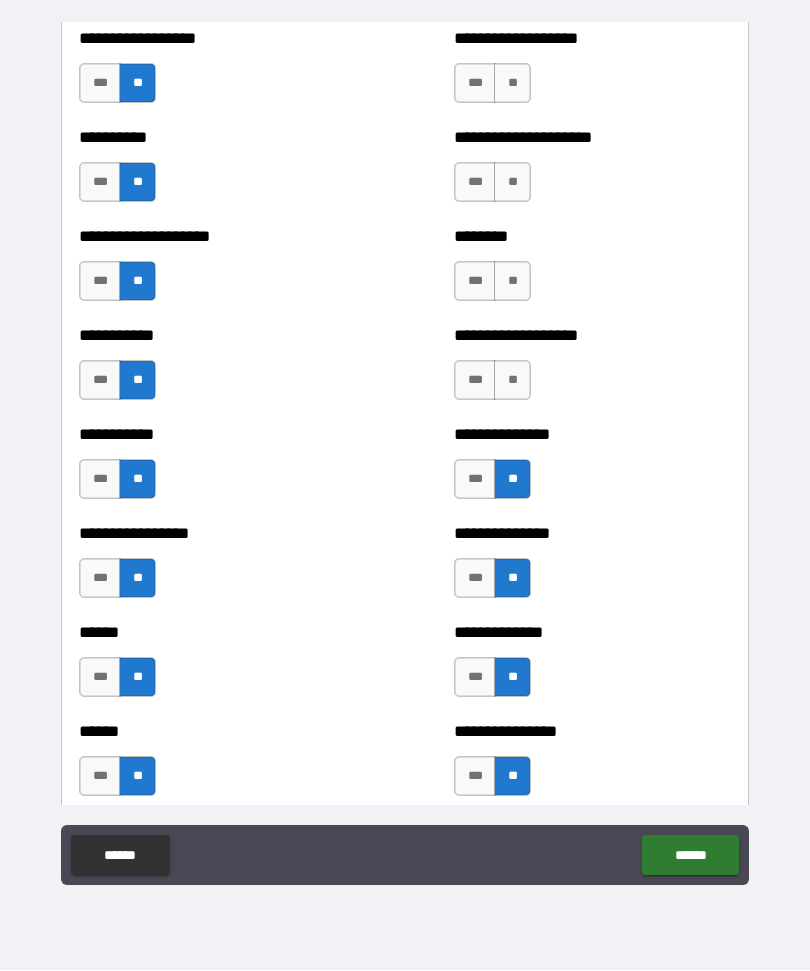 click on "**" at bounding box center (512, 381) 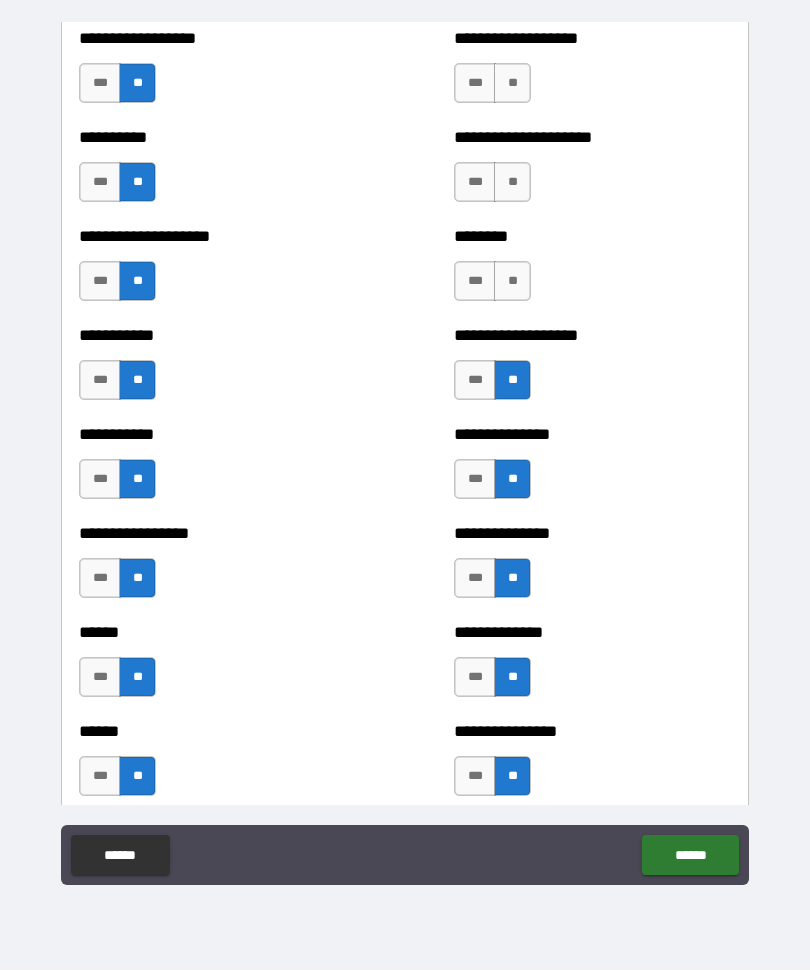 click on "**" at bounding box center [512, 282] 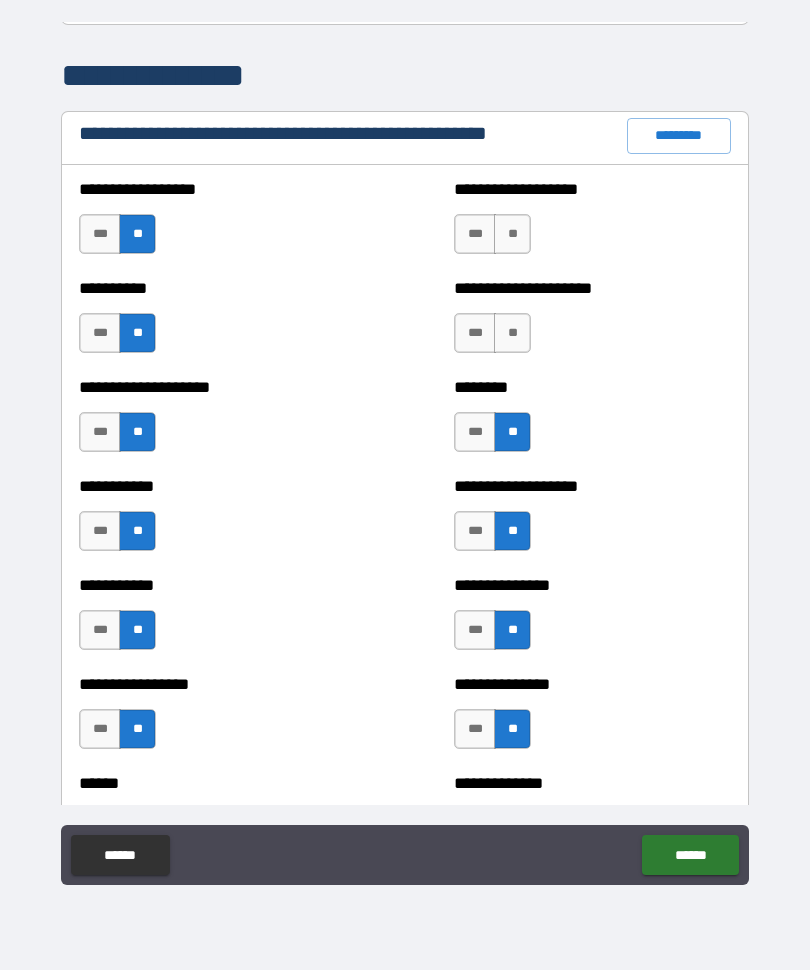 scroll, scrollTop: 2278, scrollLeft: 0, axis: vertical 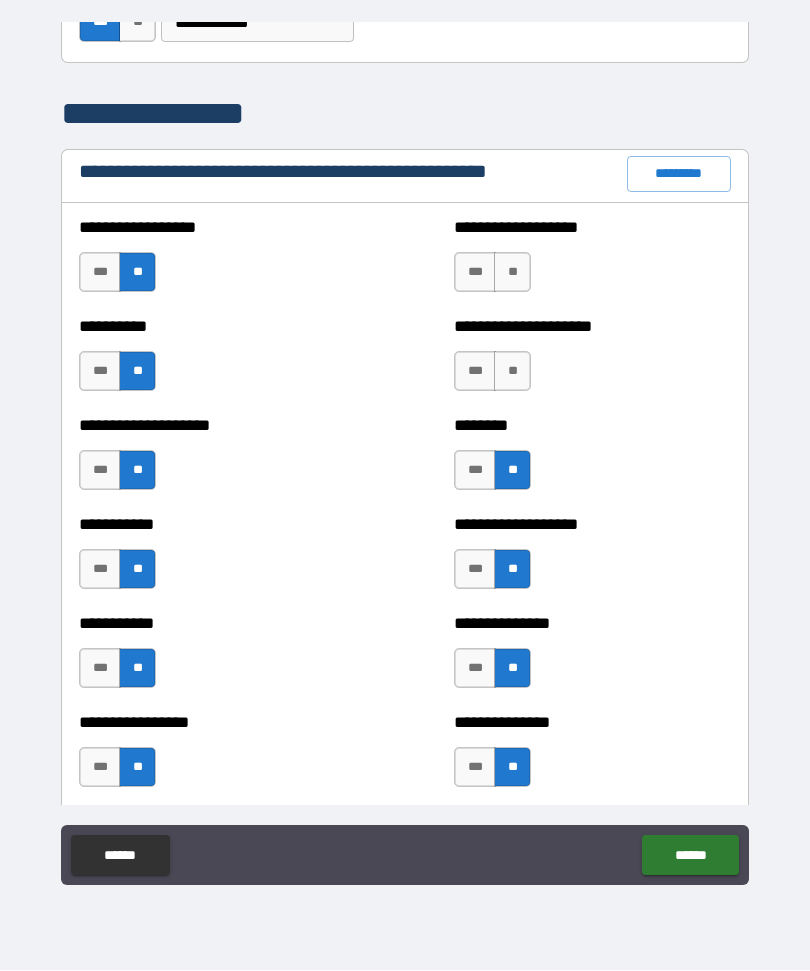 click on "**" at bounding box center (512, 372) 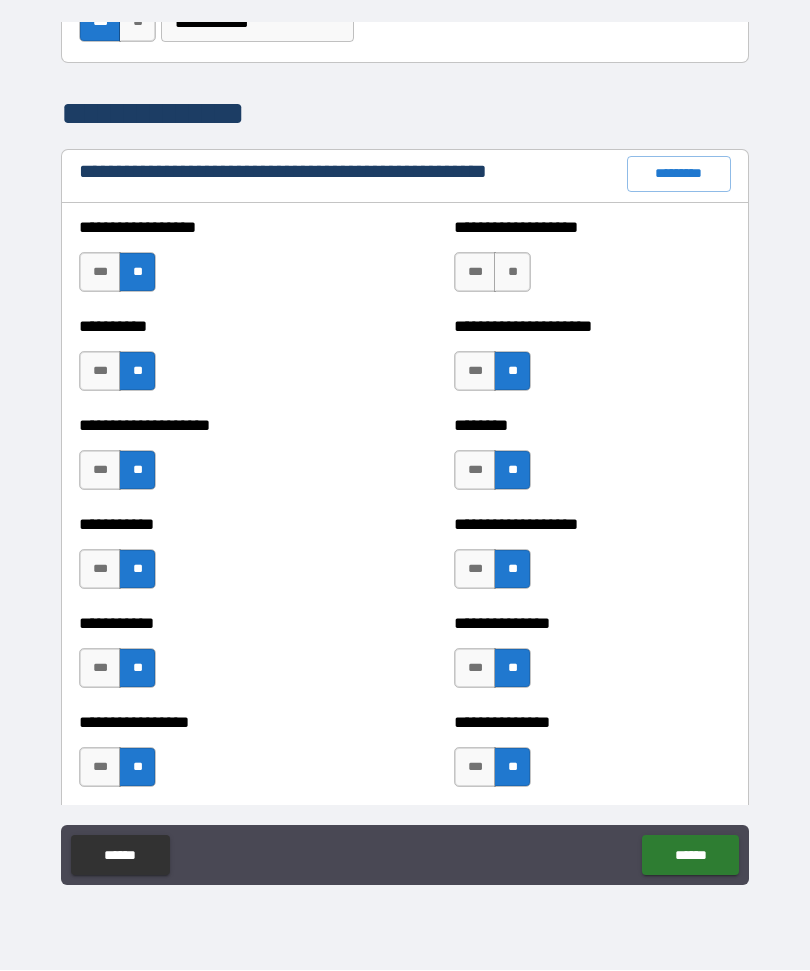 click on "**" at bounding box center (512, 273) 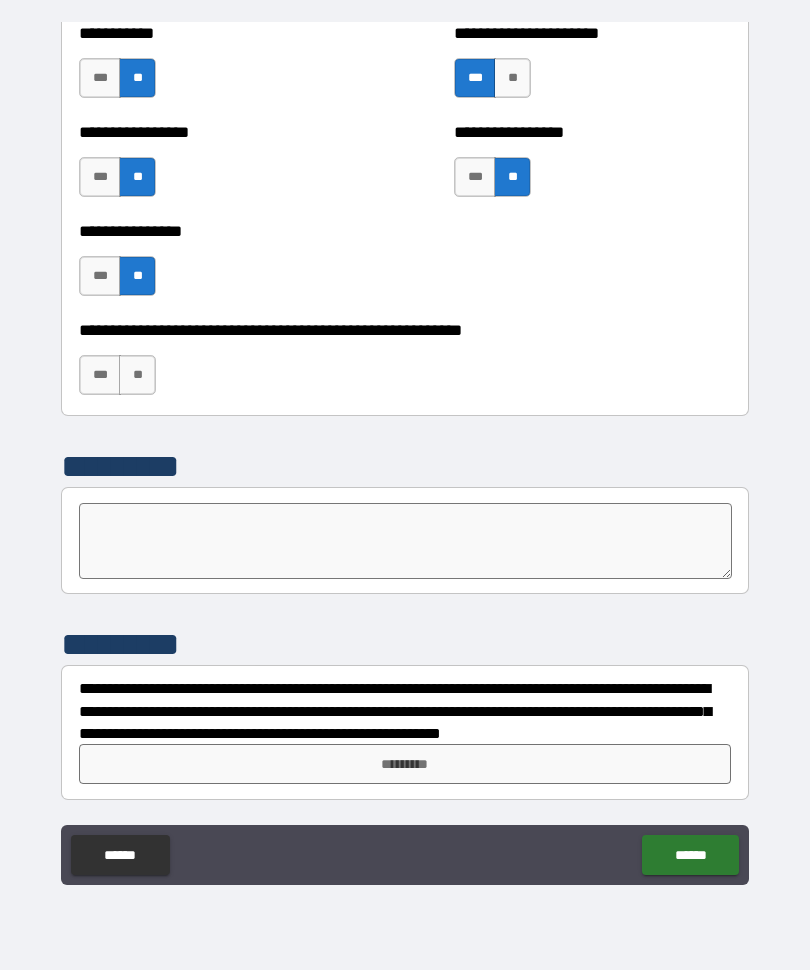 scroll, scrollTop: 6036, scrollLeft: 0, axis: vertical 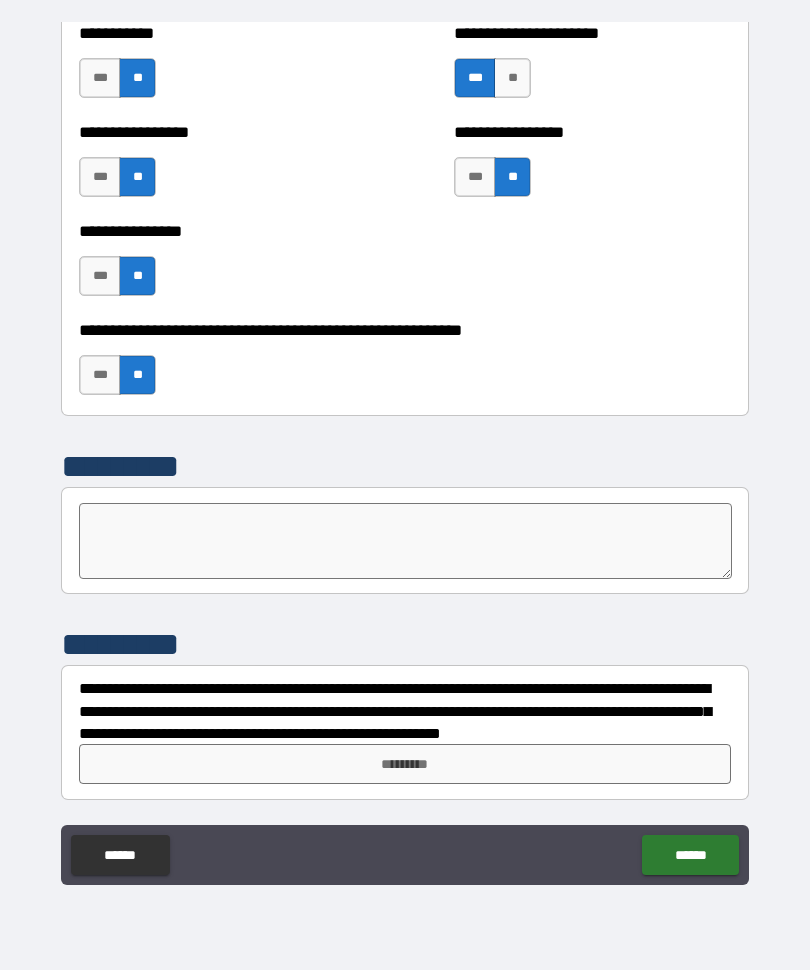 click on "*********" at bounding box center [405, 765] 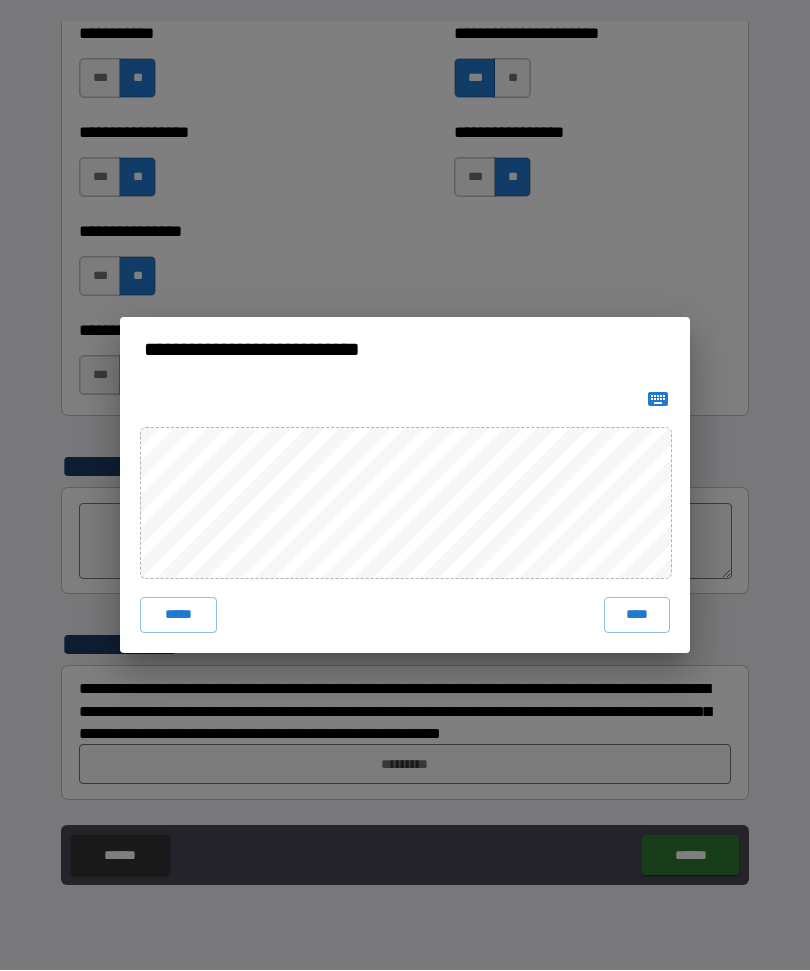 click on "****" at bounding box center [637, 616] 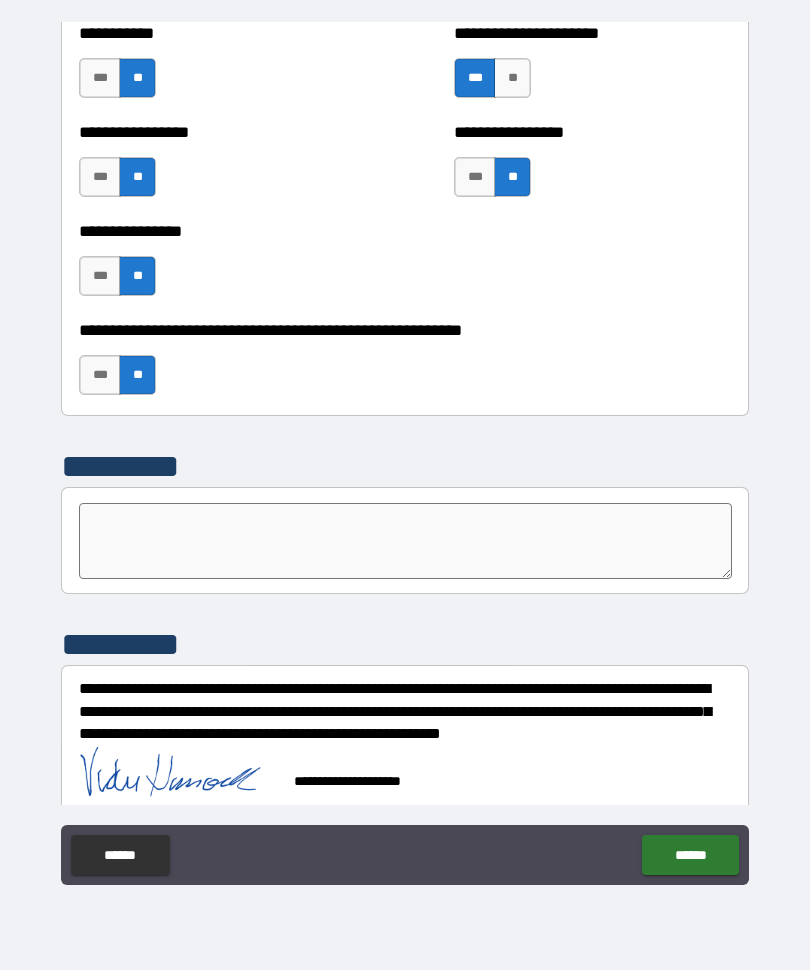 scroll, scrollTop: 6026, scrollLeft: 0, axis: vertical 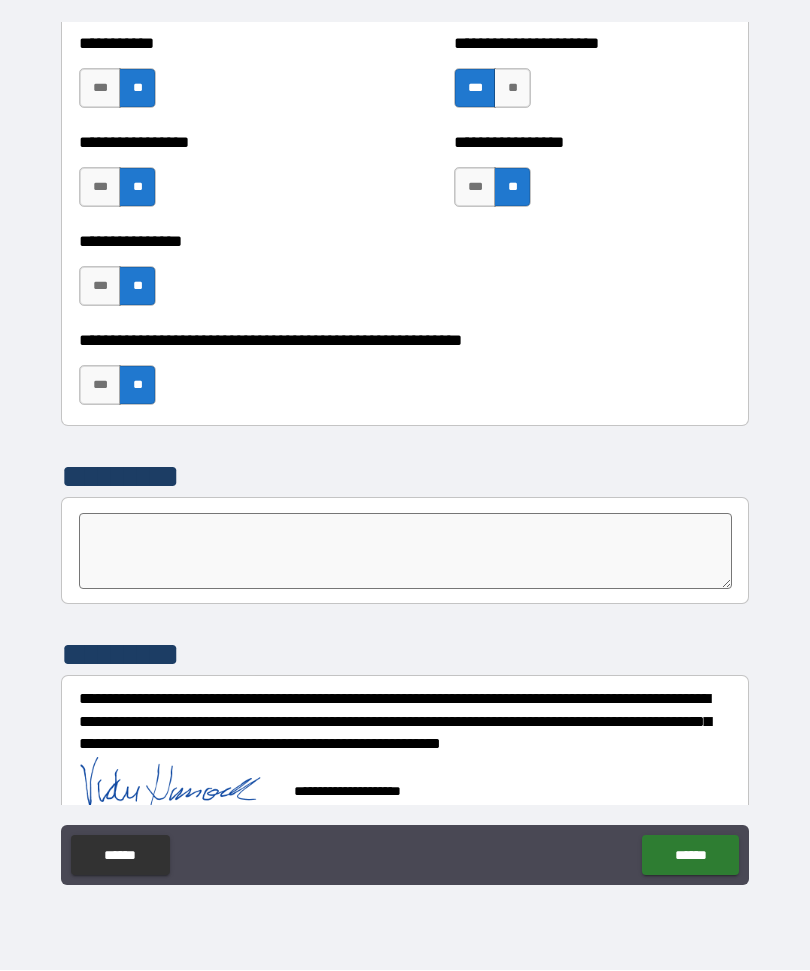 click on "******" at bounding box center [690, 856] 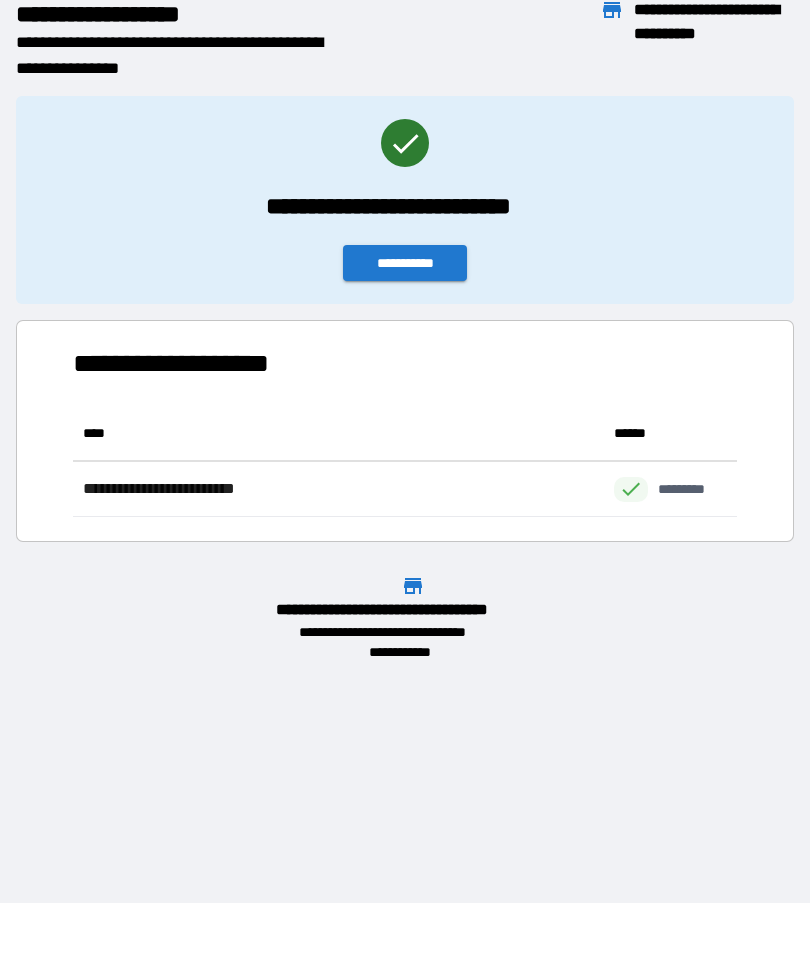 scroll, scrollTop: 1, scrollLeft: 1, axis: both 